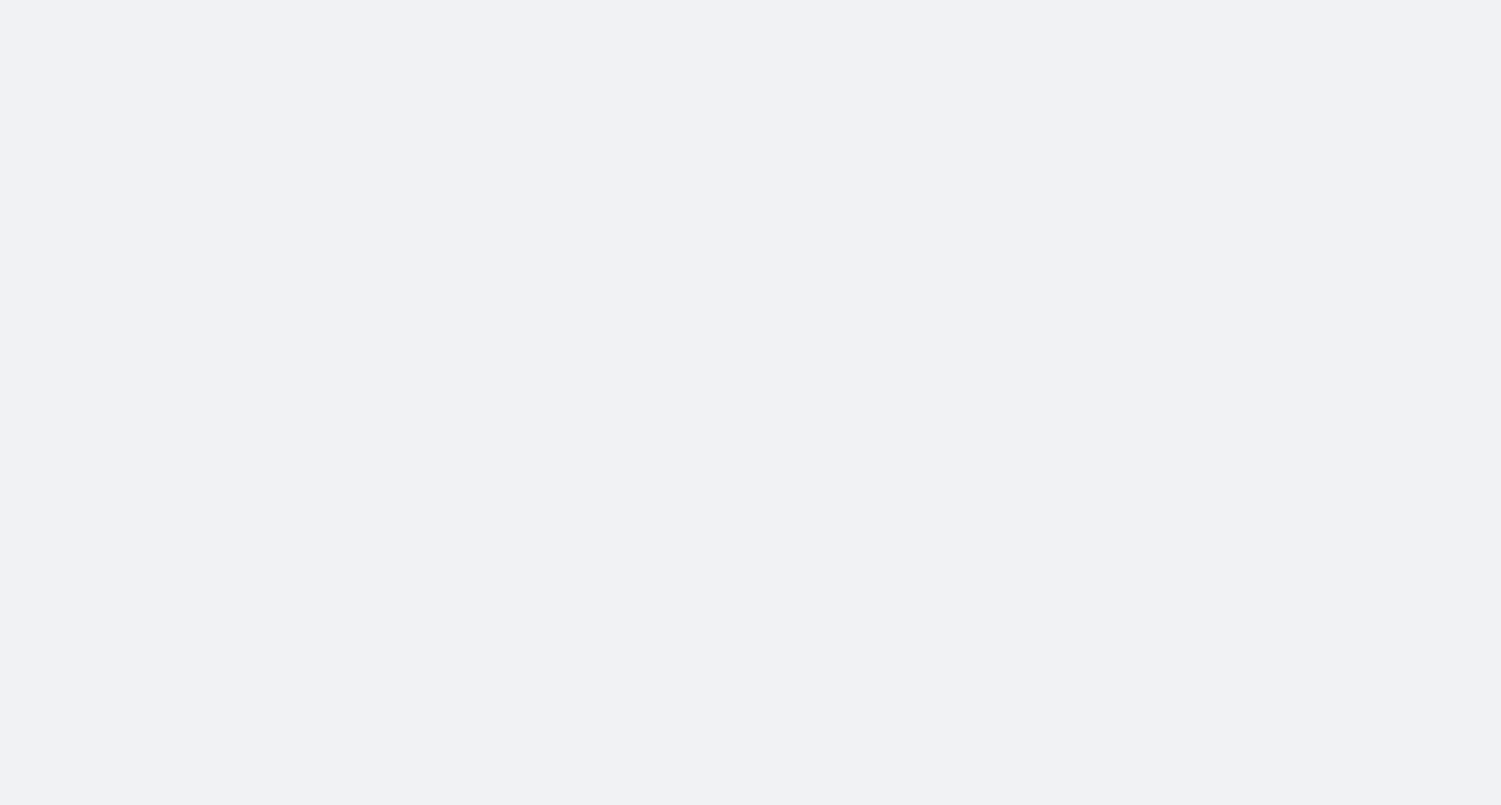 scroll, scrollTop: 0, scrollLeft: 0, axis: both 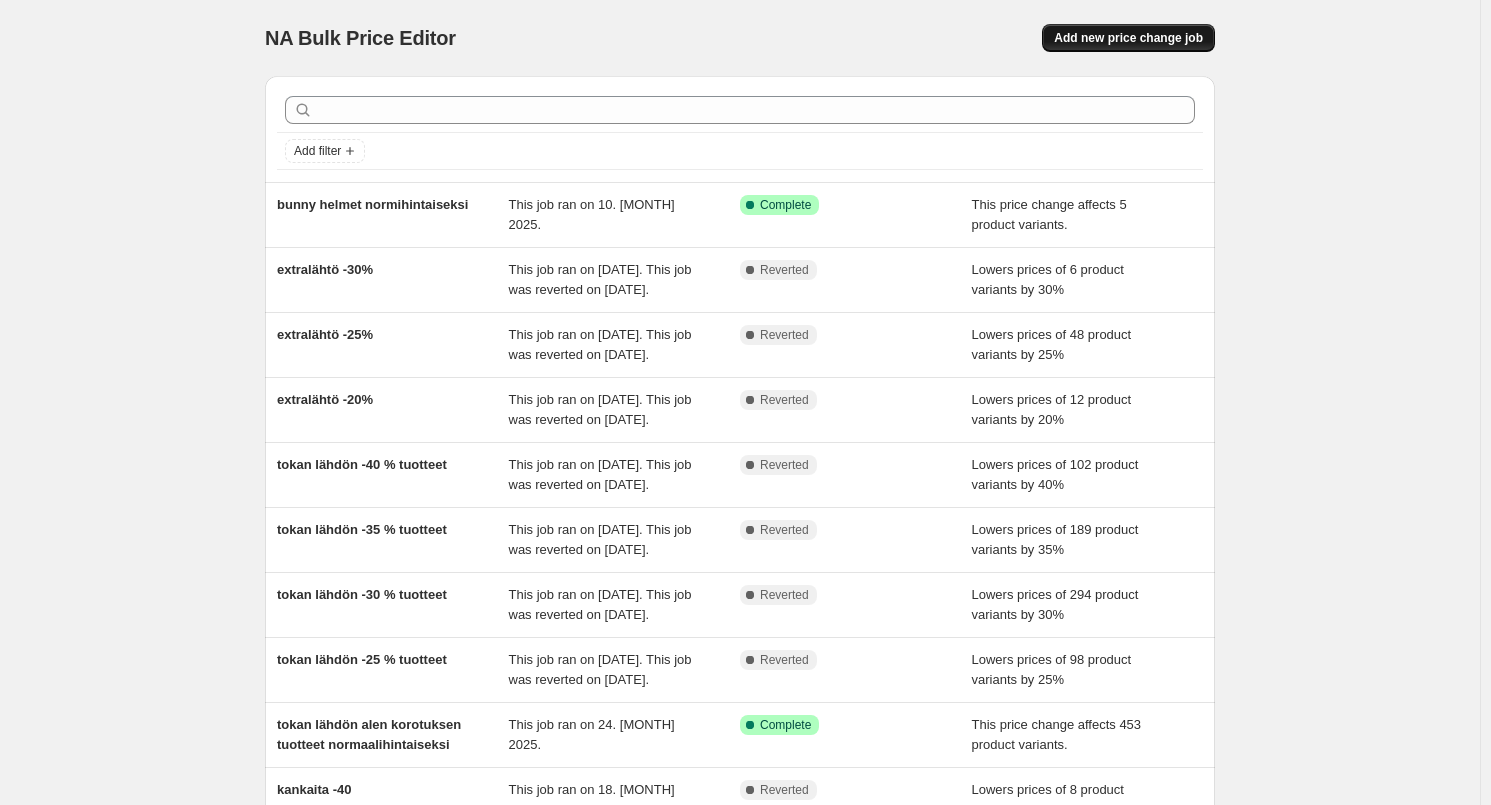 click on "Add new price change job" at bounding box center (1128, 38) 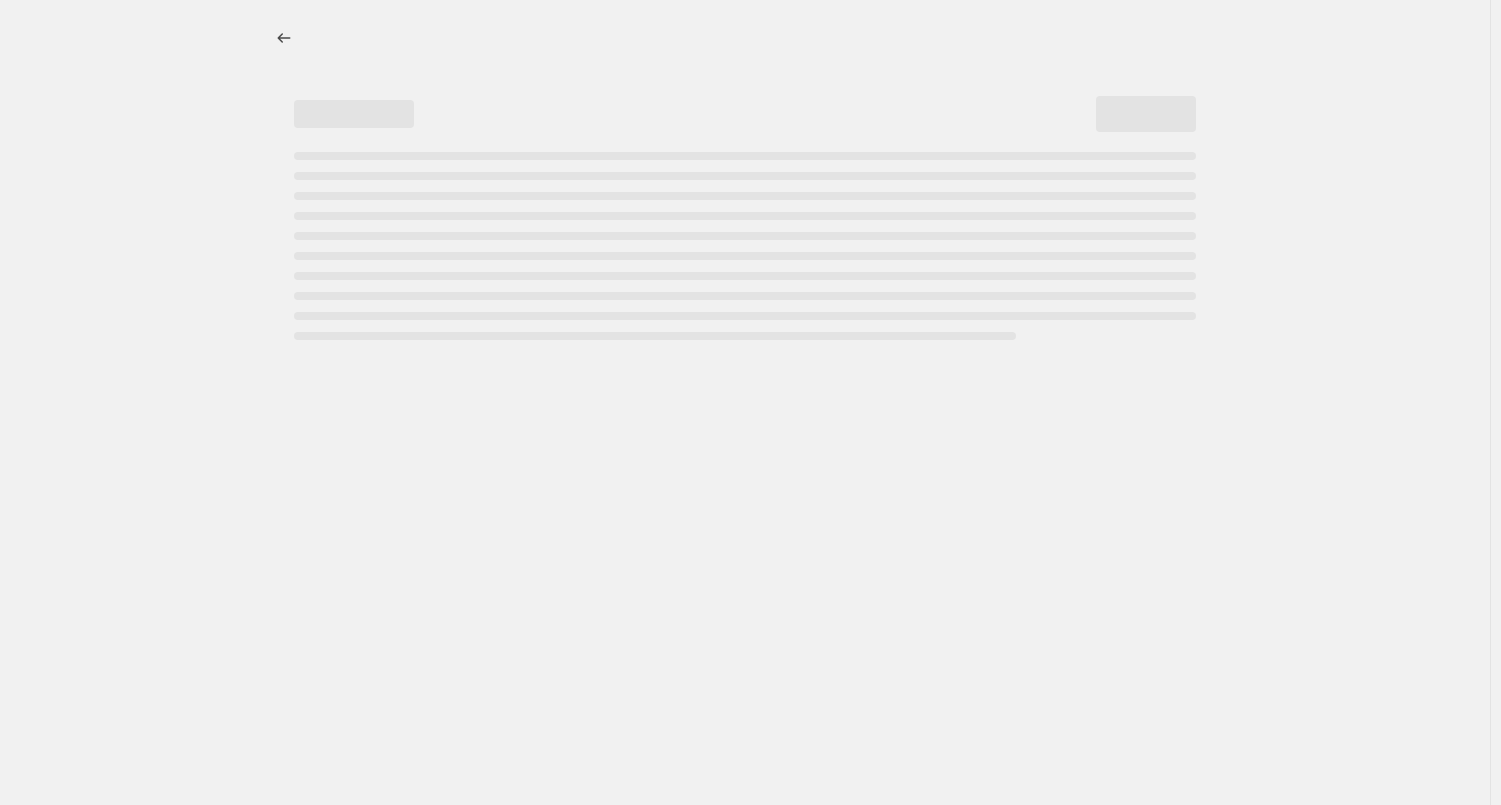 select on "percentage" 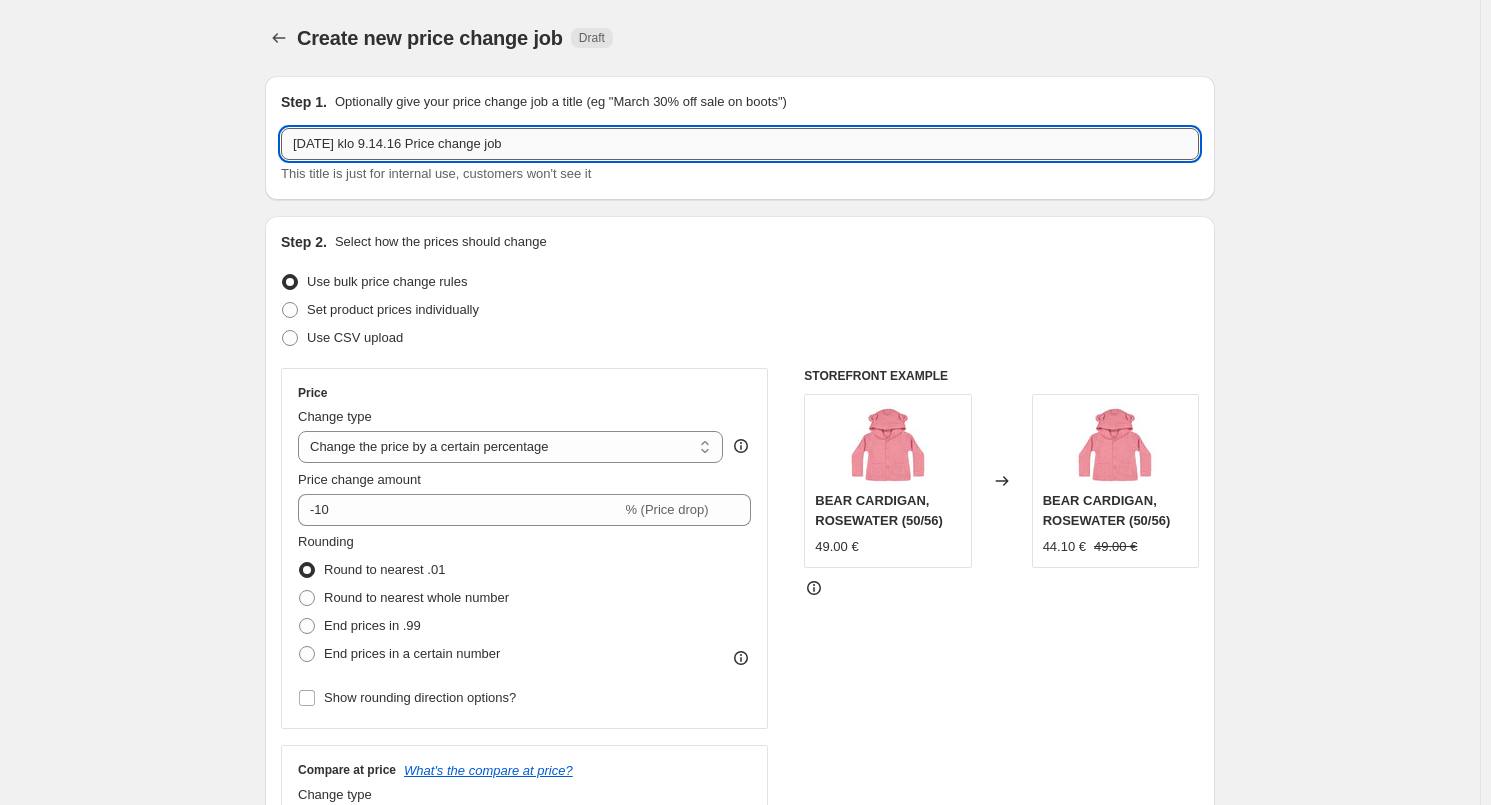click on "[DATE] klo 9.14.16 Price change job" at bounding box center (740, 144) 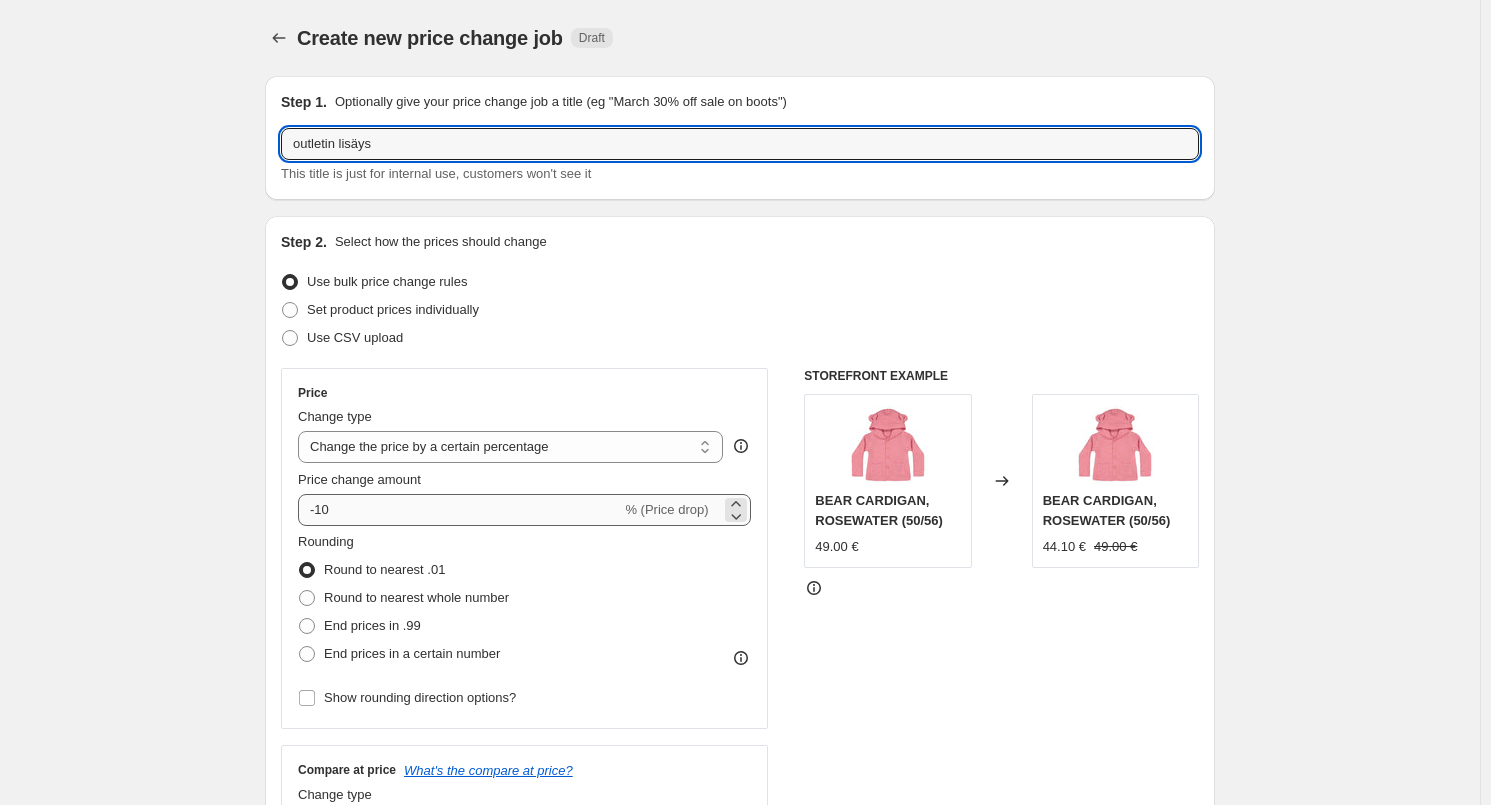type on "outletin lisäys" 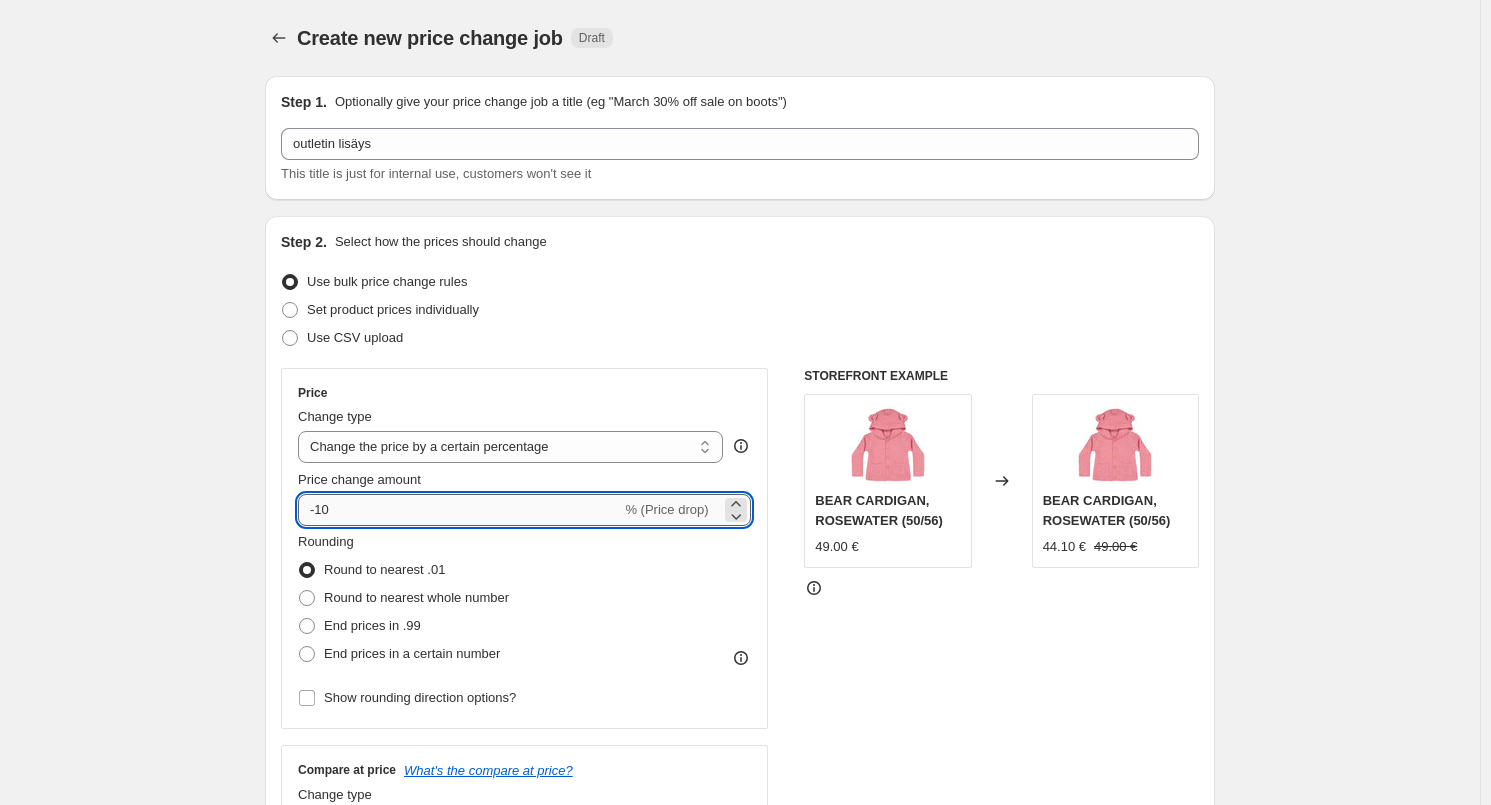 click on "-10" at bounding box center (459, 510) 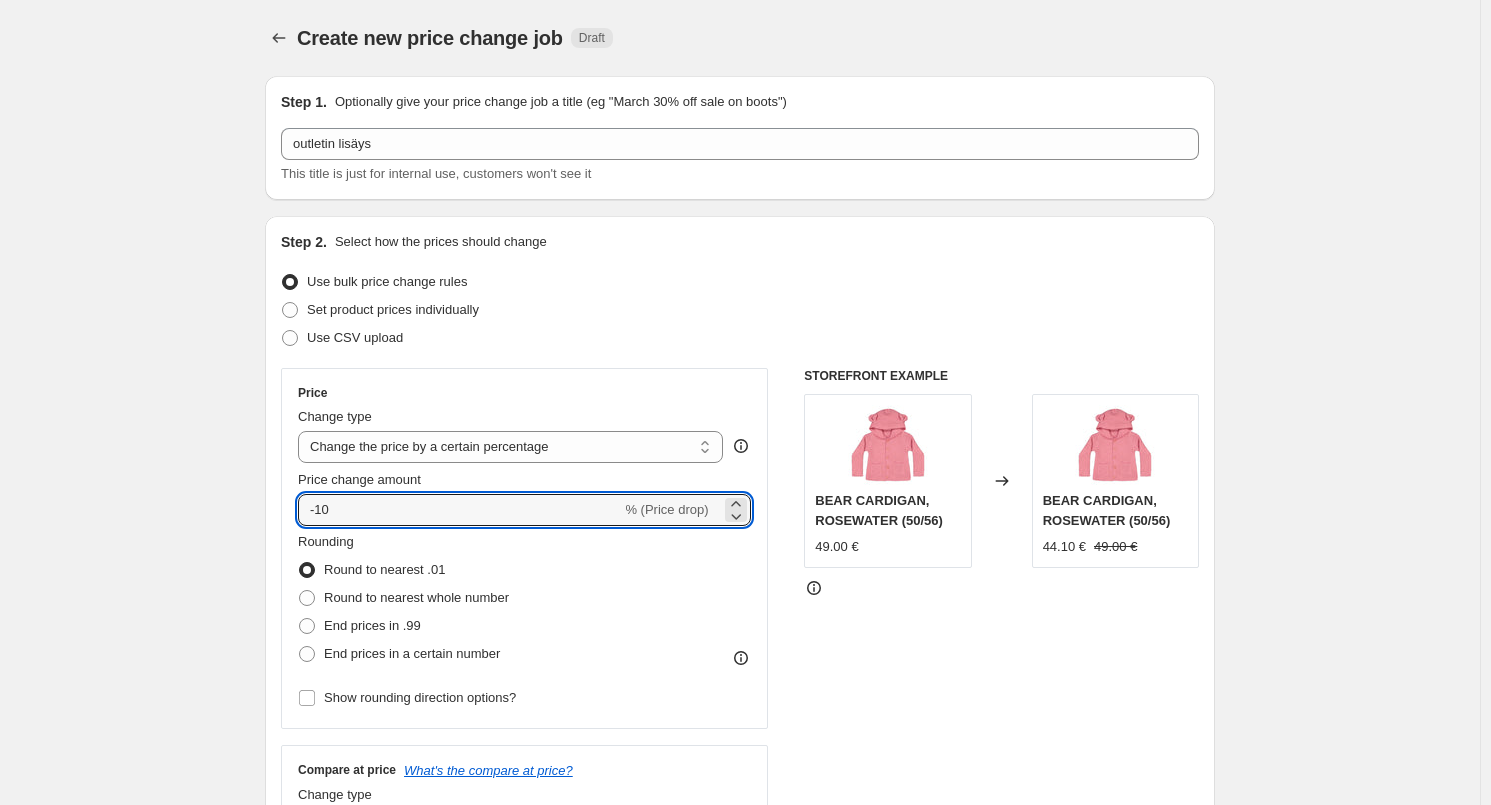 type on "-1" 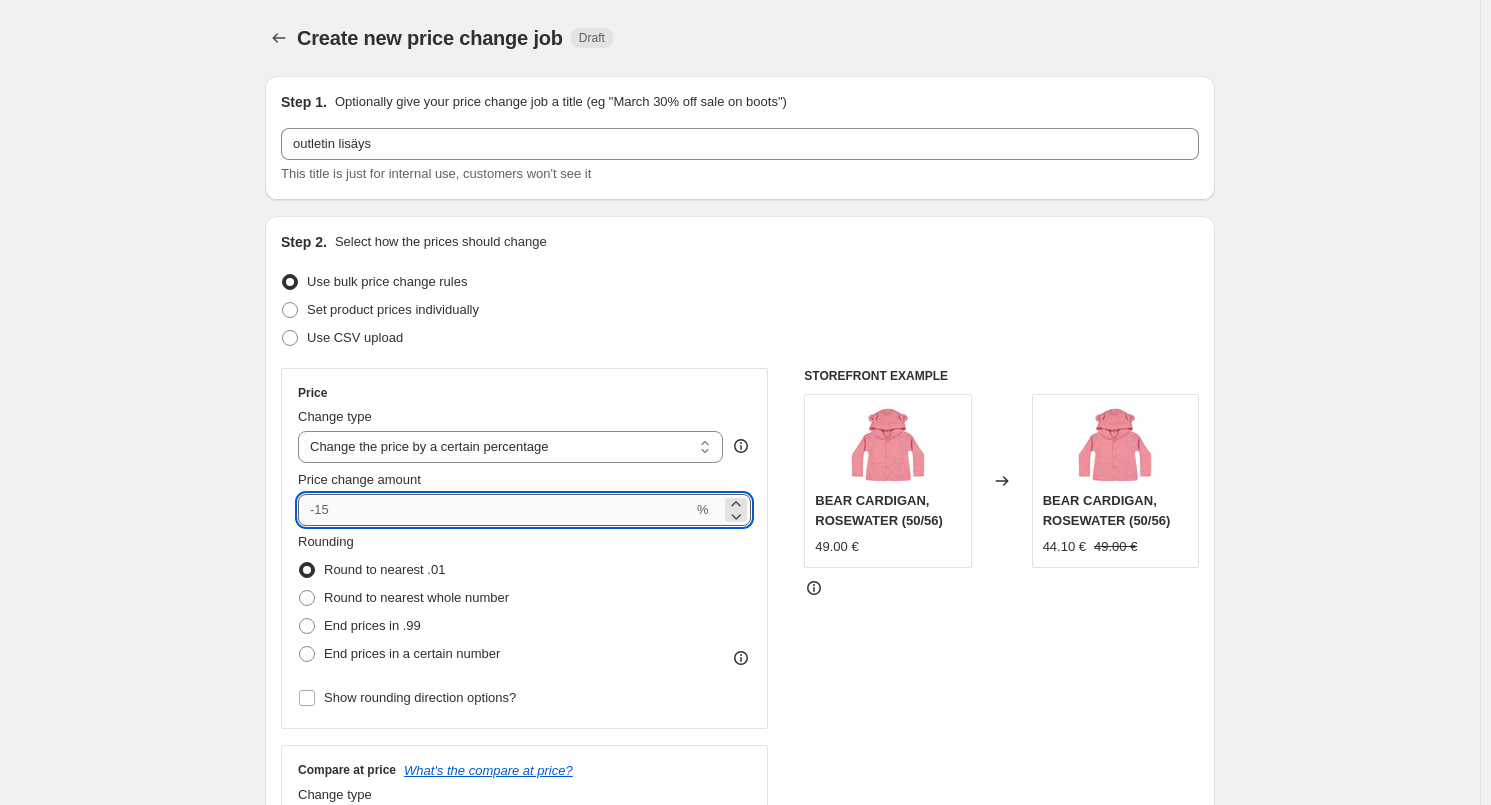 click on "Price change amount" at bounding box center (495, 510) 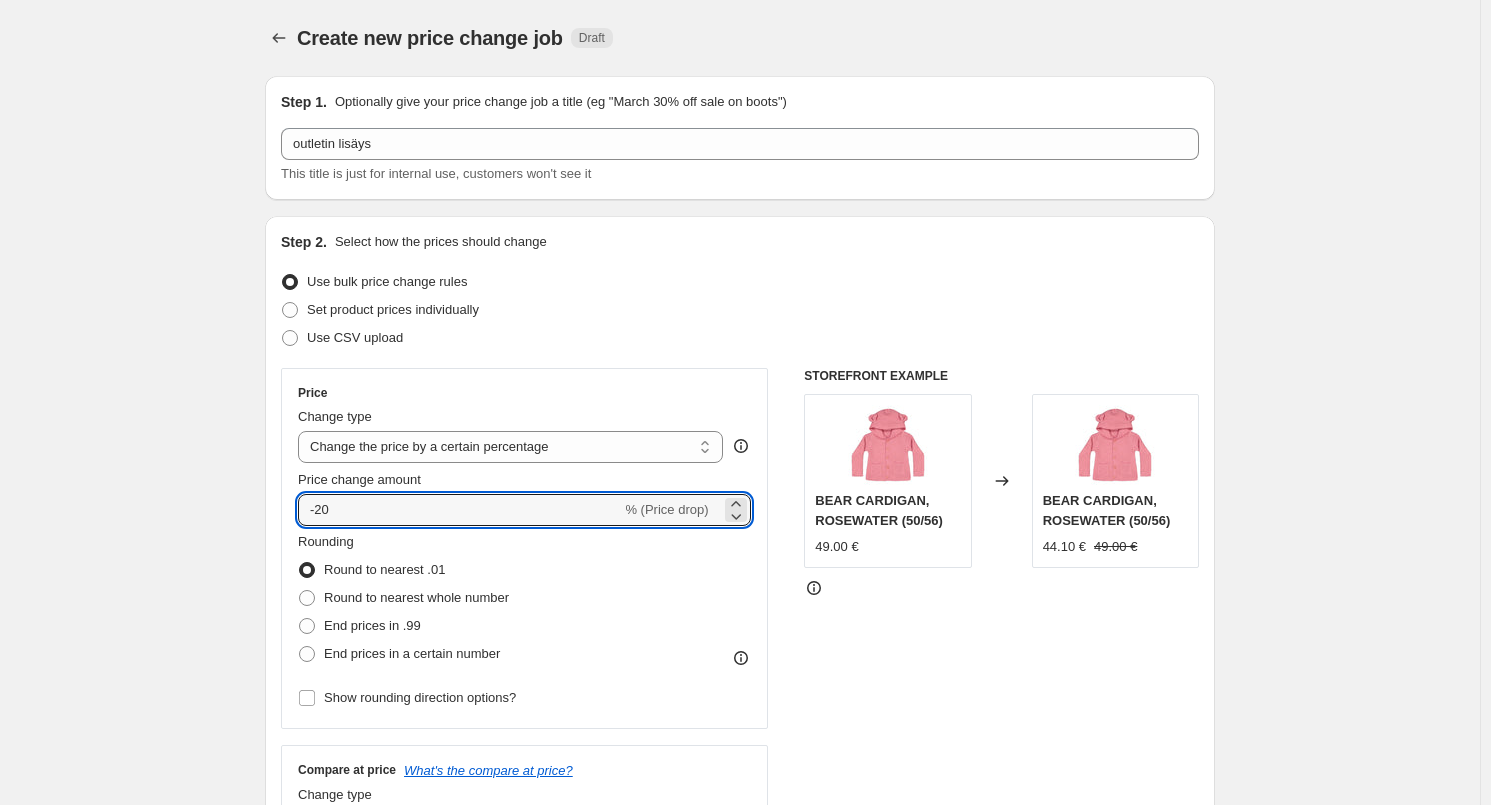 type on "-20" 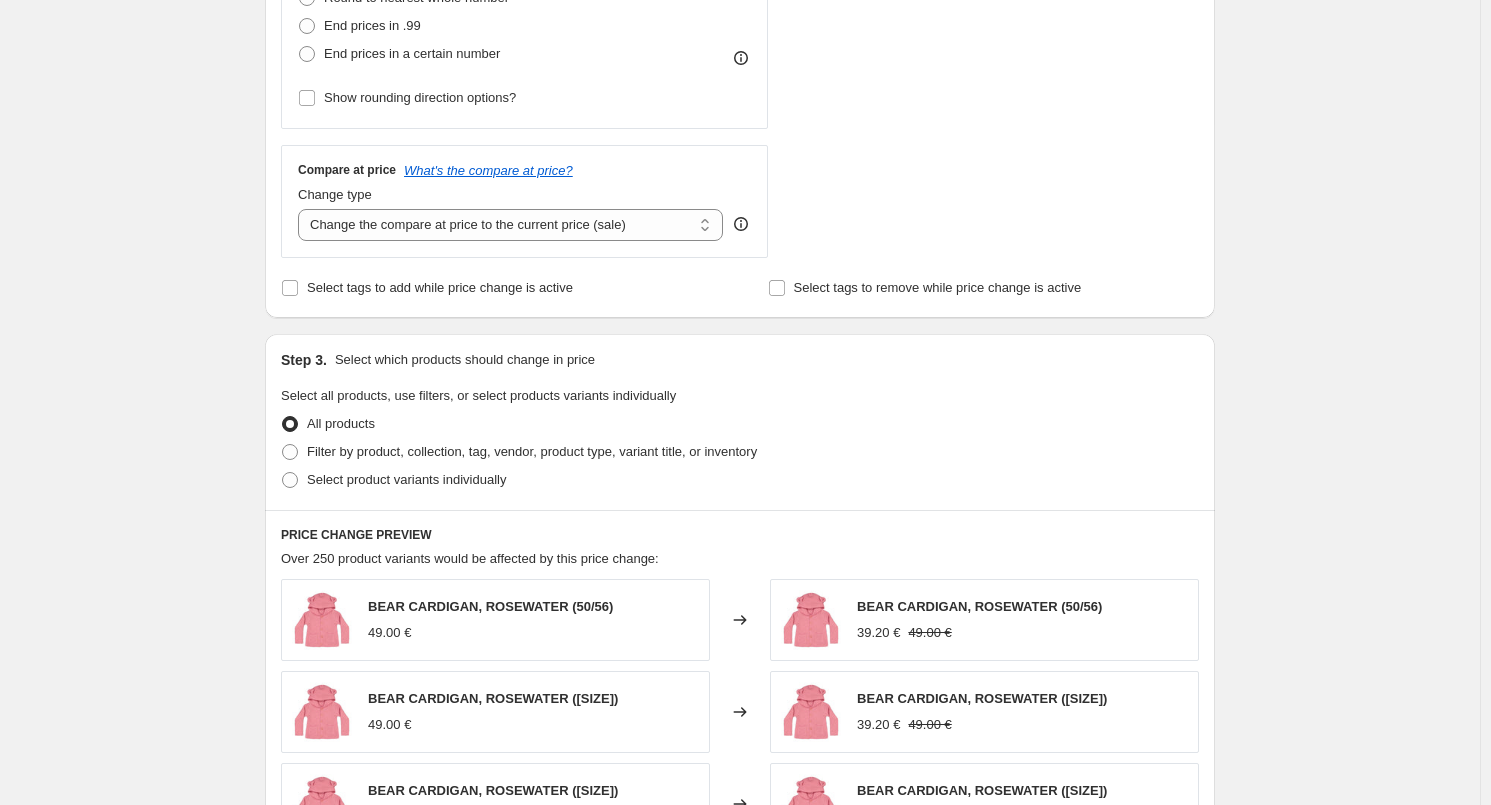 scroll, scrollTop: 700, scrollLeft: 0, axis: vertical 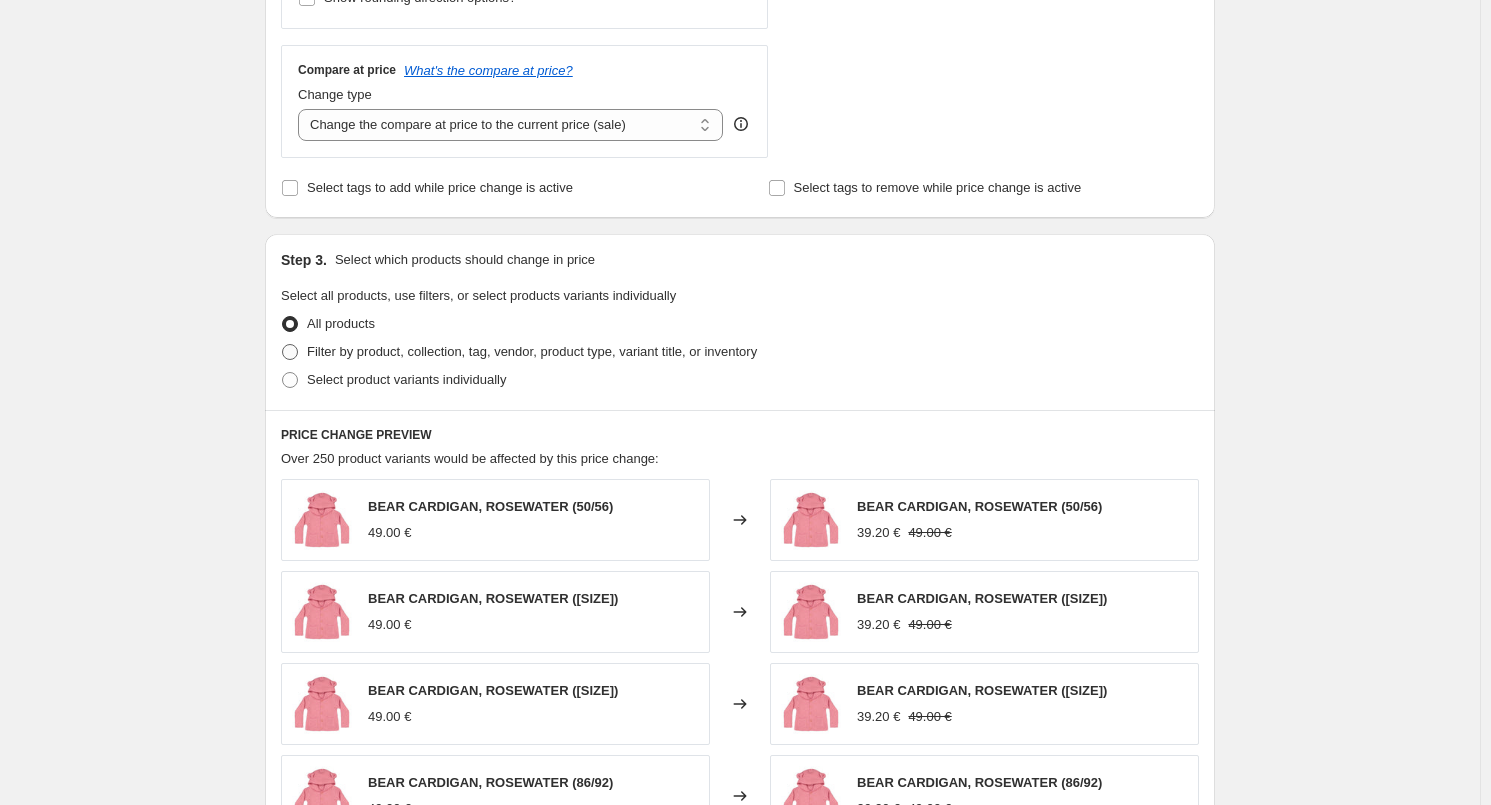 click on "Filter by product, collection, tag, vendor, product type, variant title, or inventory" at bounding box center [532, 351] 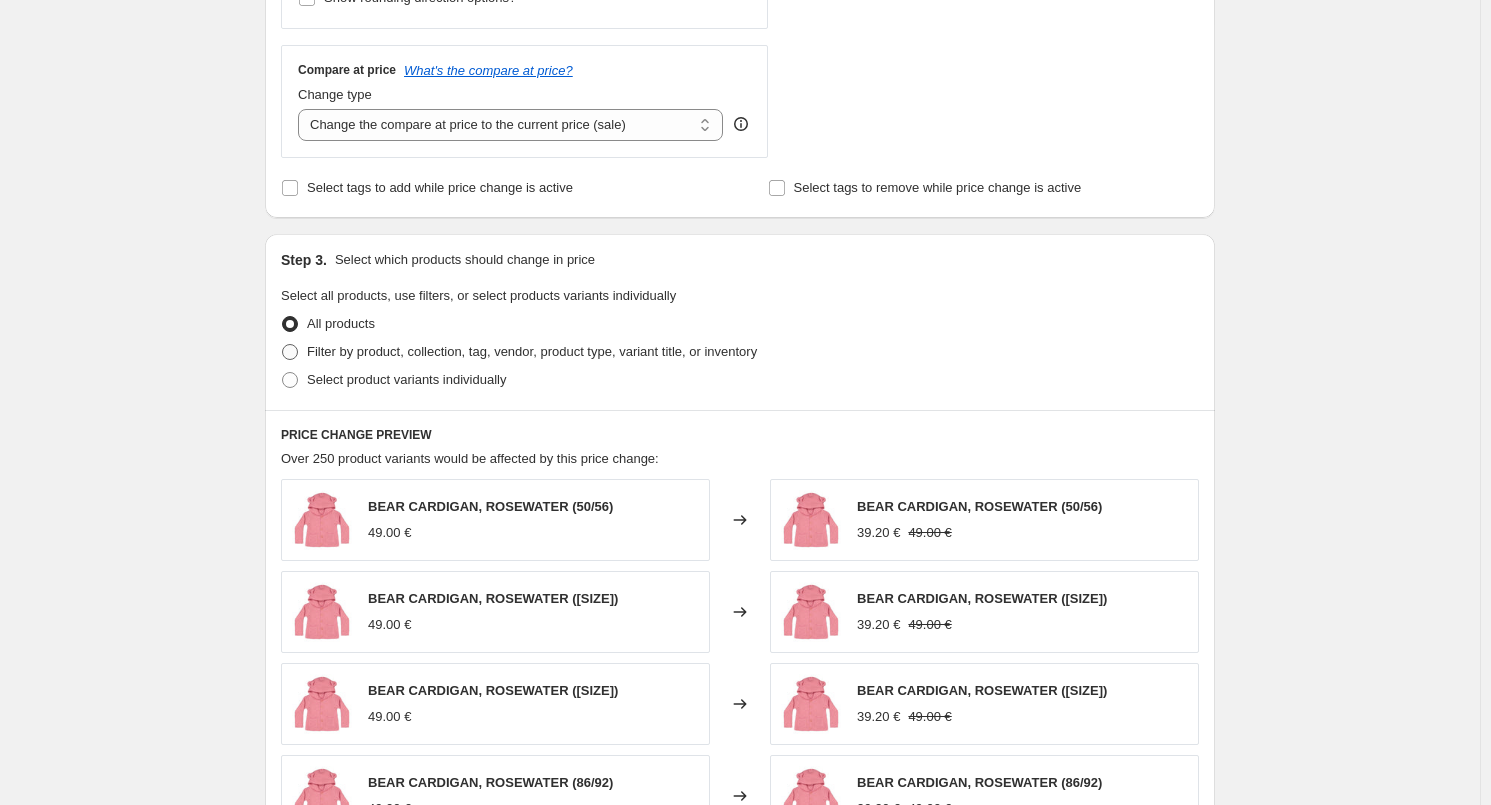 radio on "true" 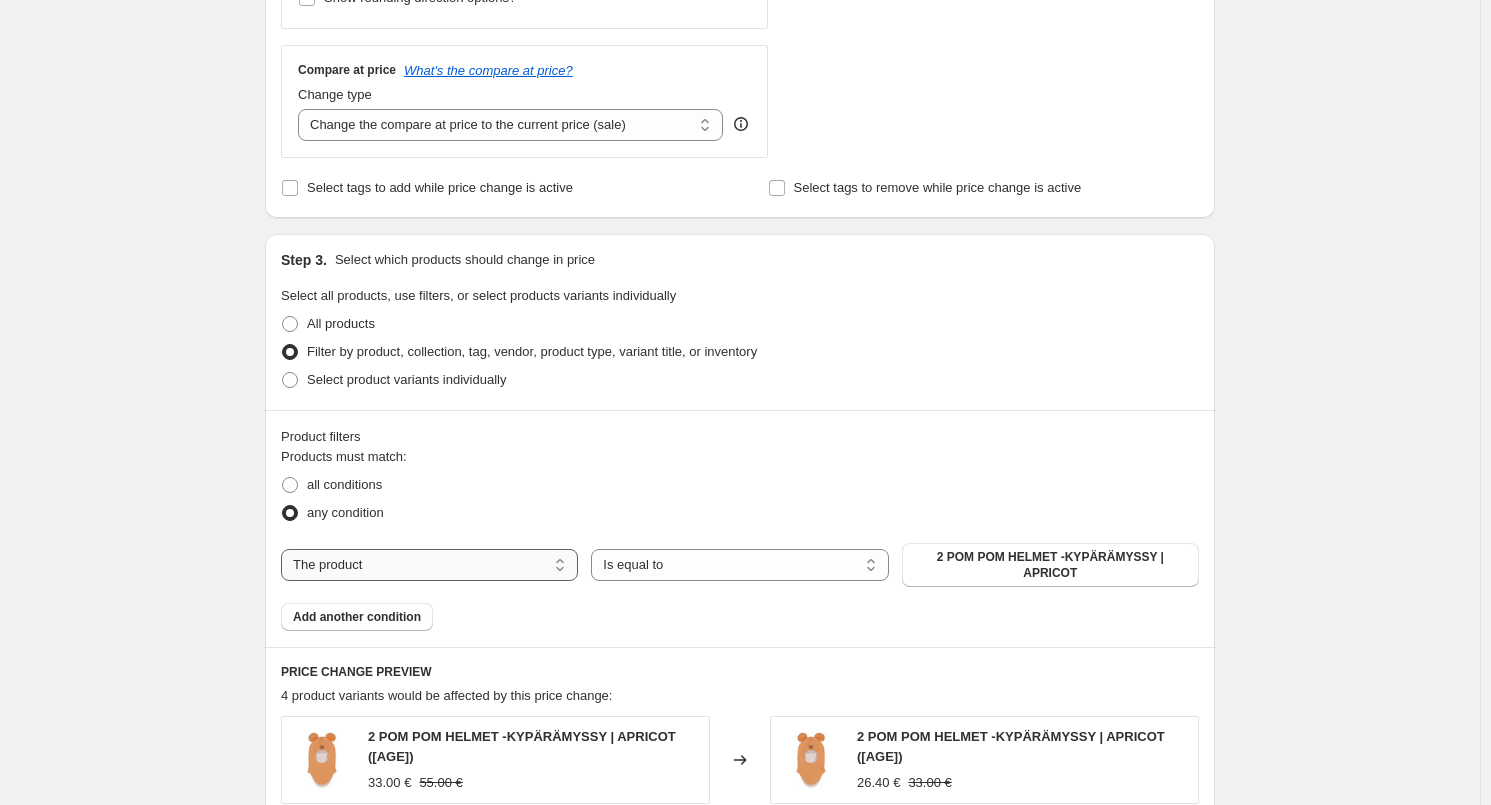 click on "The product The product's collection The product's tag The product's vendor The product's type The product's status The variant's title Inventory quantity" at bounding box center [429, 565] 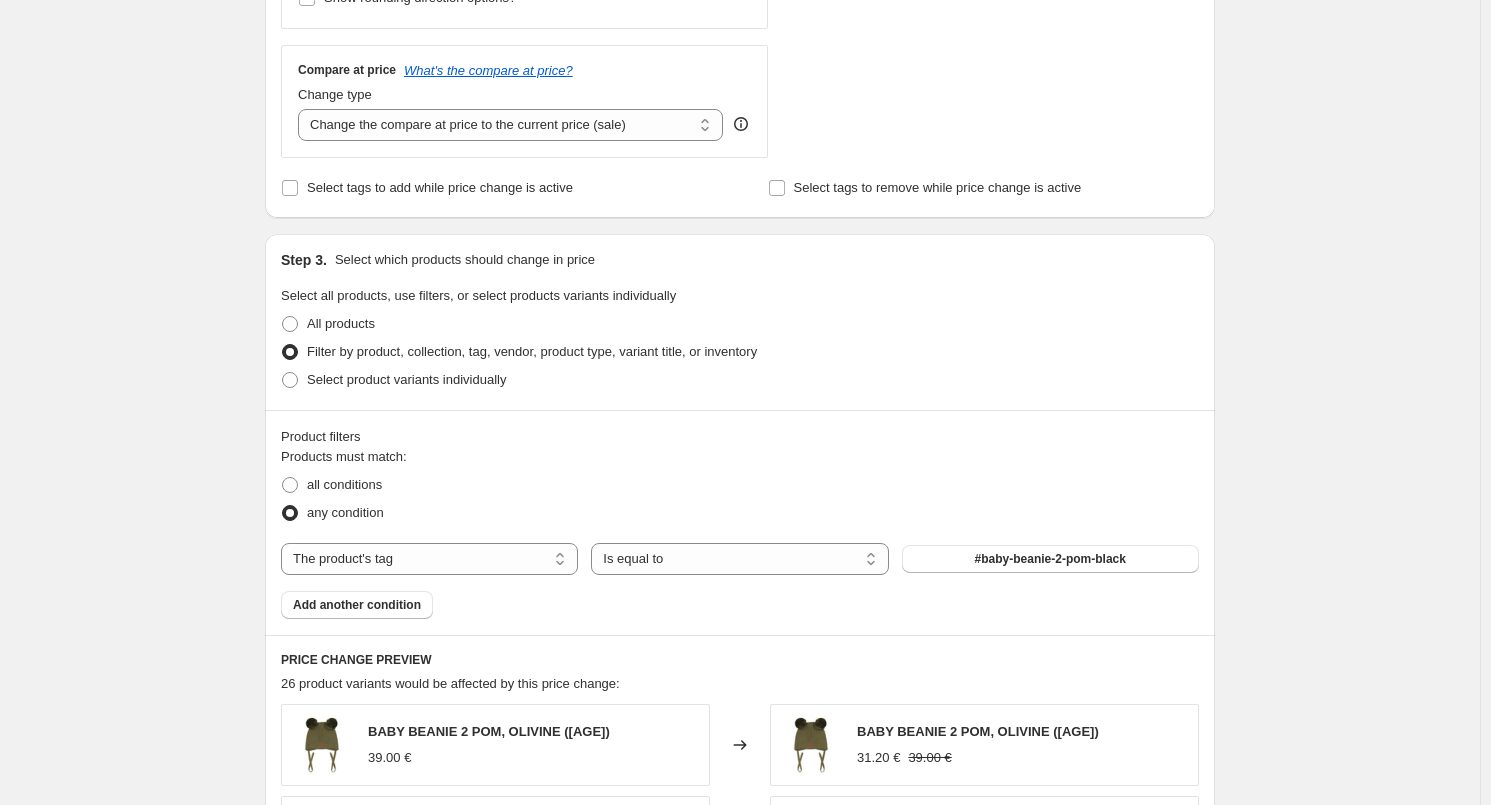 click on "#baby-beanie-2-pom-black" at bounding box center [1050, 559] 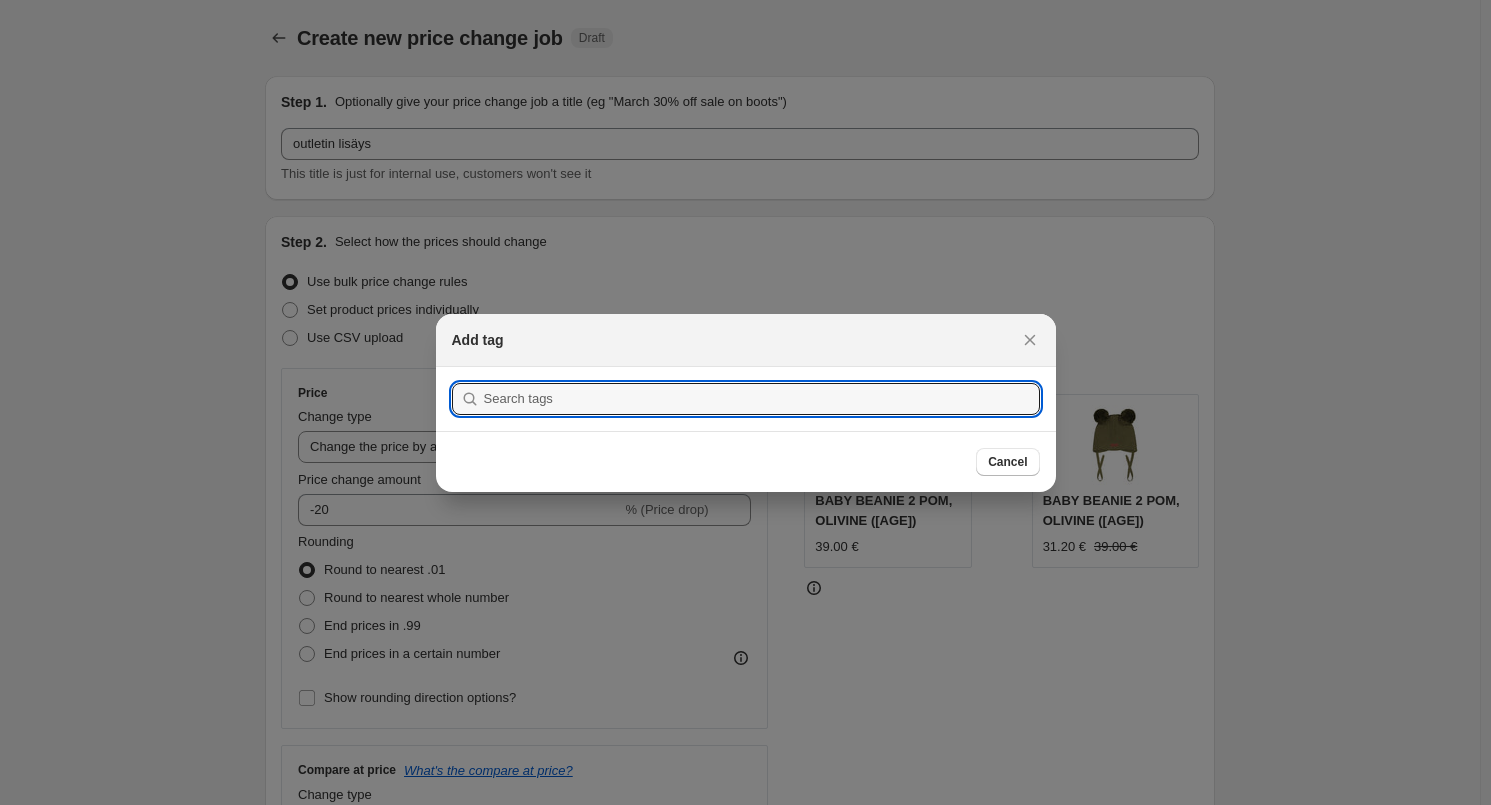scroll, scrollTop: 0, scrollLeft: 0, axis: both 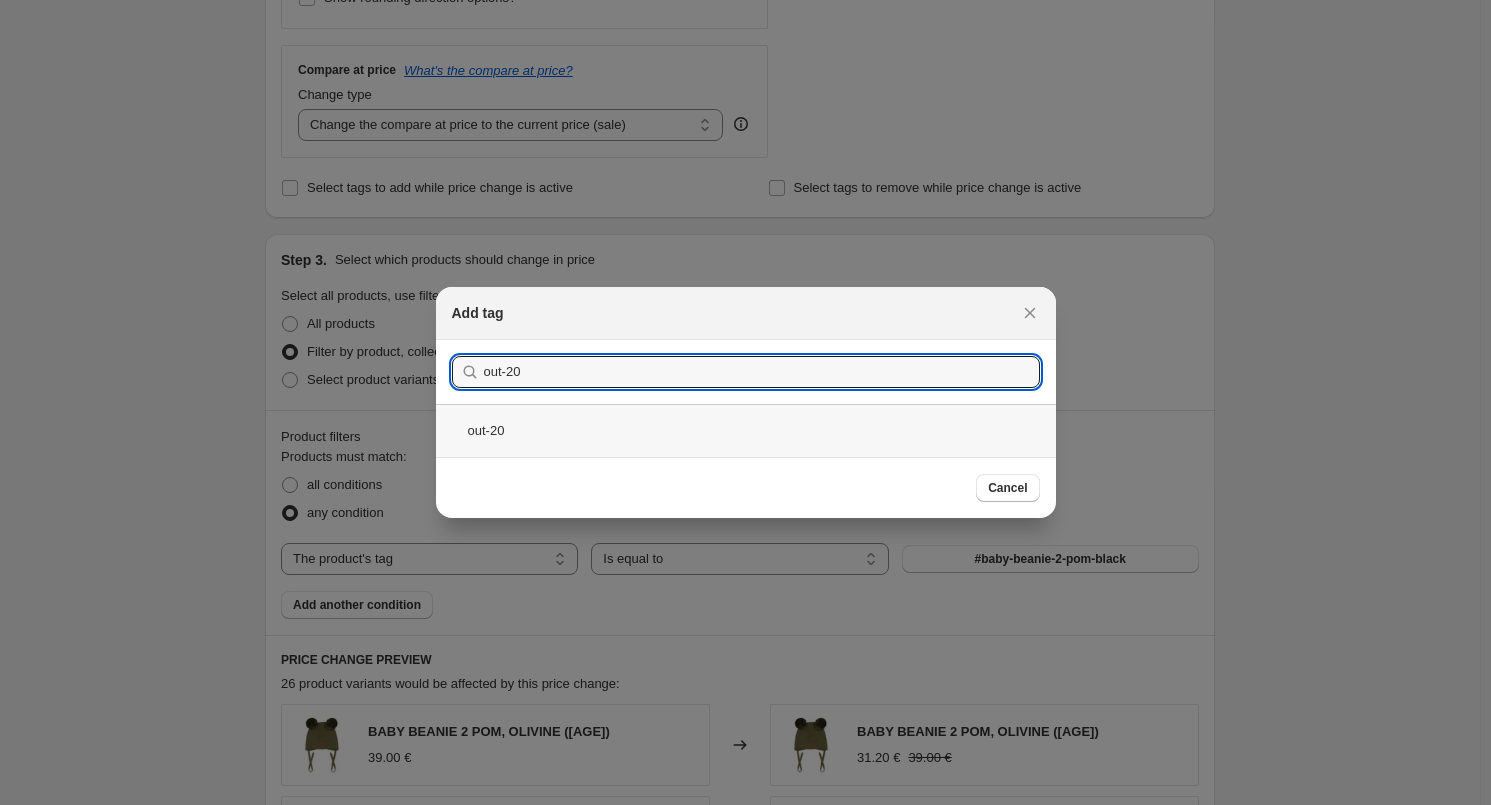type on "out-20" 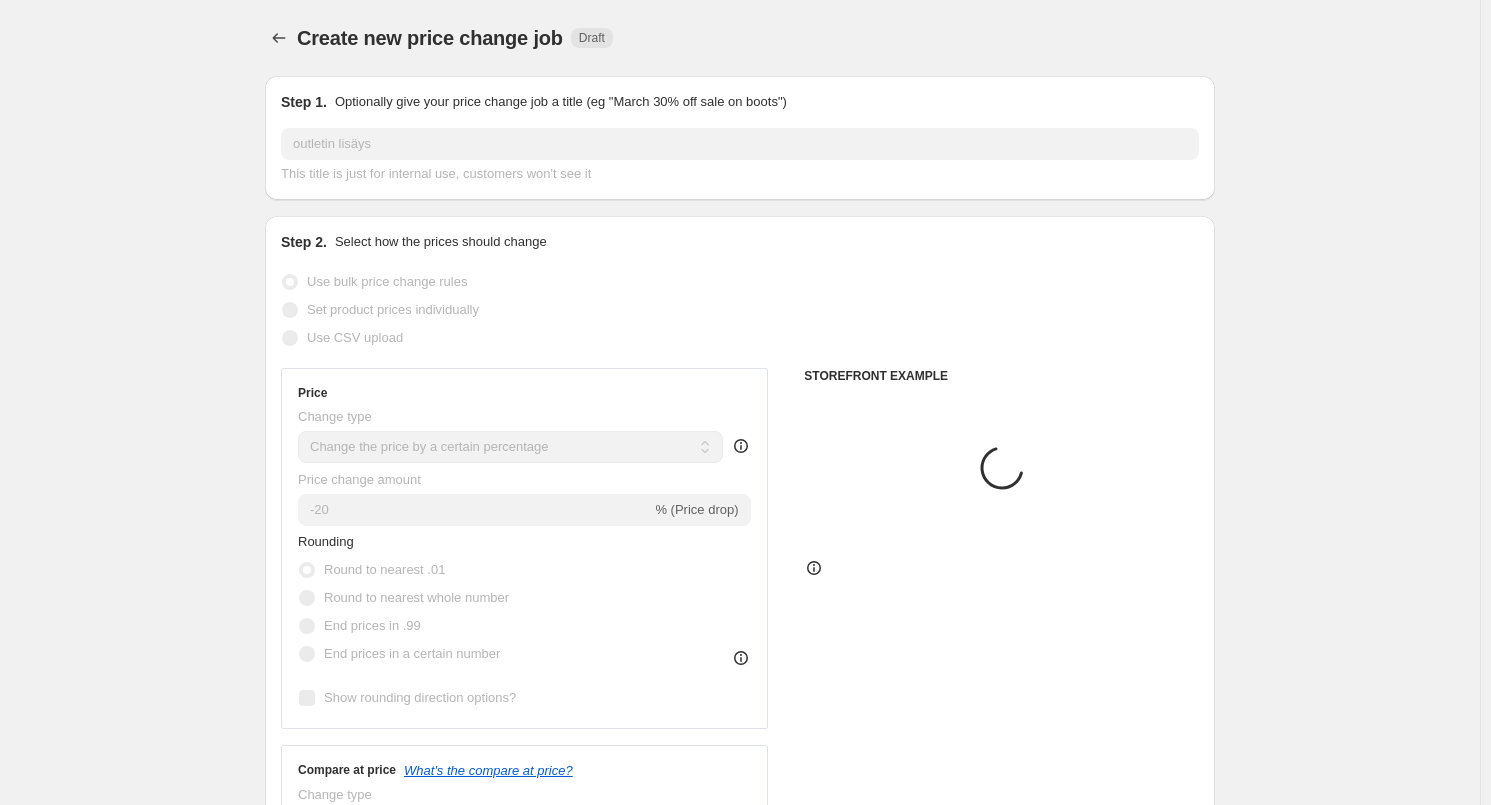scroll, scrollTop: 700, scrollLeft: 0, axis: vertical 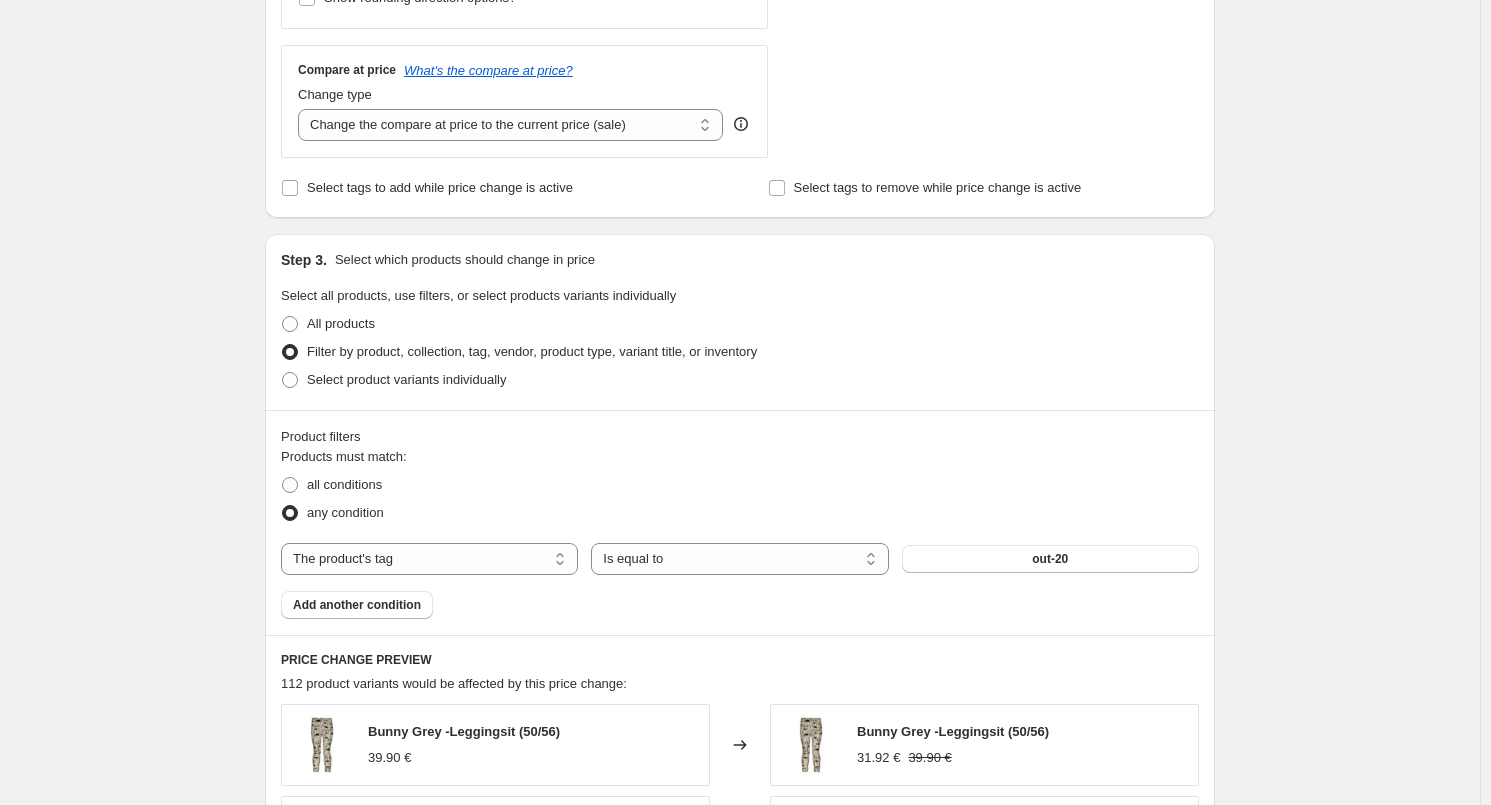 click on "Create new price change job. This page is ready Create new price change job Draft Step 1. Optionally give your price change job a title (eg "March 30% off sale on boots") outletin lisäys This title is just for internal use, customers won't see it Step 2. Select how the prices should change Use bulk price change rules Set product prices individually Use CSV upload Price Change type Change the price to a certain amount Change the price by a certain amount Change the price by a certain percentage Change the price to the current compare at price (price before sale) Change the price by a certain amount relative to the compare at price Change the price by a certain percentage relative to the compare at price Don't change the price Change the price by a certain percentage relative to the cost per item Change price to certain cost margin Change the price by a certain percentage Price change amount -20 % (Price drop) Rounding Round to nearest .01 Round to nearest whole number End prices in .99 Compare at price out-20" at bounding box center (740, 412) 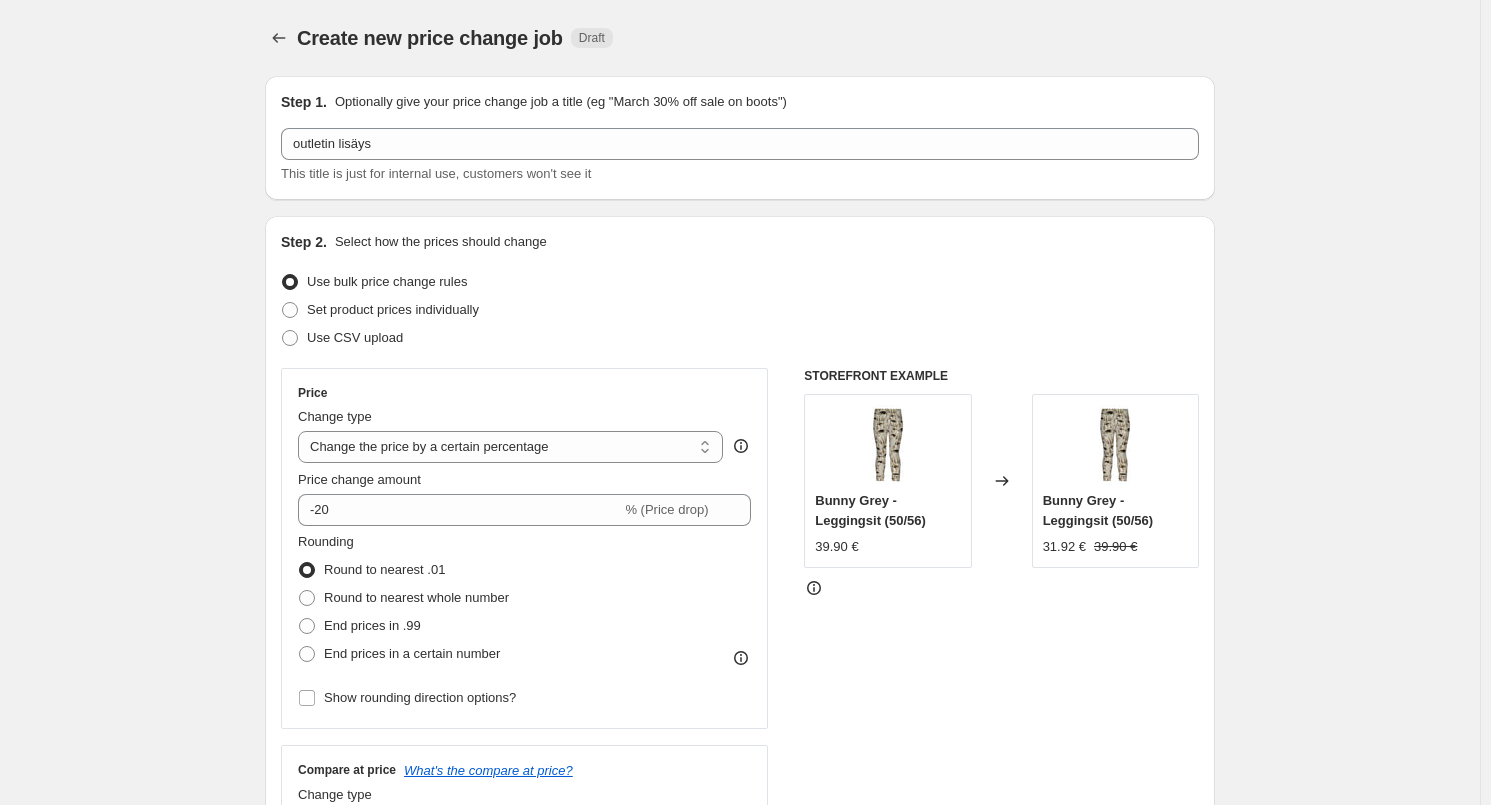 scroll, scrollTop: 1417, scrollLeft: 0, axis: vertical 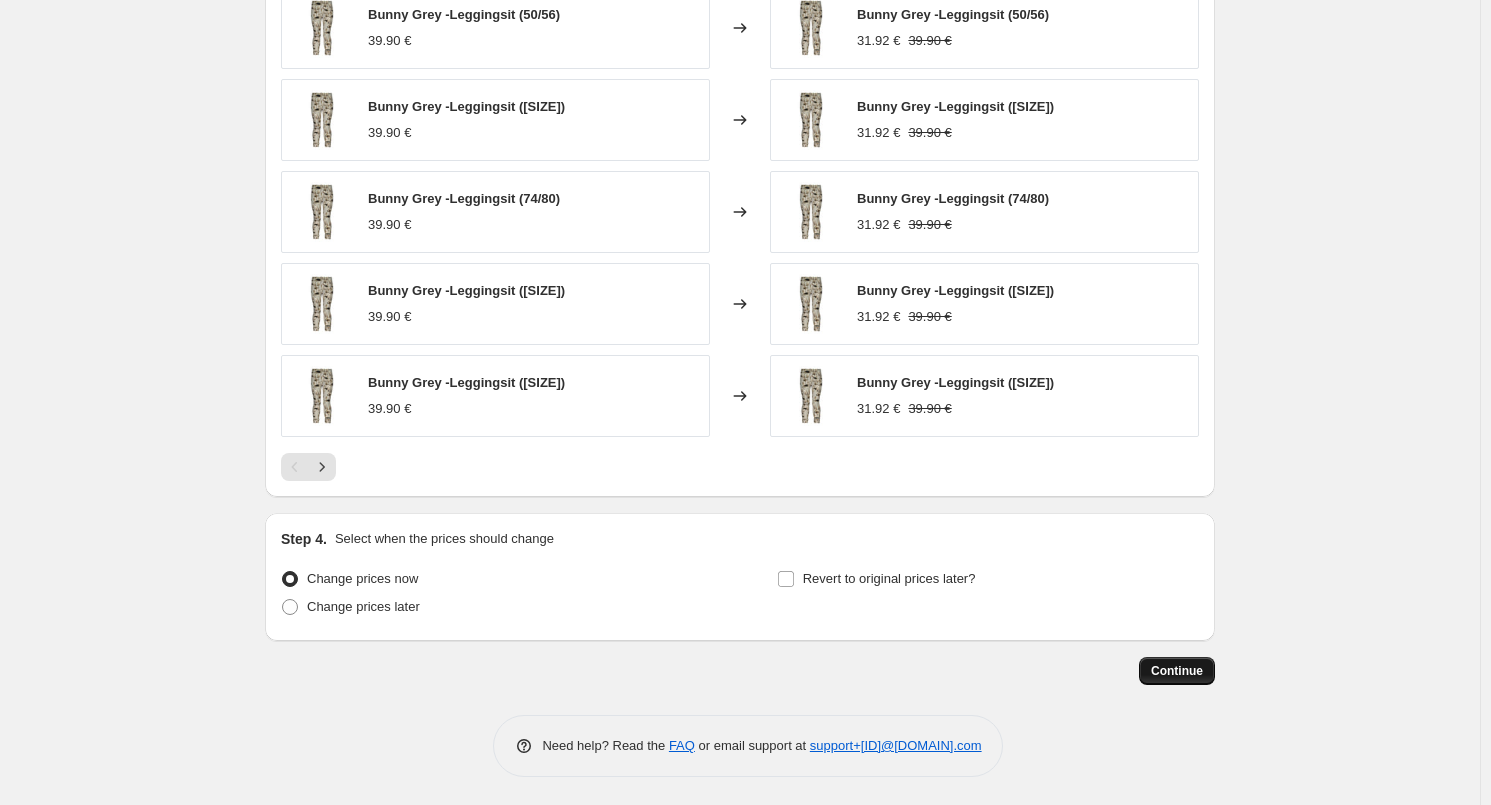click on "Continue" at bounding box center (1177, 671) 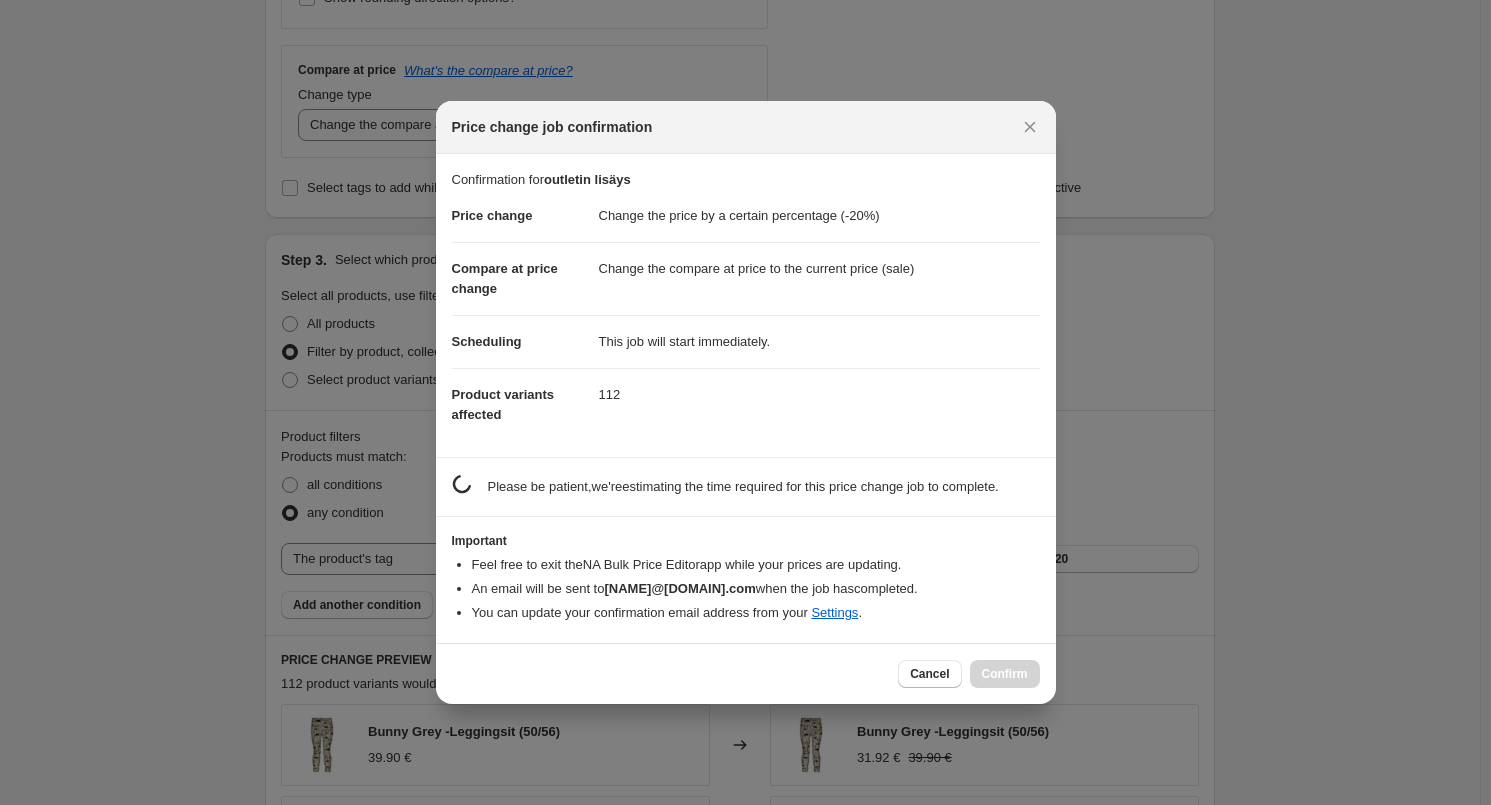scroll, scrollTop: 1417, scrollLeft: 0, axis: vertical 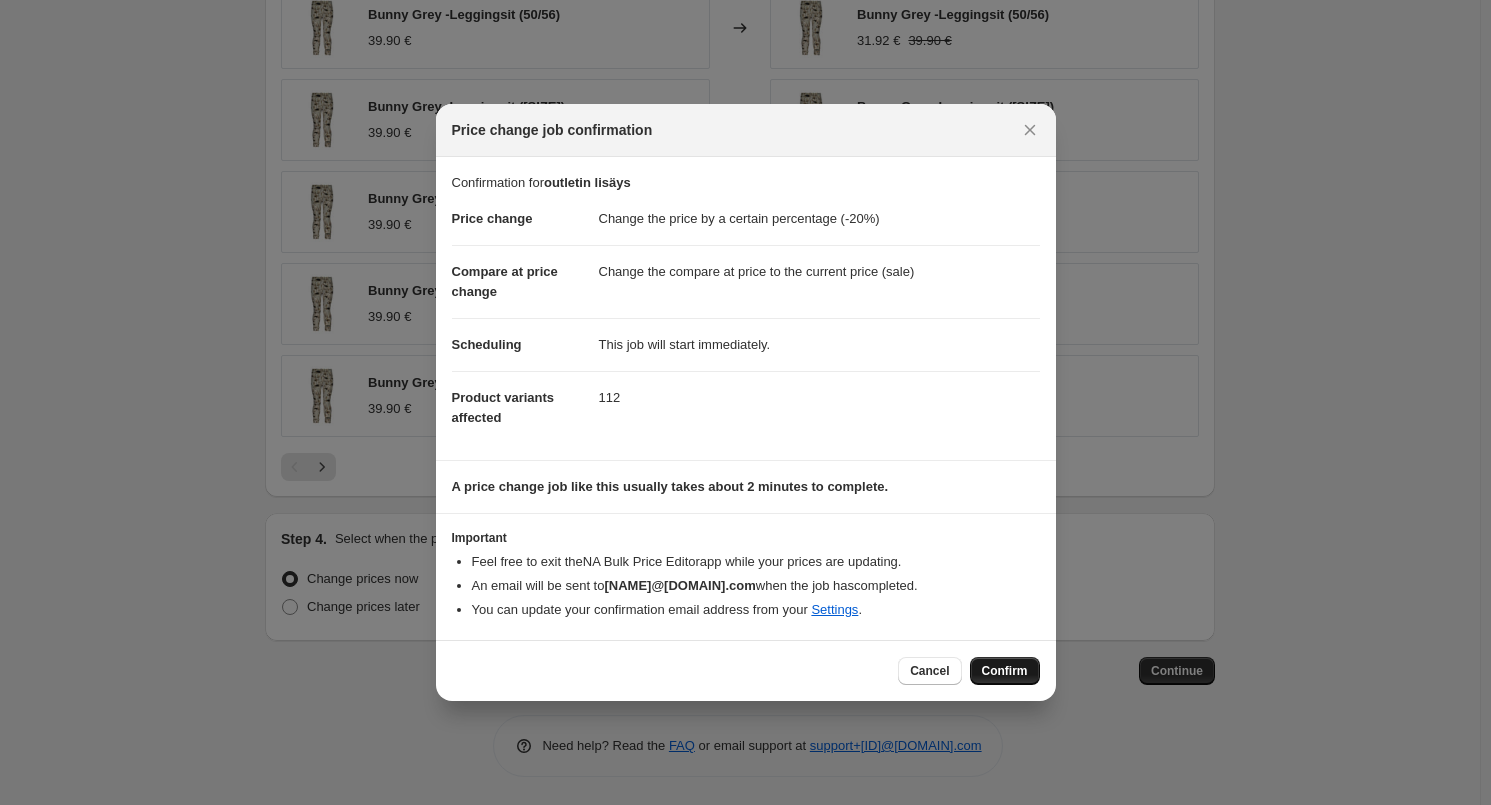 click on "Confirm" at bounding box center [1005, 671] 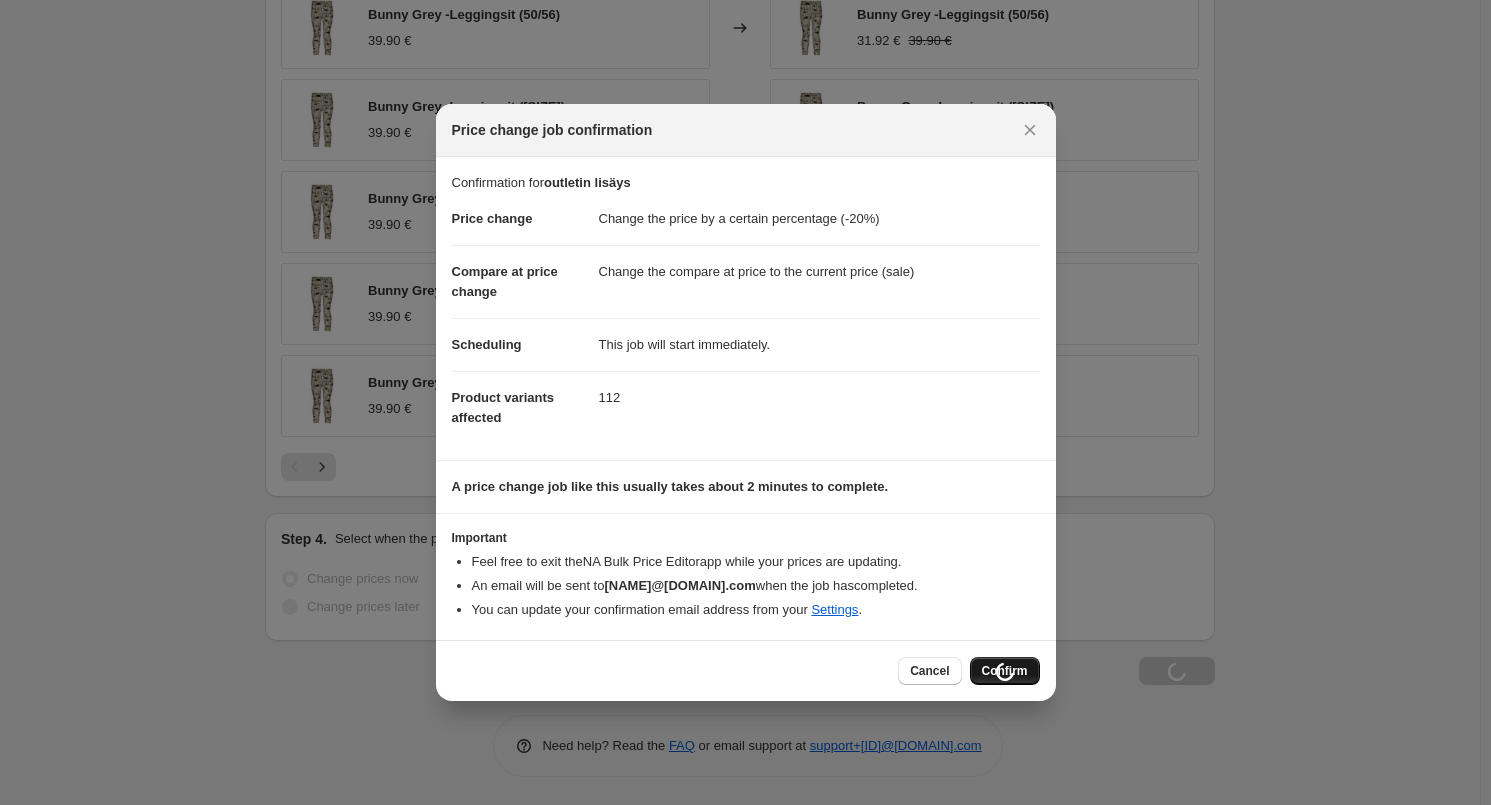 scroll, scrollTop: 1485, scrollLeft: 0, axis: vertical 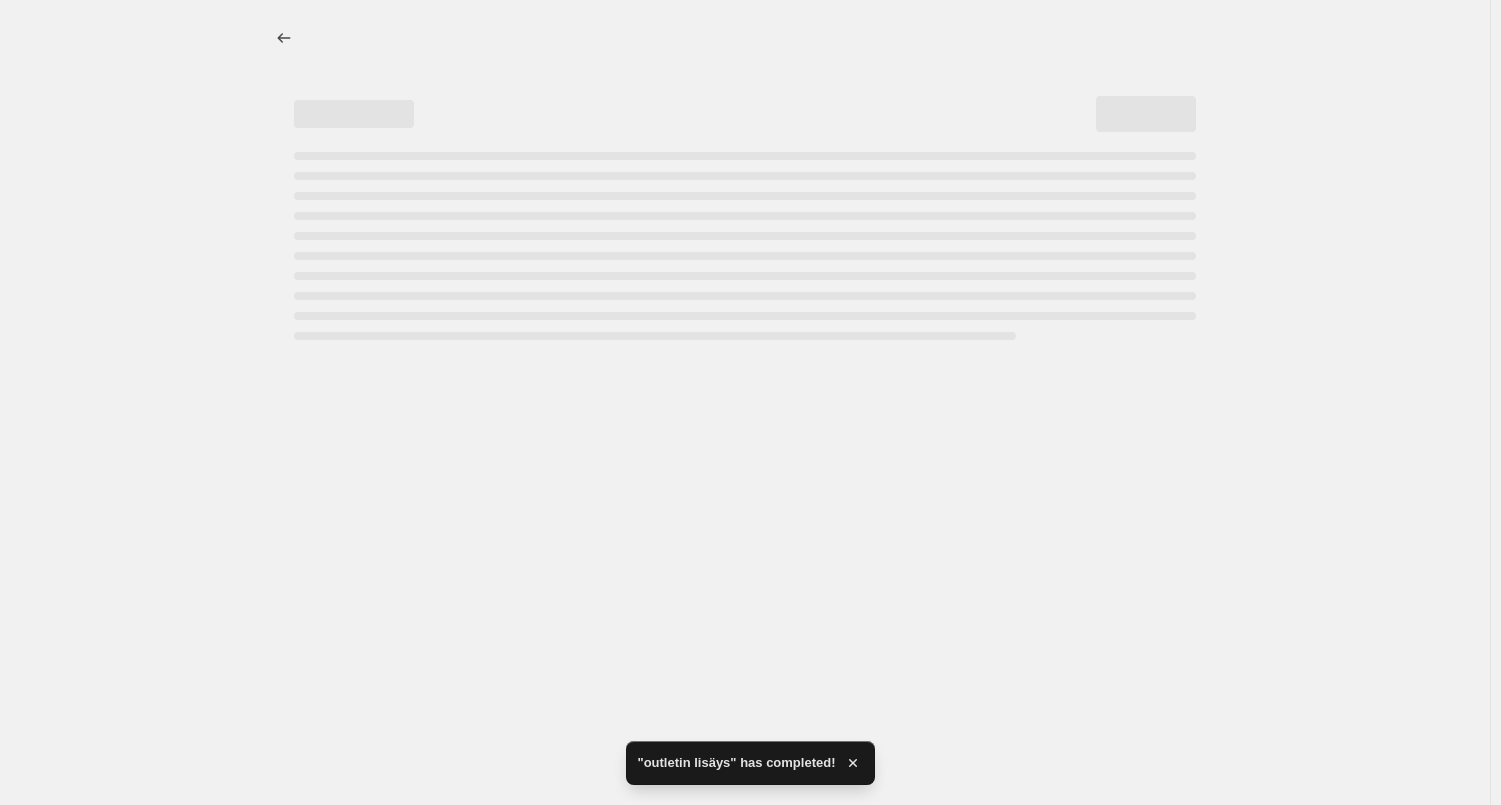 select on "percentage" 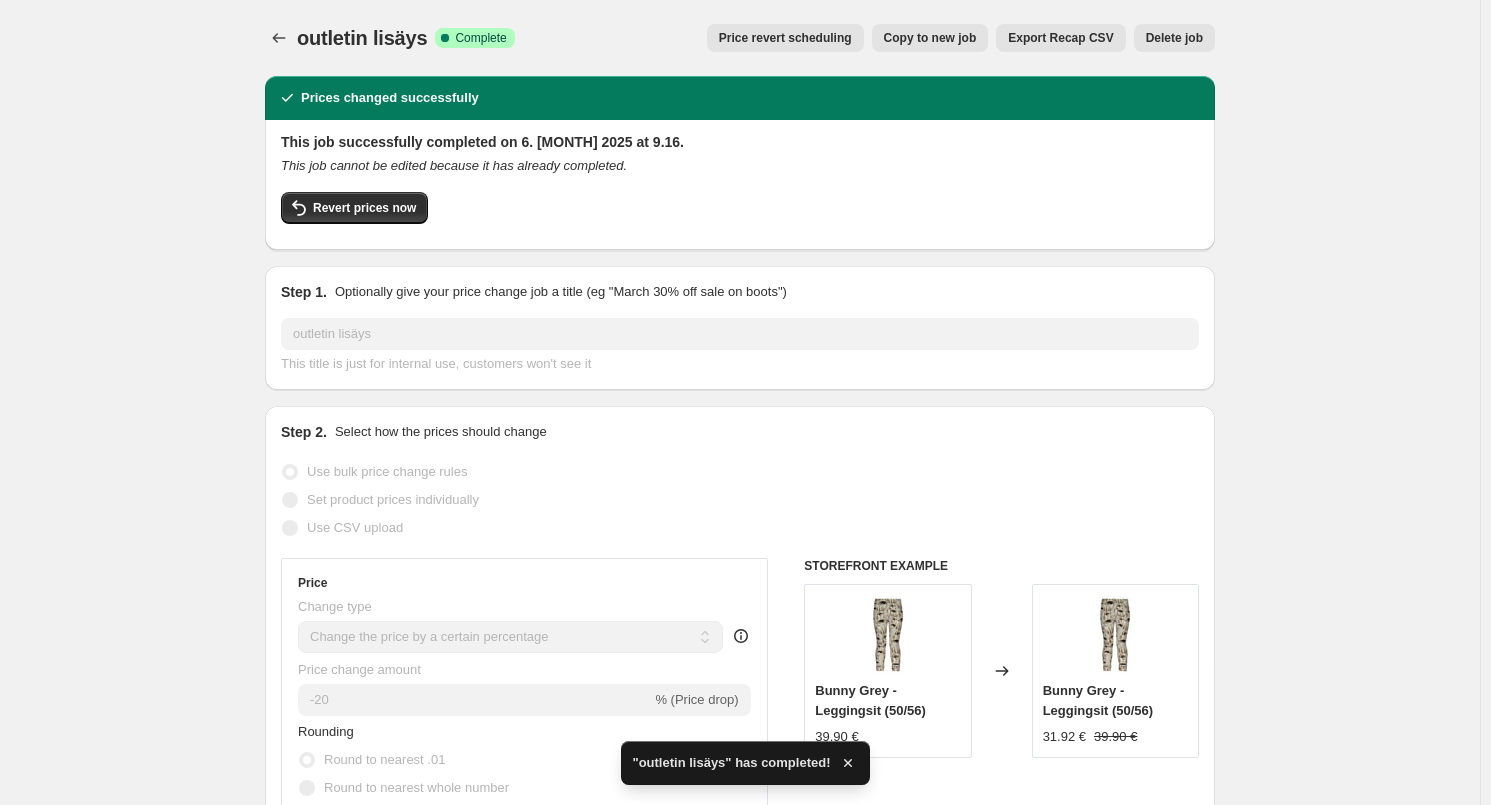 click on "outletin lisäys. This page is ready outletin lisäys Success Complete Complete Price revert scheduling Copy to new job Export Recap CSV Delete job More actions Price revert scheduling Copy to new job Export Recap CSV Delete job Prices changed successfully This job successfully completed on 6. [MONTH] 2025 at 9.16. This job cannot be edited because it has already completed. Revert prices now Step 1. Optionally give your price change job a title (eg "March 30% off sale on boots") outletin lisäys This title is just for internal use, customers won't see it Step 2. Select how the prices should change Use bulk price change rules Set product prices individually Use CSV upload Price Change type Change the price to a certain amount Change the price by a certain amount Change the price by a certain percentage Change the price to the current compare at price (price before sale) Change the price by a certain amount relative to the compare at price Don't change the price Change price to certain cost margin -20 Rounding" at bounding box center [740, 1185] 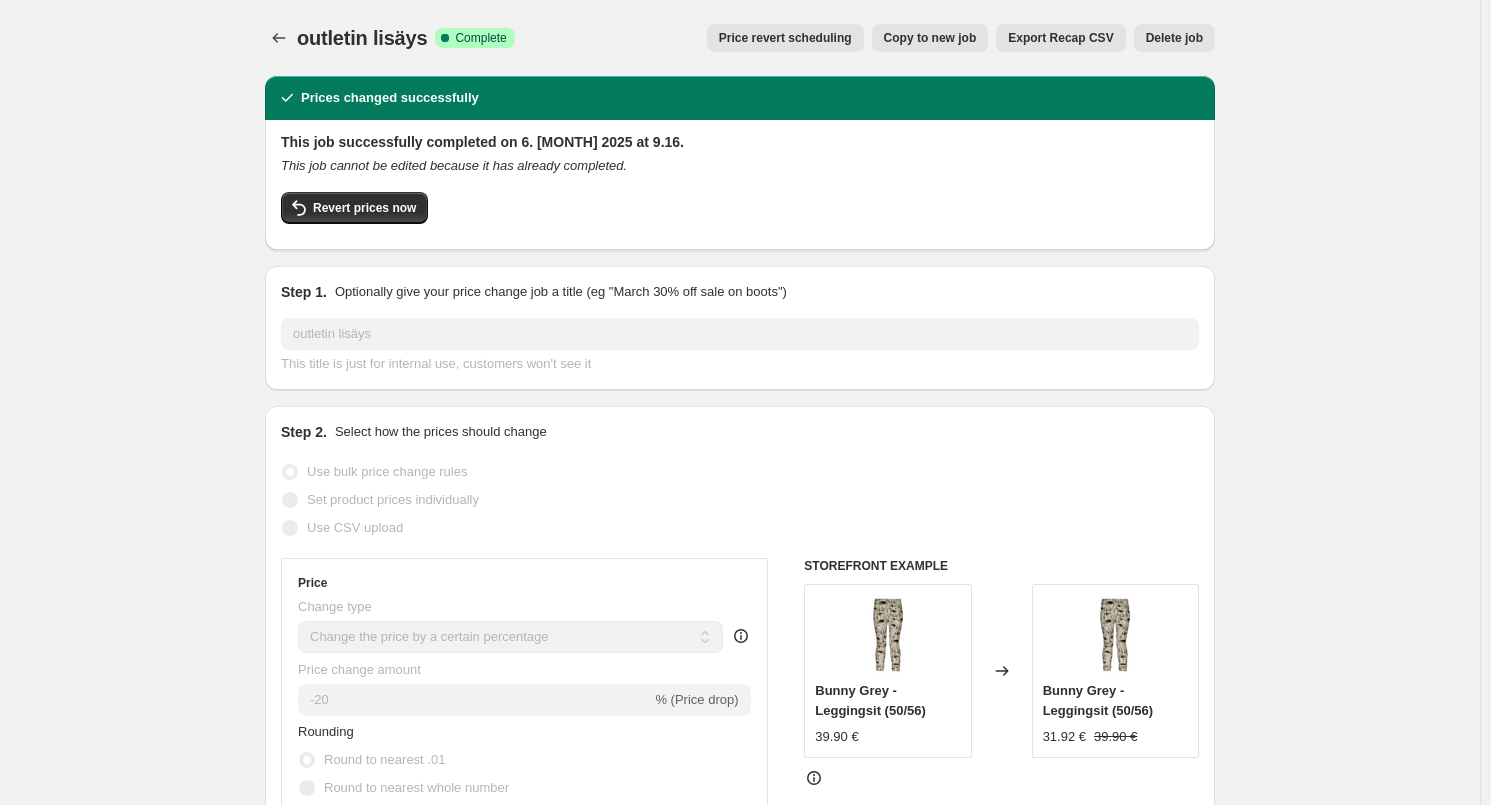 click on "Copy to new job" at bounding box center [930, 38] 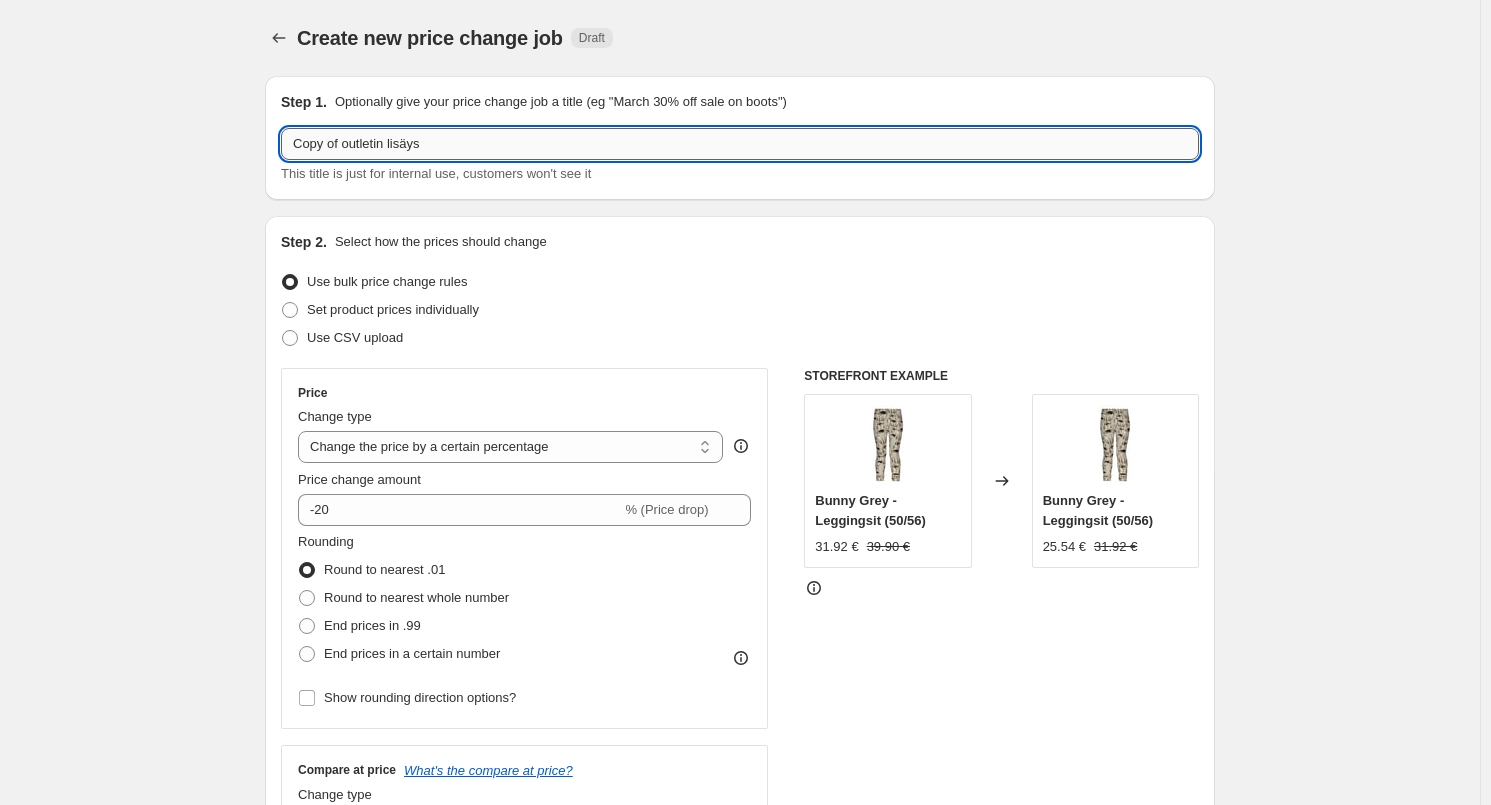 click on "Copy of outletin lisäys" at bounding box center (740, 144) 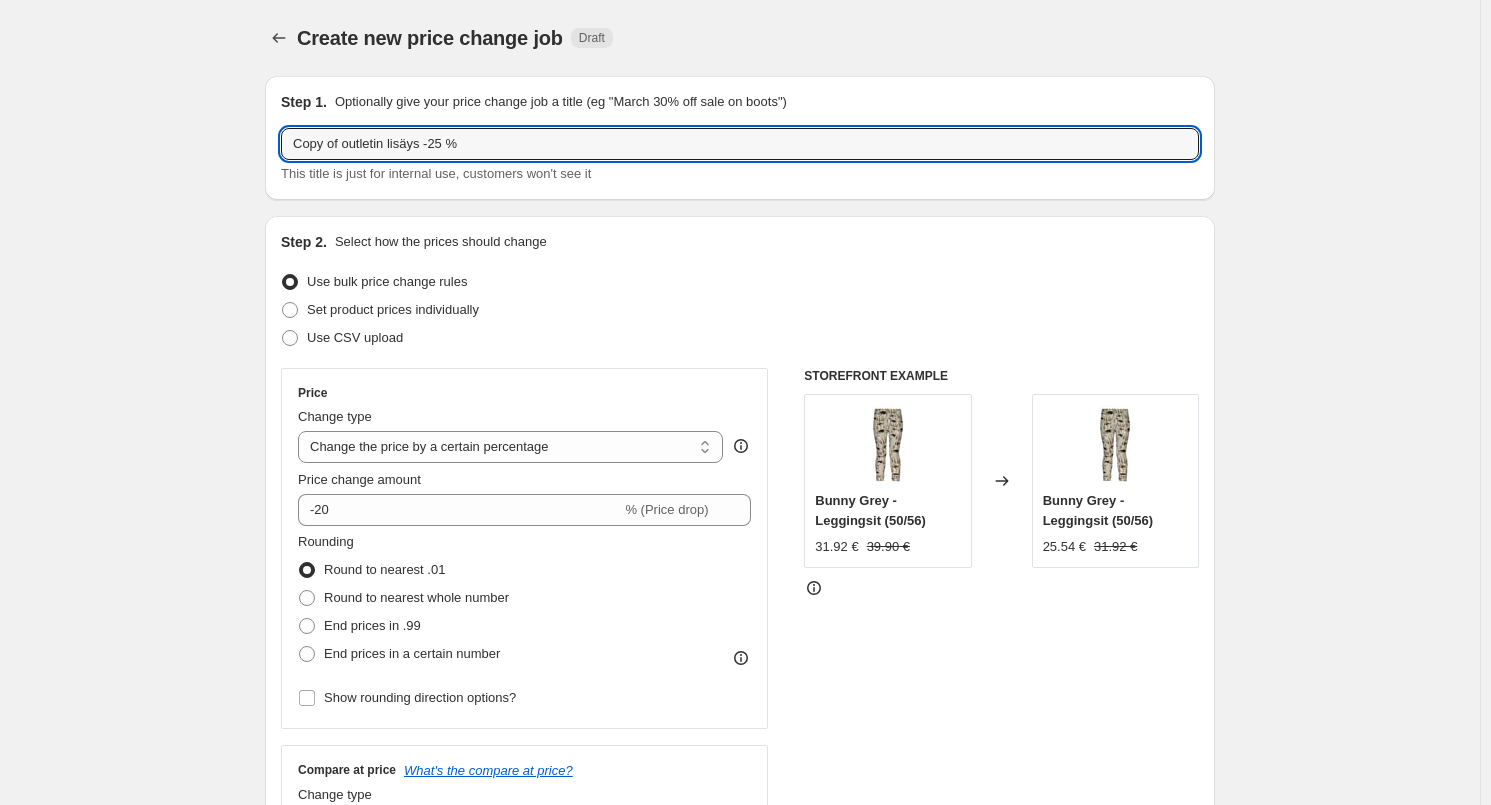 drag, startPoint x: 345, startPoint y: 140, endPoint x: 197, endPoint y: 146, distance: 148.12157 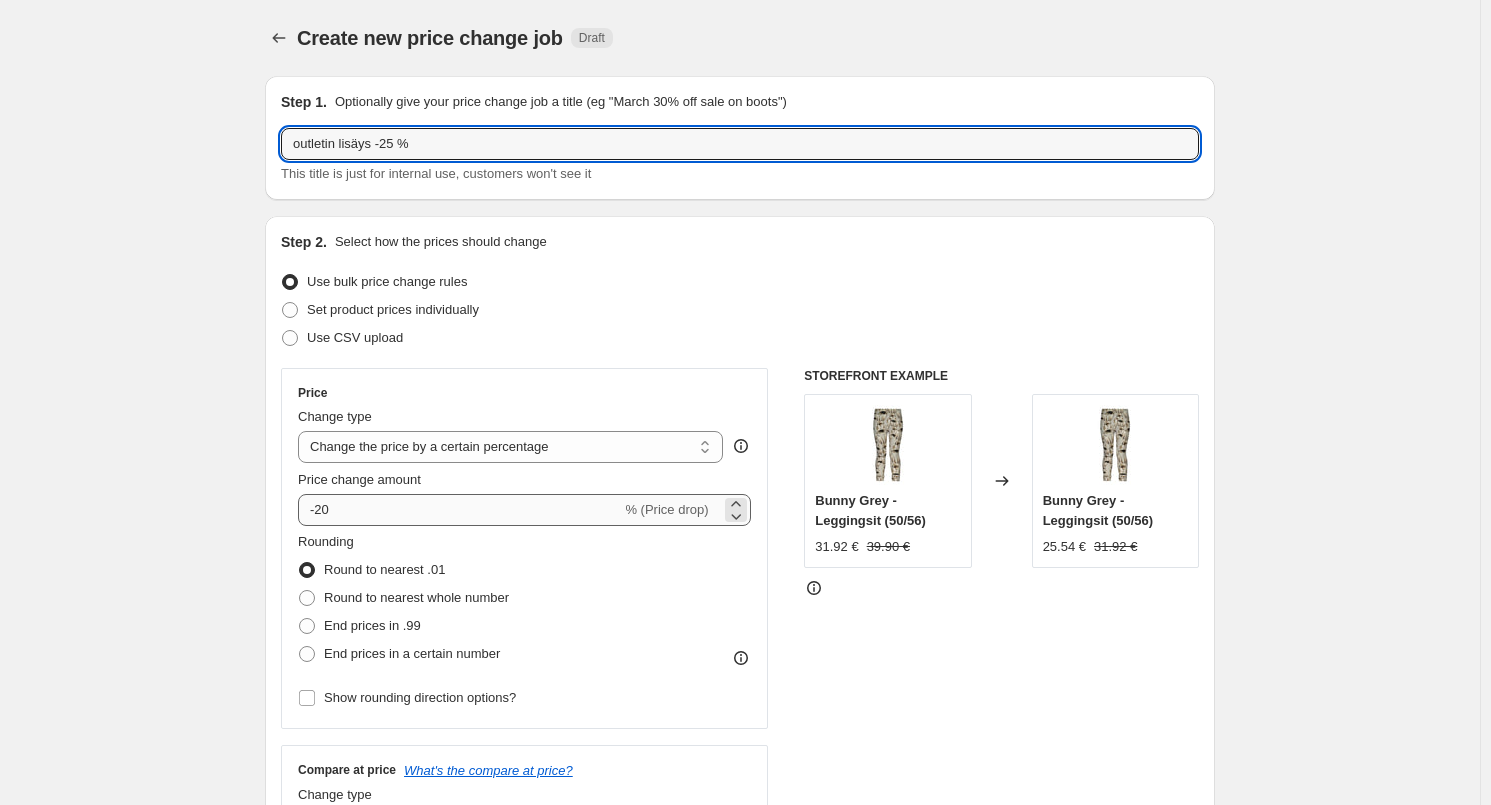 type on "outletin lisäys -25 %" 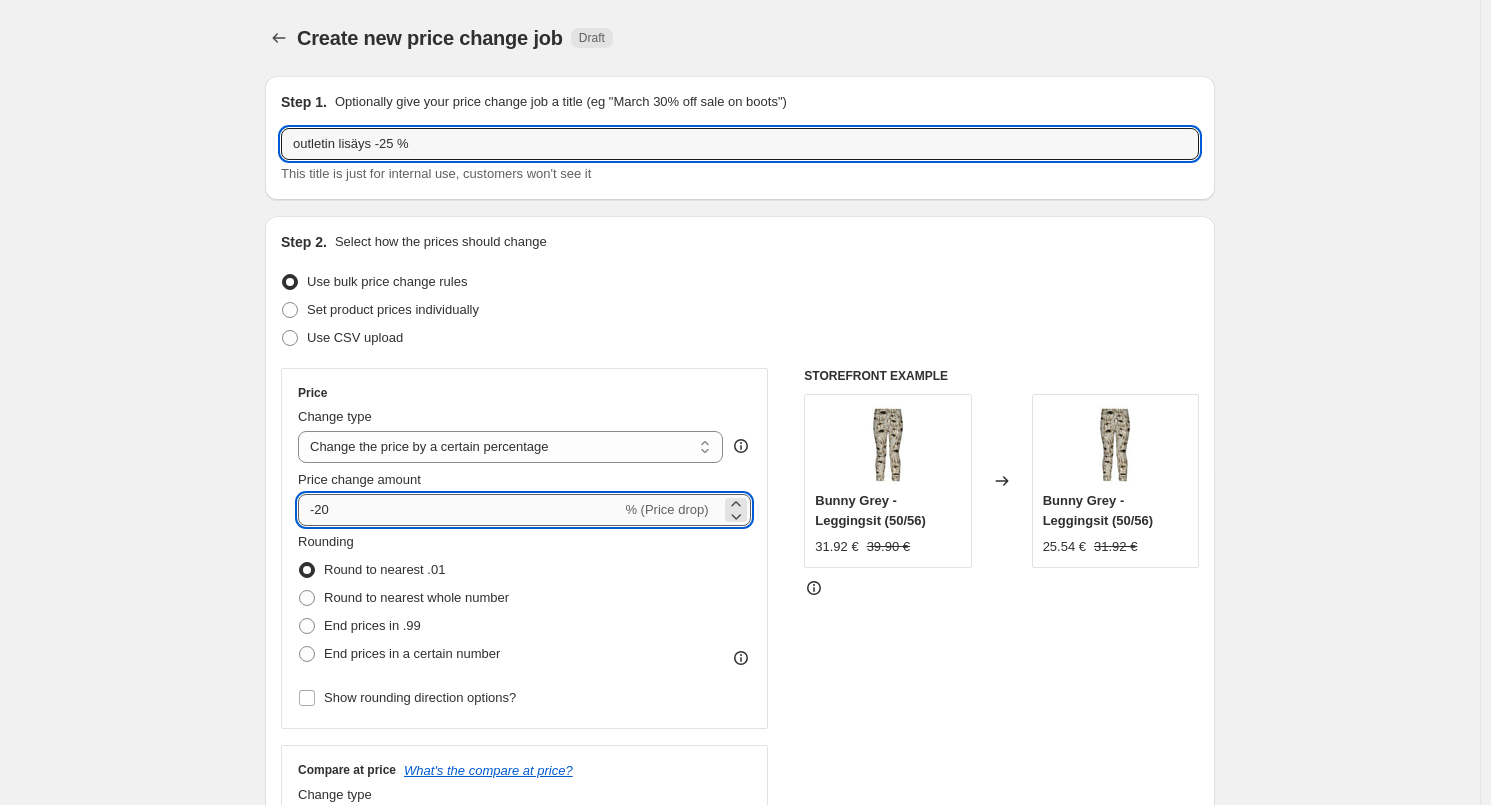 click on "-20" at bounding box center [459, 510] 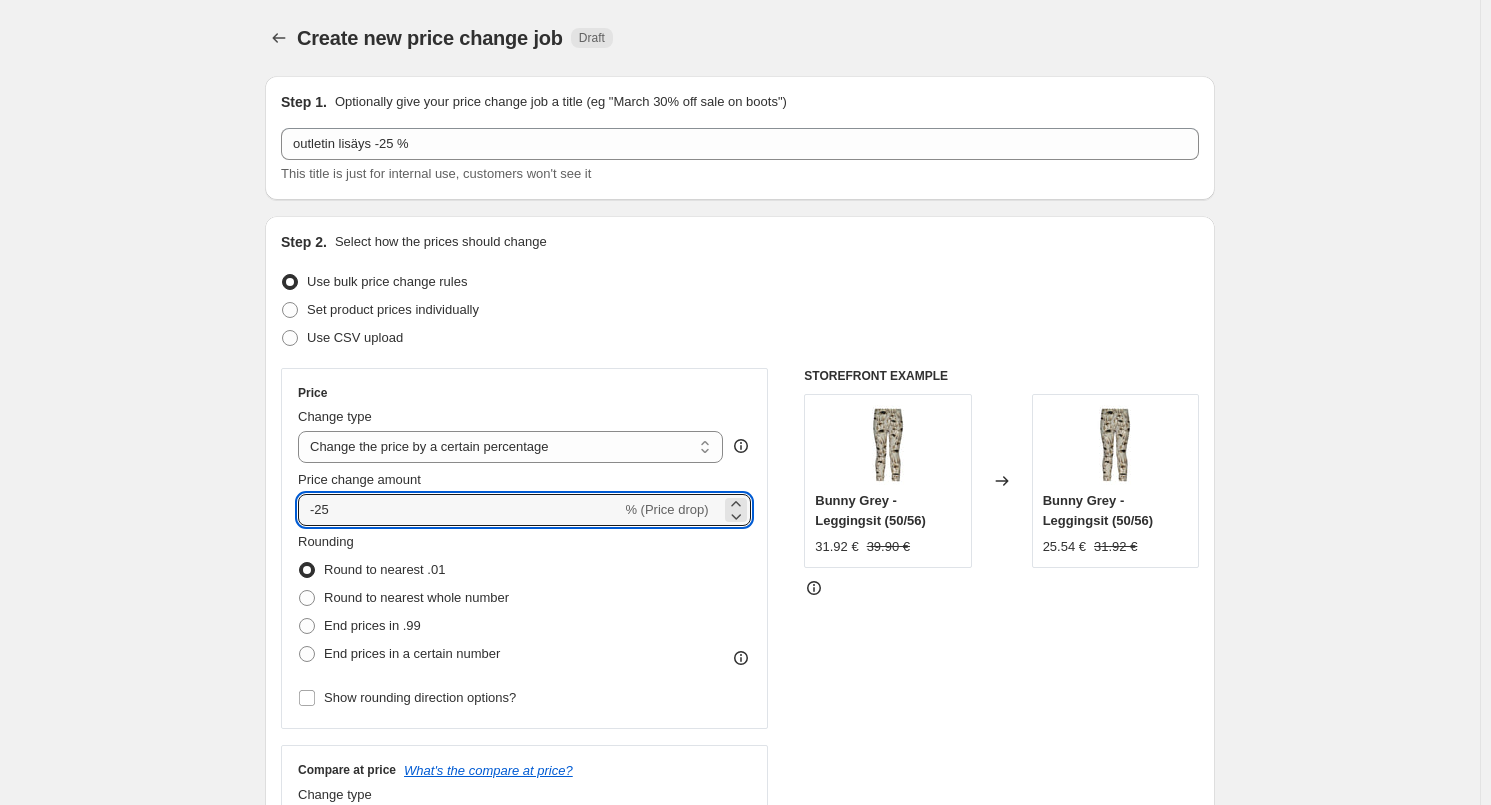 type on "-25" 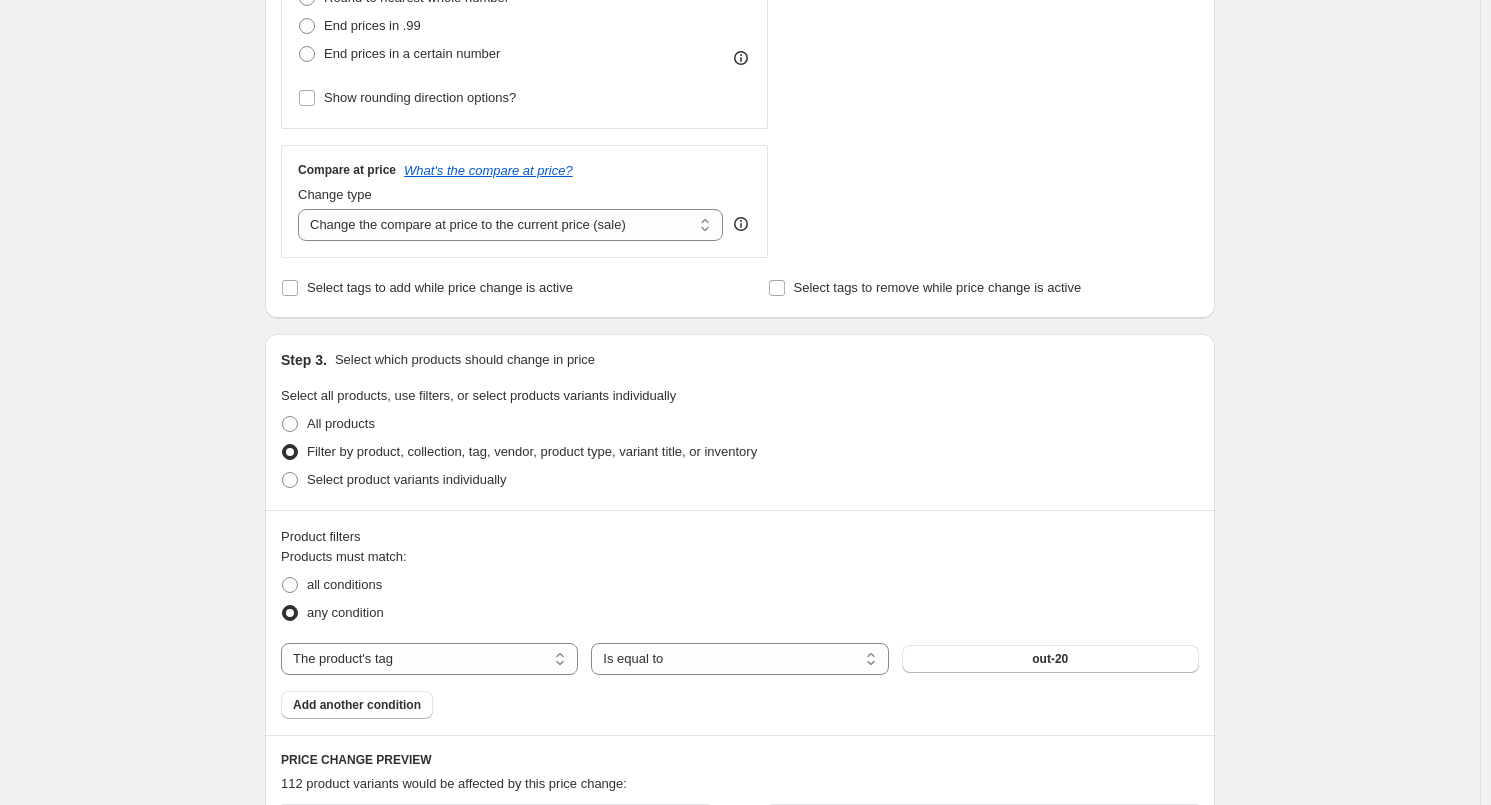 scroll, scrollTop: 700, scrollLeft: 0, axis: vertical 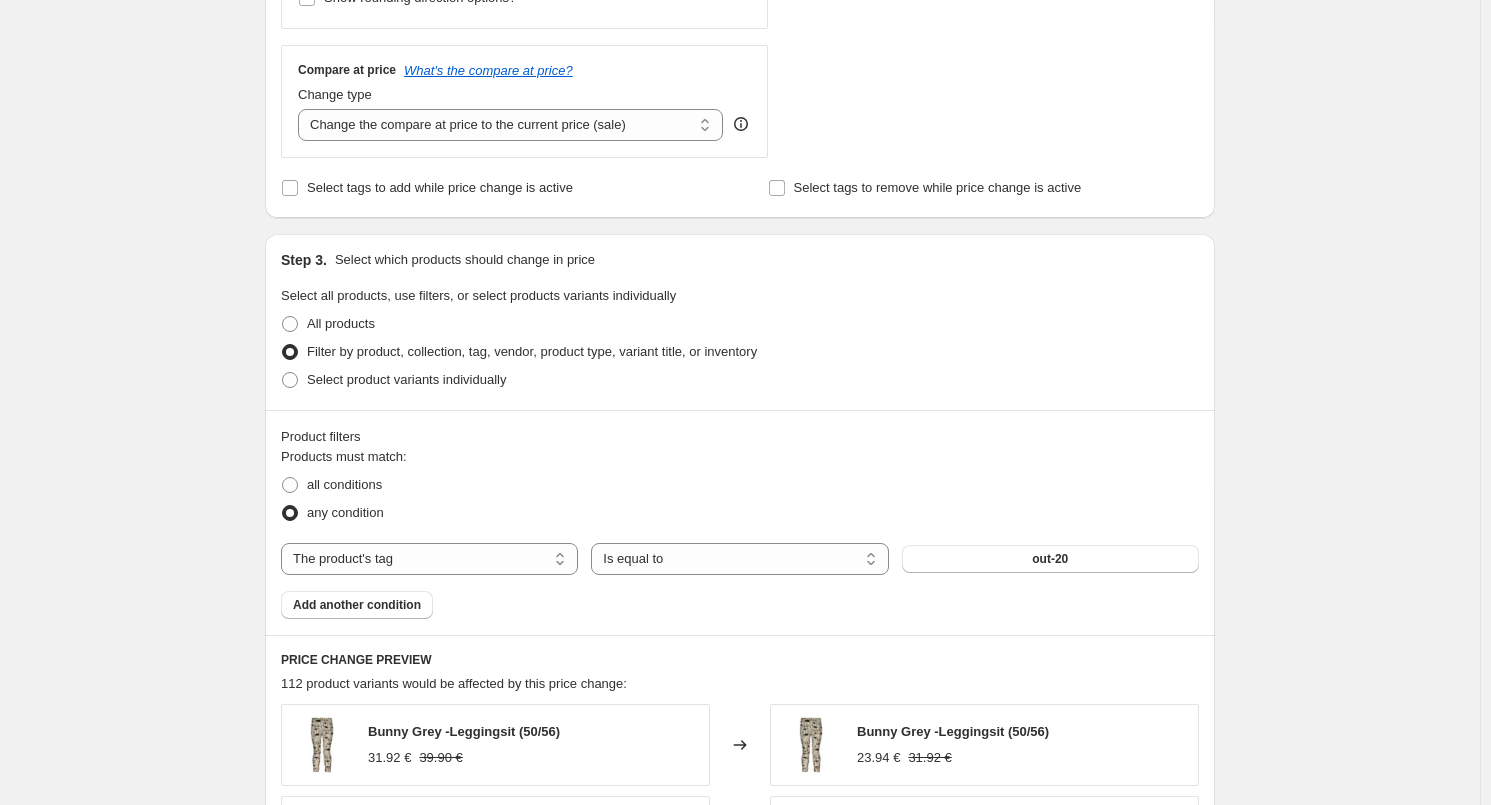 click on "Products must match: all conditions any condition The product The product's collection The product's tag The product's vendor The product's type The product's status The variant's title Inventory quantity The product's tag Is equal to Is not equal to Is equal to out-20 Add another condition" at bounding box center [740, 533] 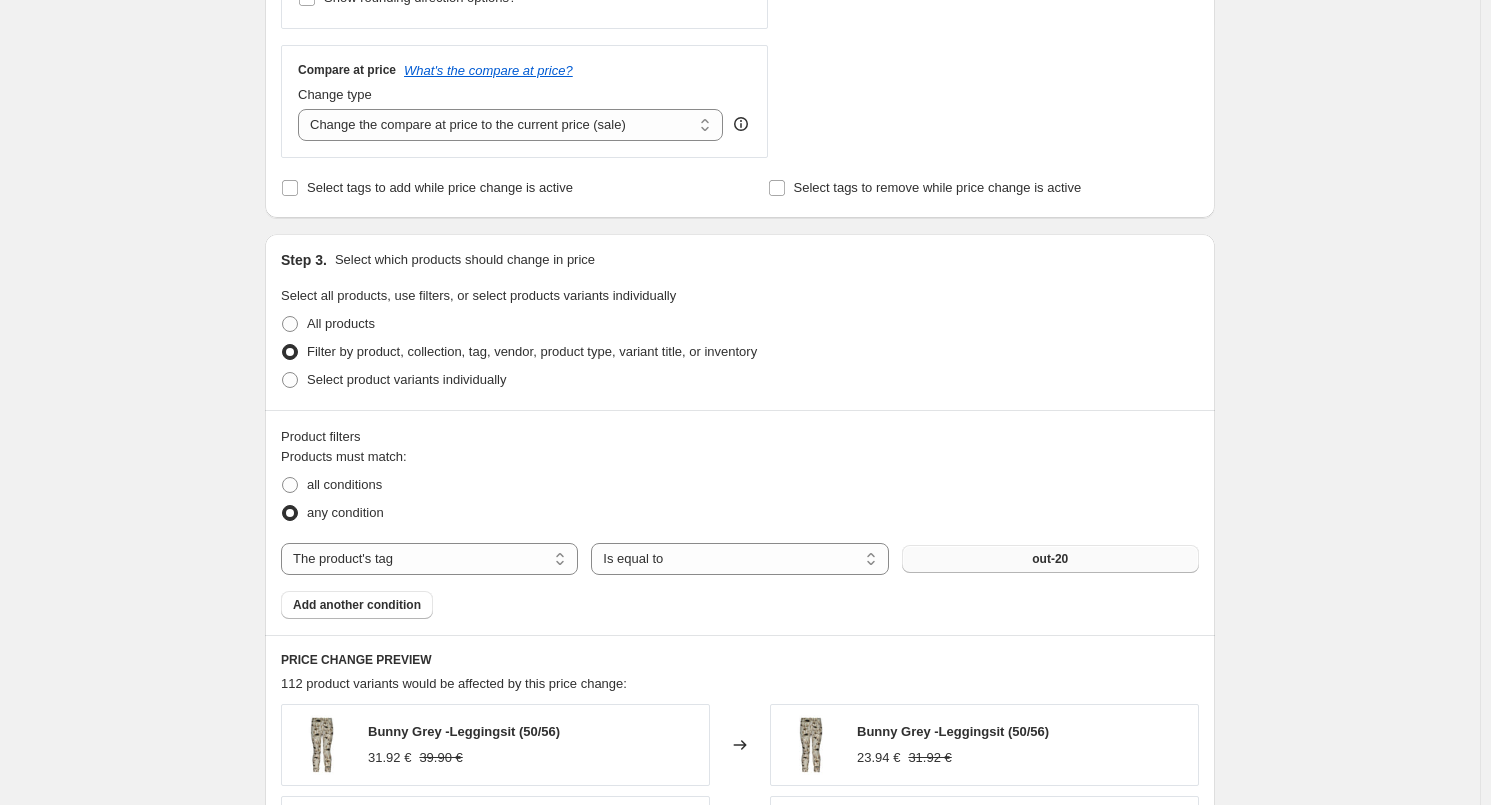 click on "out-20" at bounding box center [1050, 559] 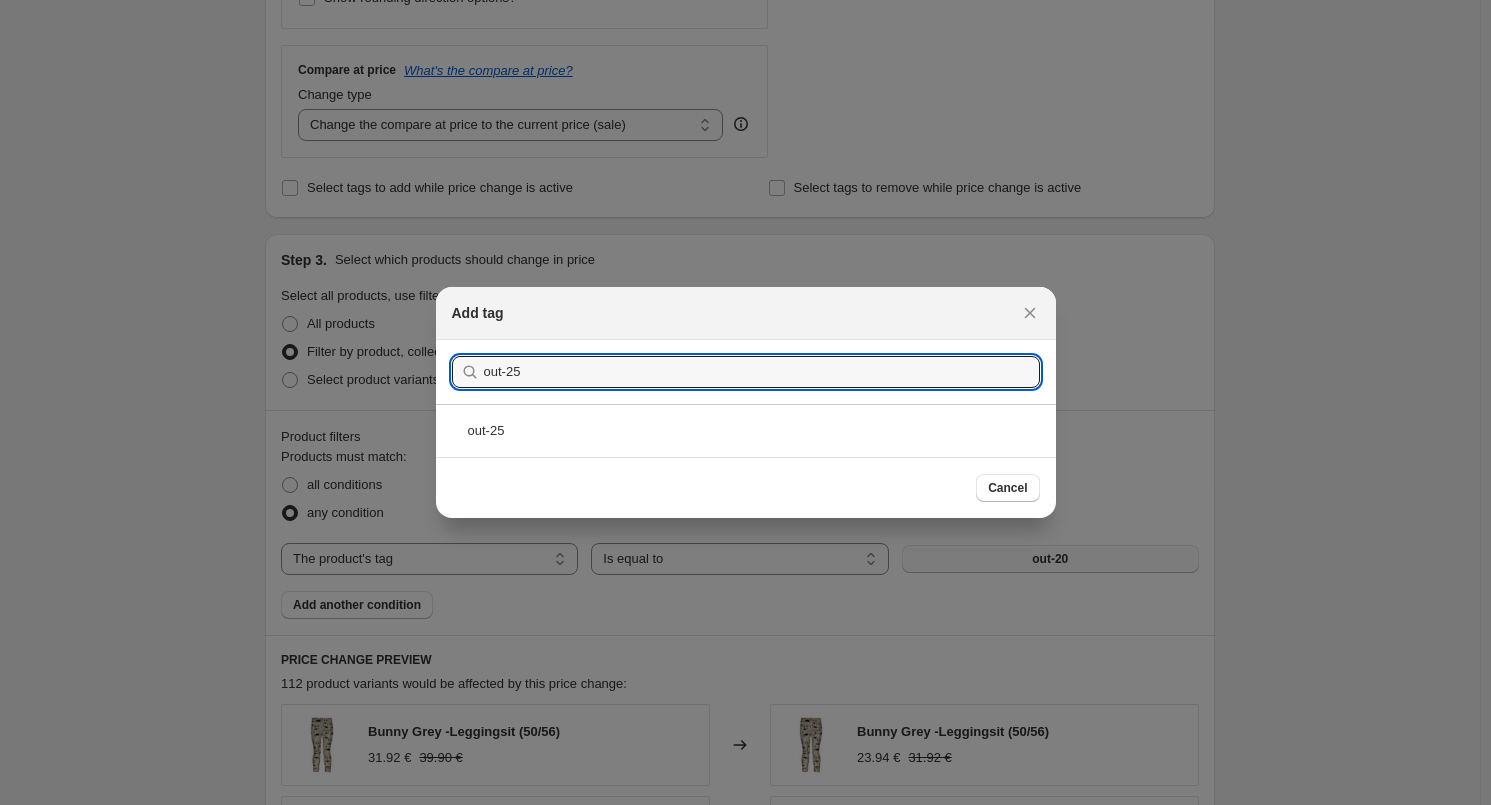 type on "out-25" 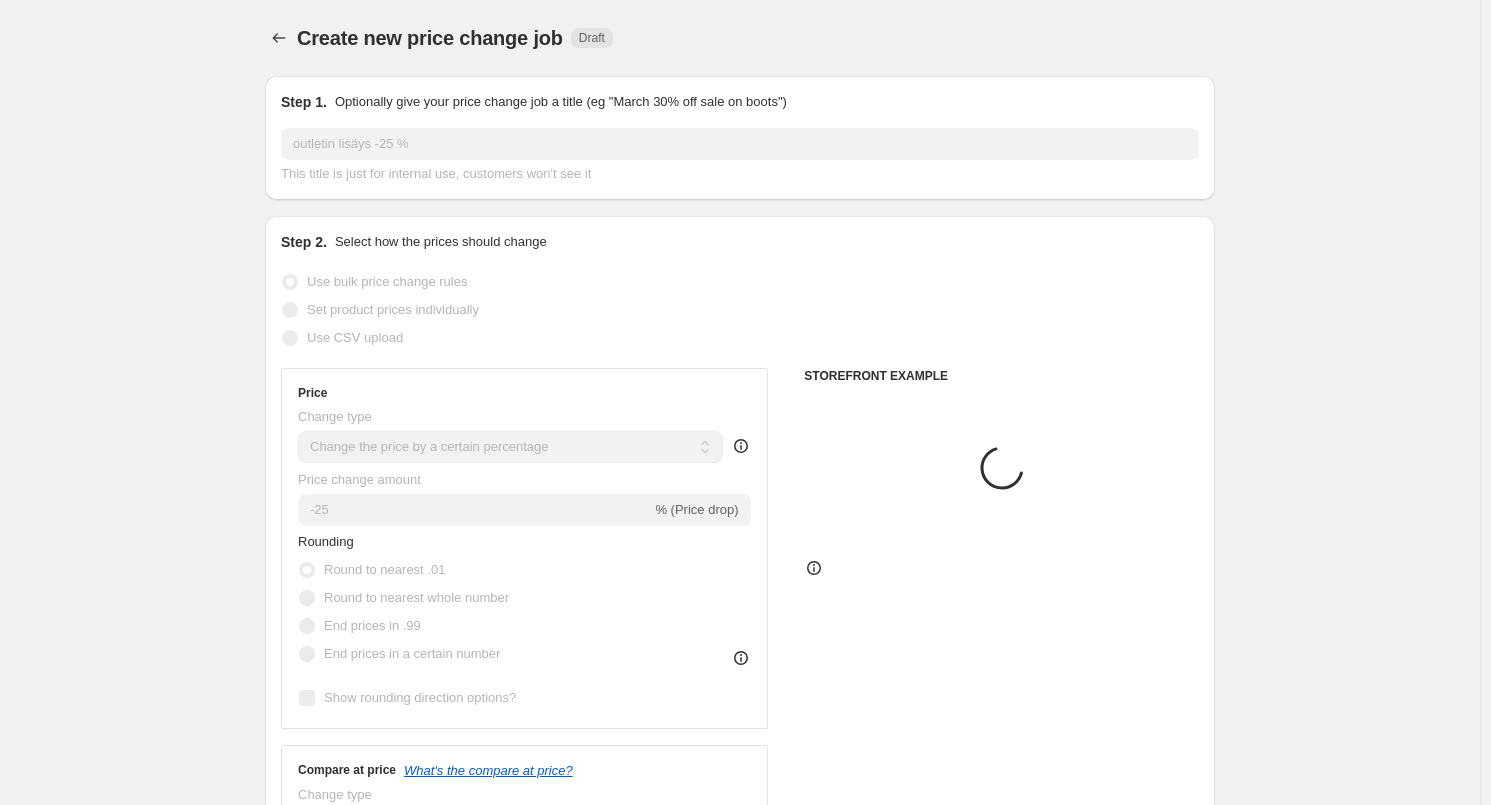 scroll, scrollTop: 700, scrollLeft: 0, axis: vertical 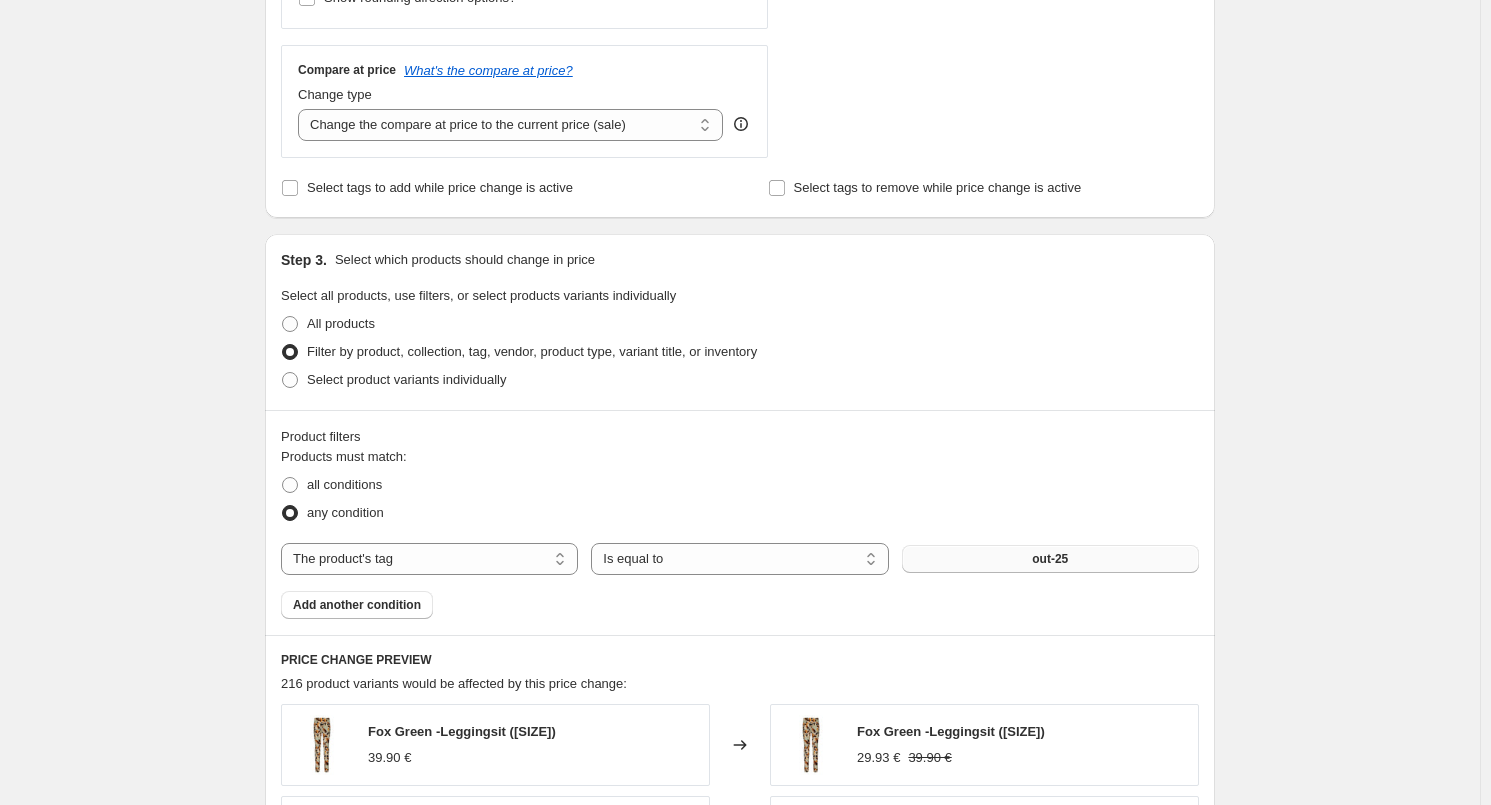 click on "Create new price change job. This page is ready Create new price change job Draft Step 1. Optionally give your price change job a title (eg "March 30% off sale on boots") outletin lisäys -25 % This title is just for internal use, customers won't see it Step 2. Select how the prices should change Use bulk price change rules Set product prices individually Use CSV upload Price Change type Change the price to a certain amount Change the price by a certain amount Change the price by a certain percentage Change the price to the current compare at price (price before sale) Change the price by a certain amount relative to the compare at price Change the price by a certain percentage relative to the compare at price Don't change the price Change the price by a certain percentage relative to the cost per item Change price to certain cost margin Change the price by a certain percentage Price change amount -25 % (Price drop) Rounding Round to nearest .01 Round to nearest whole number End prices in .99 Compare at price" at bounding box center [740, 412] 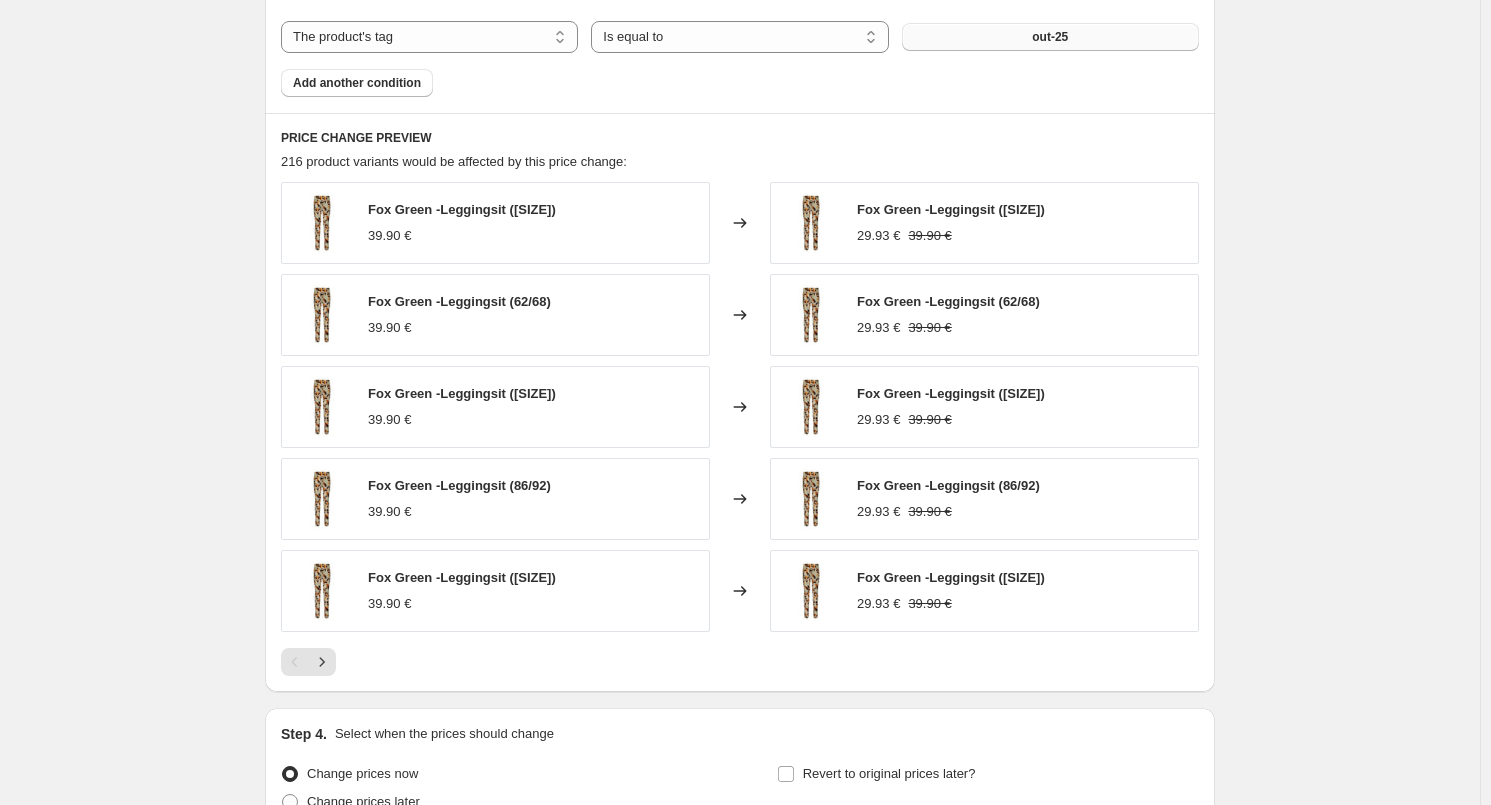 scroll, scrollTop: 1417, scrollLeft: 0, axis: vertical 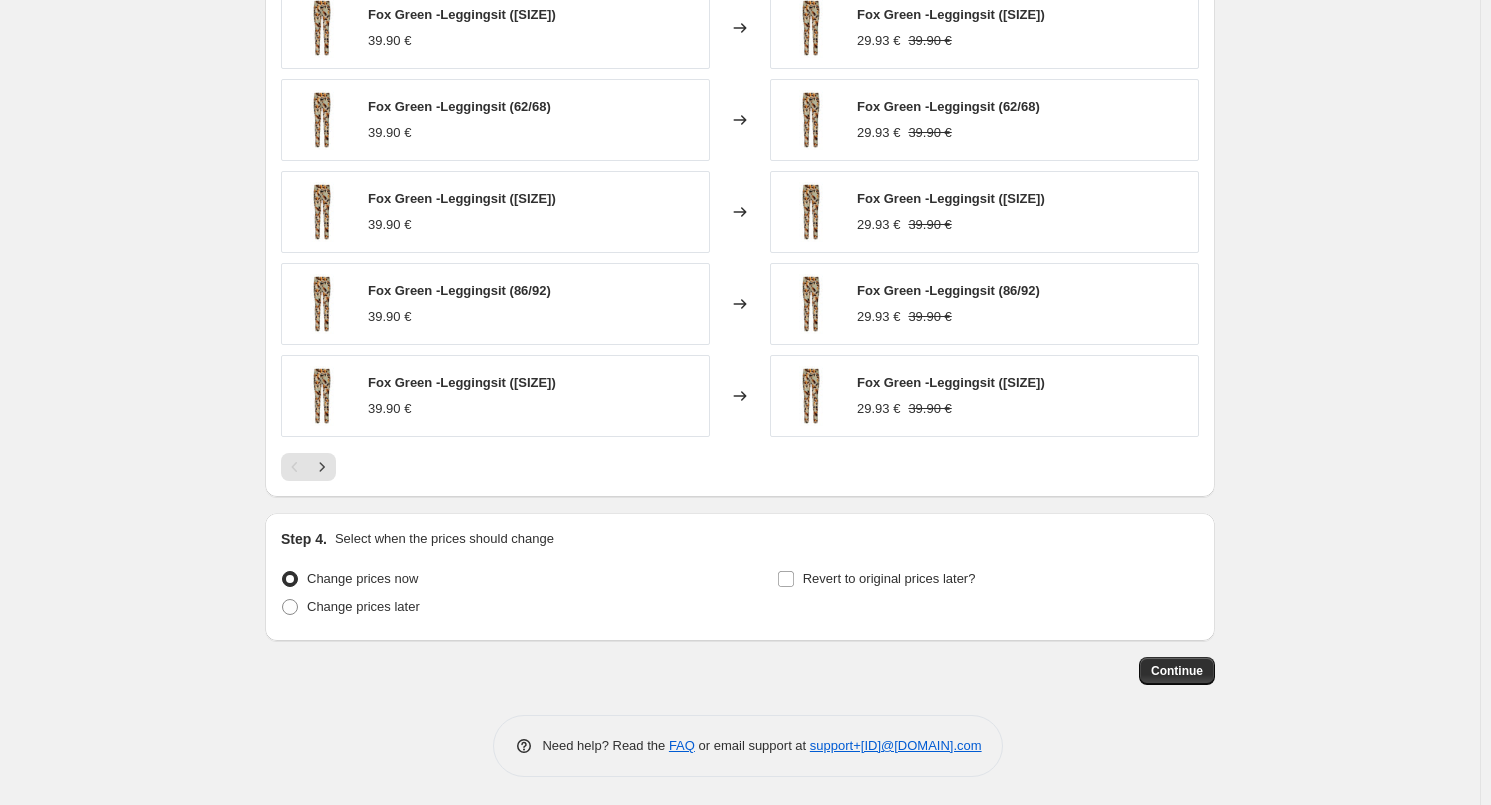 click on "Step 1. Optionally give your price change job a title (eg "March 30% off sale on boots") outletin lisäys -25 % This title is just for internal use, customers won't see it Step 2. Select how the prices should change Use bulk price change rules Set product prices individually Use CSV upload Price Change type Change the price to a certain amount Change the price by a certain amount Change the price by a certain percentage Change the price to the current compare at price (price before sale) Change the price by a certain amount relative to the compare at price Change the price by a certain percentage relative to the compare at price Don't change the price Change the price by a certain percentage relative to the cost per item Change price to certain cost margin Change the price by a certain percentage Price change amount -25 % (Price drop) Rounding Round to nearest .01 Round to nearest whole number End prices in .99 End prices in a certain number Show rounding direction options? Compare at price Change type out-25" at bounding box center [740, -290] 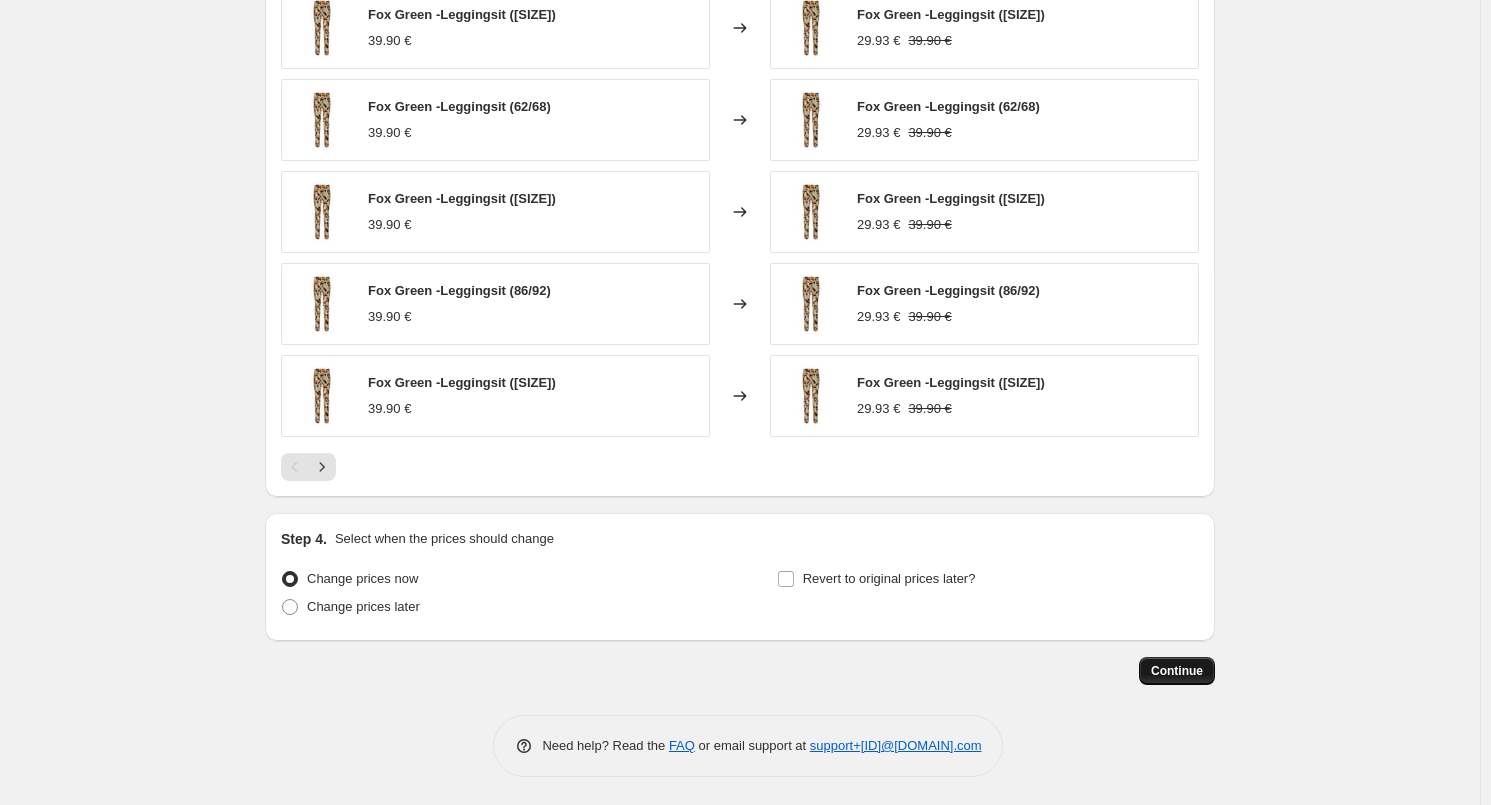 click on "Continue" at bounding box center (1177, 671) 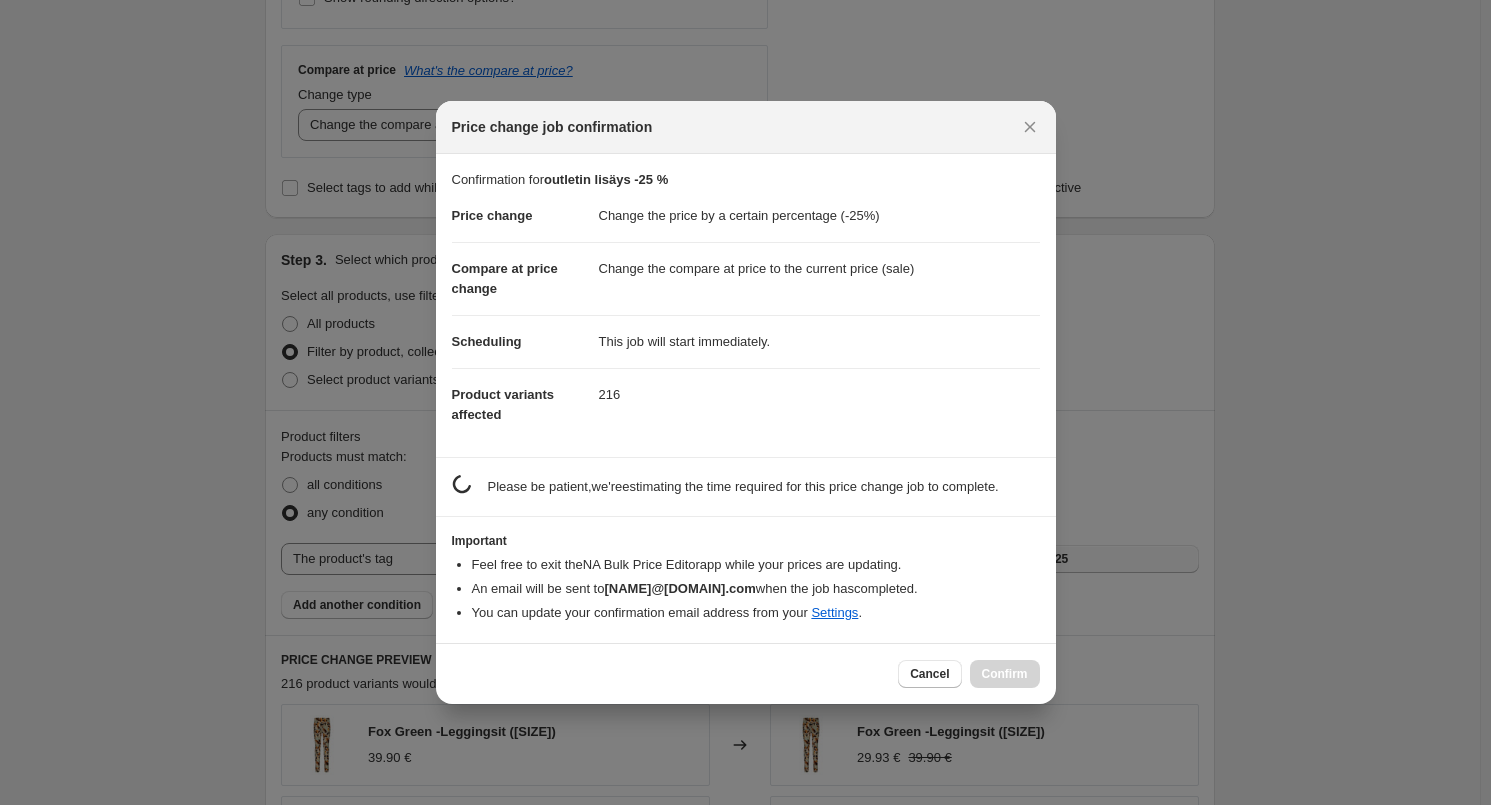 scroll, scrollTop: 0, scrollLeft: 0, axis: both 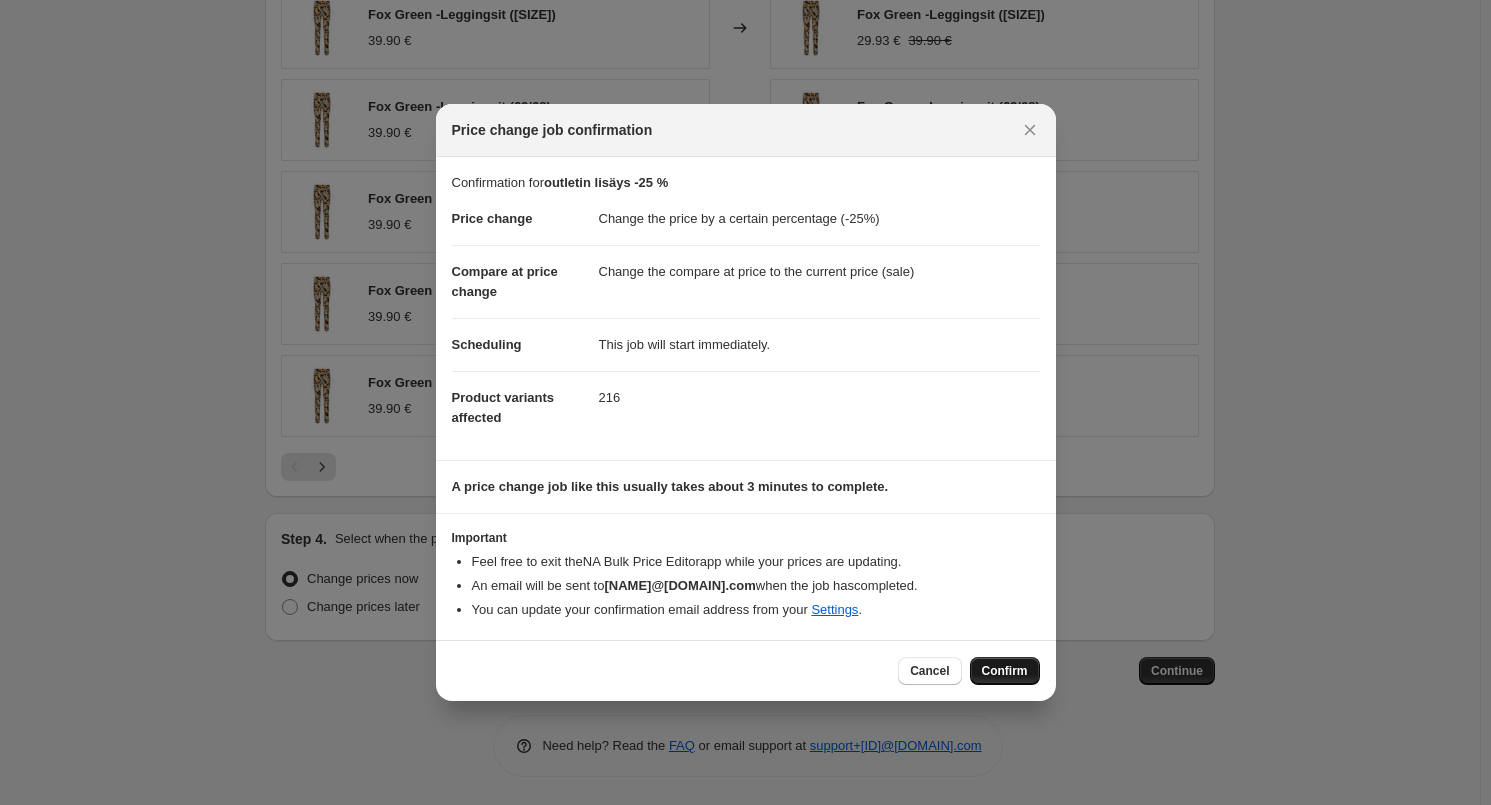click on "Confirm" at bounding box center [1005, 671] 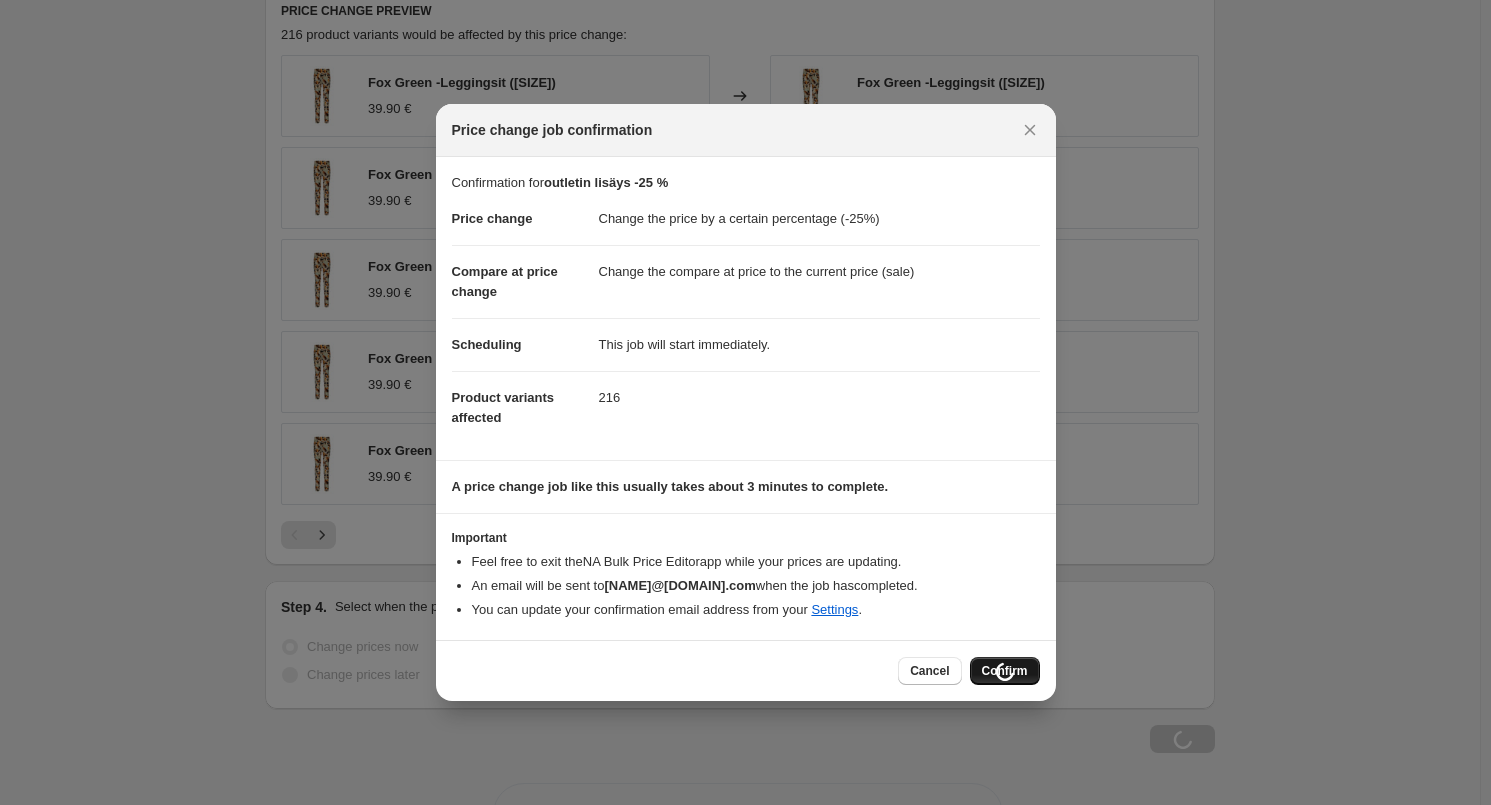 scroll, scrollTop: 1485, scrollLeft: 0, axis: vertical 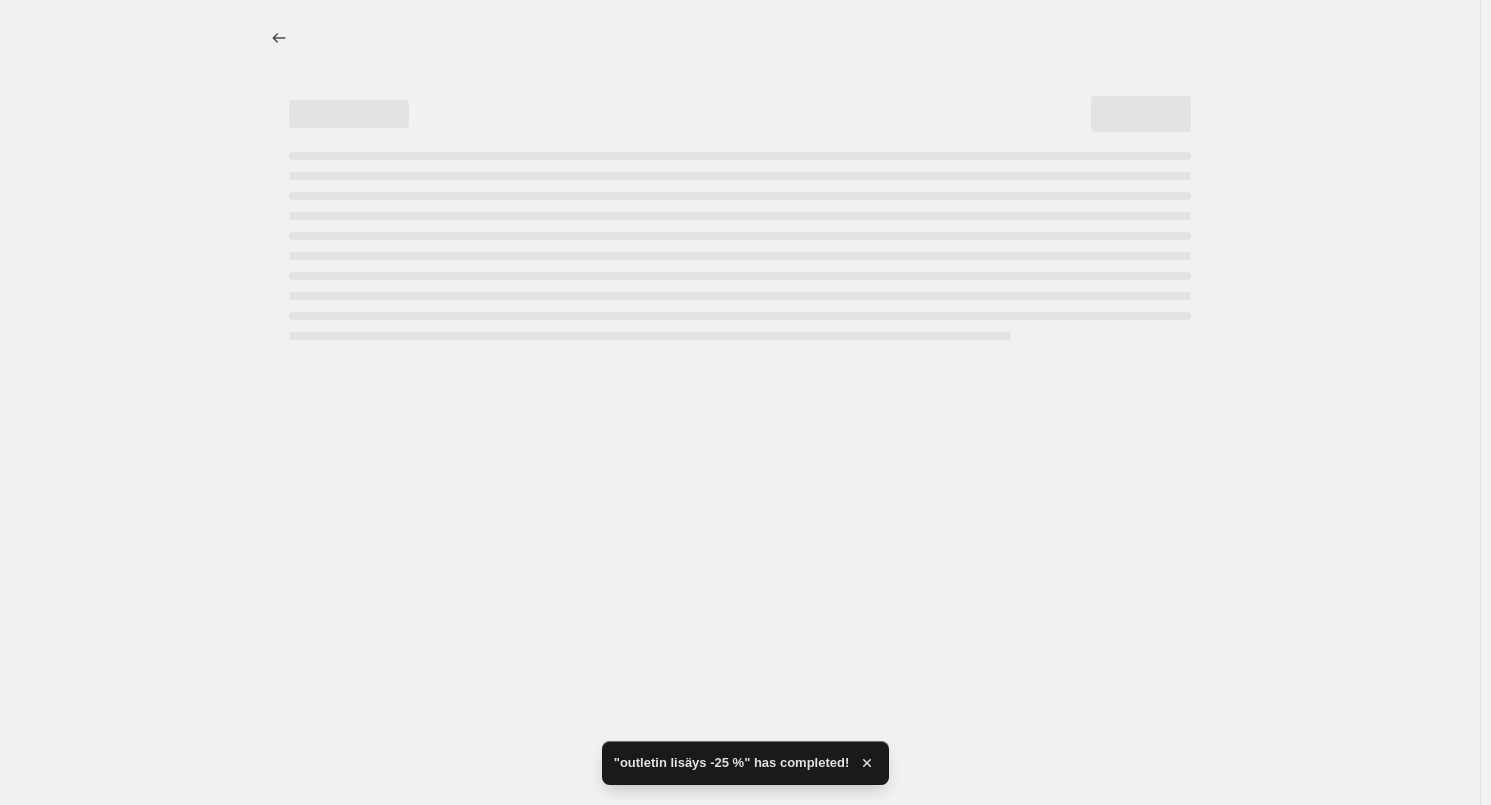 select on "percentage" 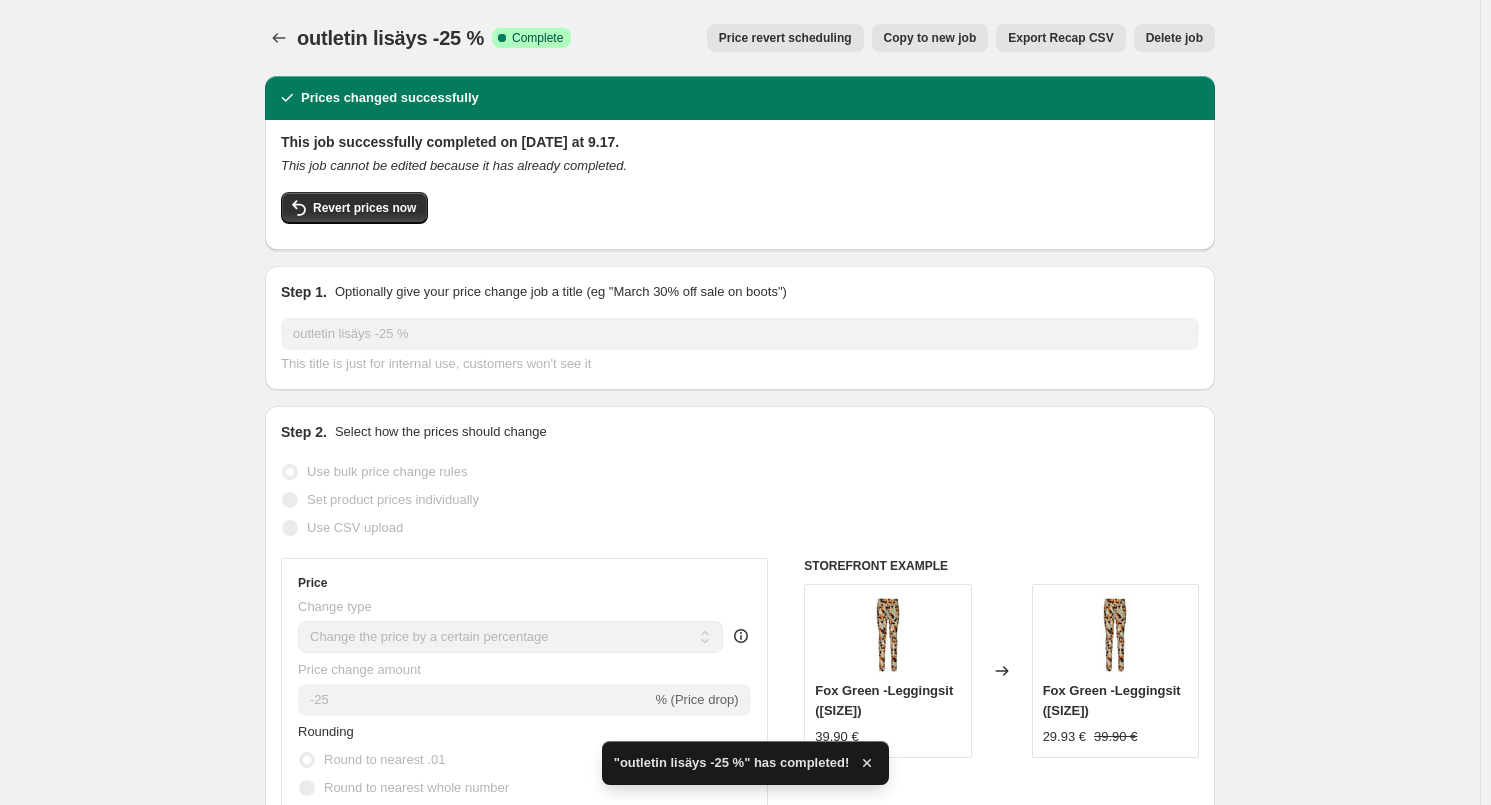 click on "Copy to new job" at bounding box center [930, 38] 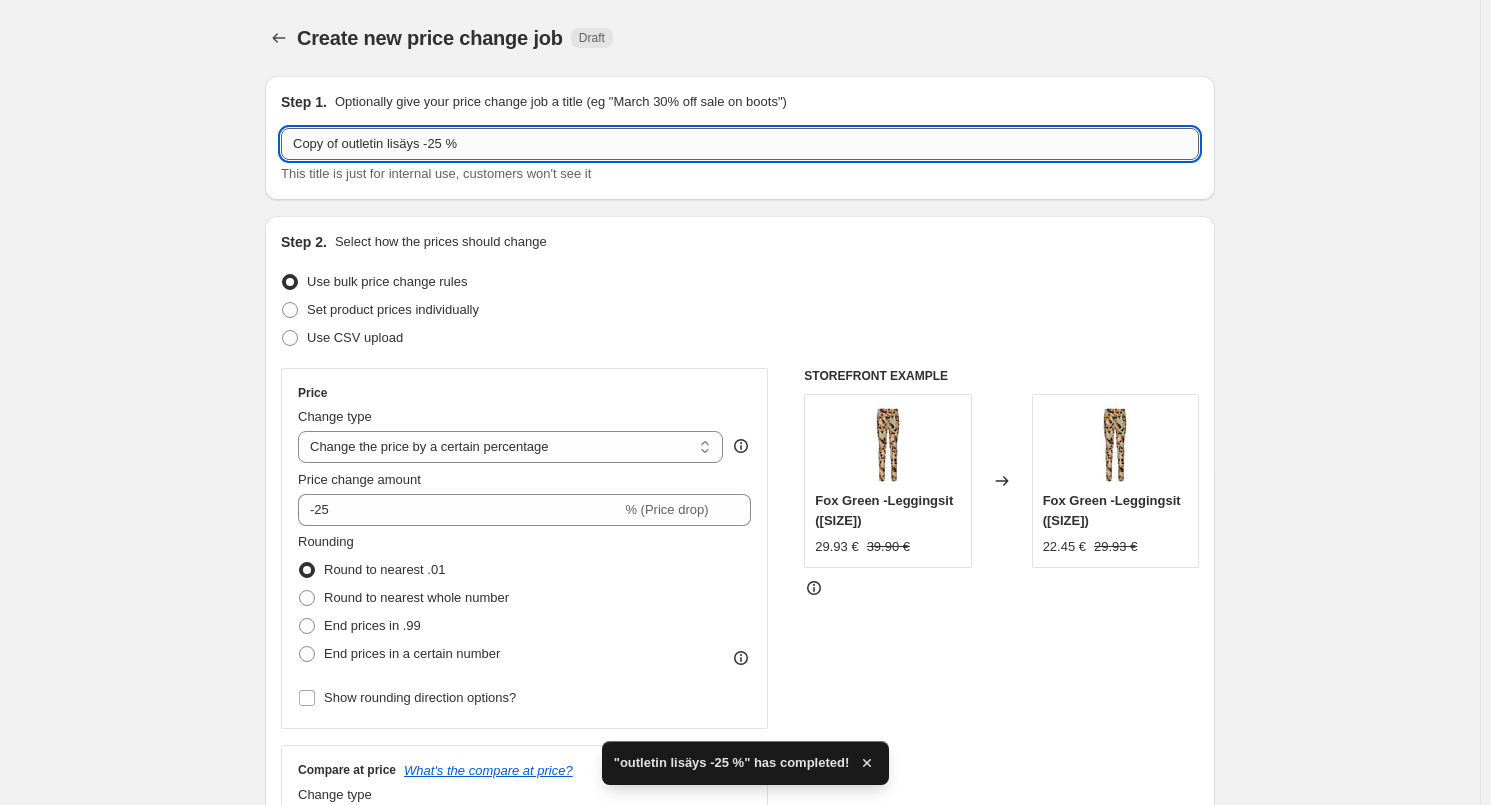 click on "Copy of outletin lisäys -25 %" at bounding box center (740, 144) 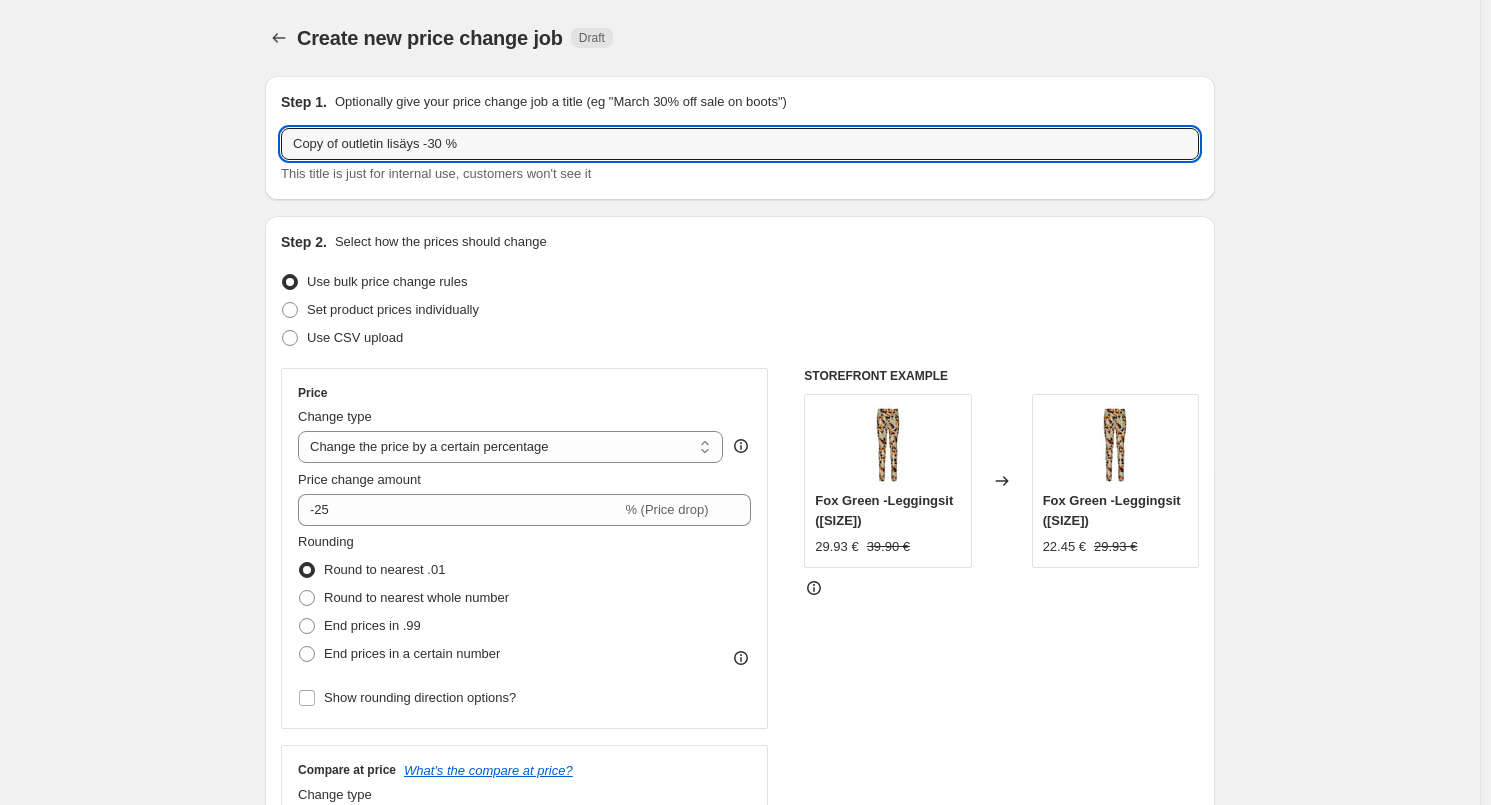 drag, startPoint x: 345, startPoint y: 148, endPoint x: 123, endPoint y: 145, distance: 222.02026 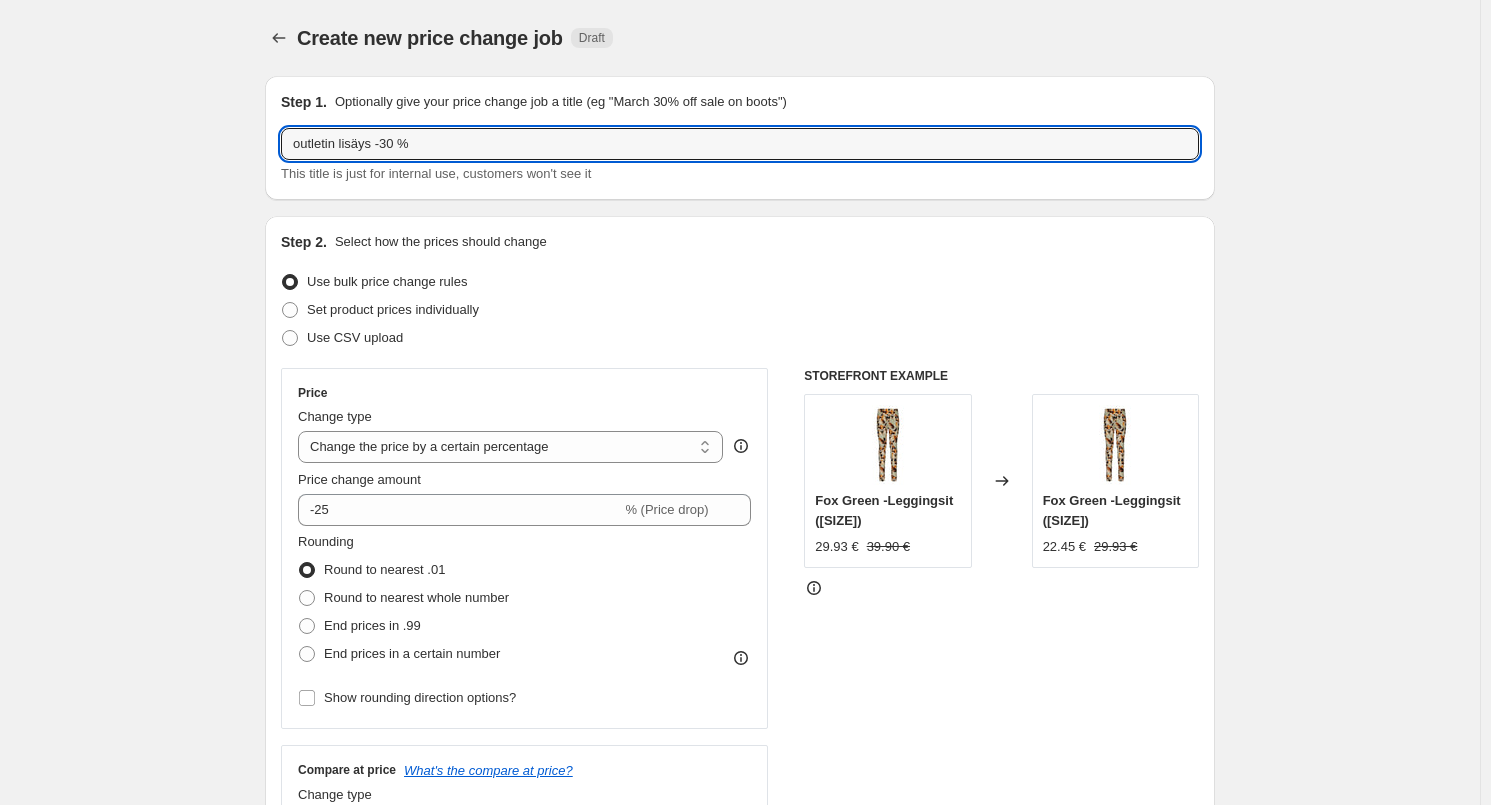 type on "outletin lisäys -30 %" 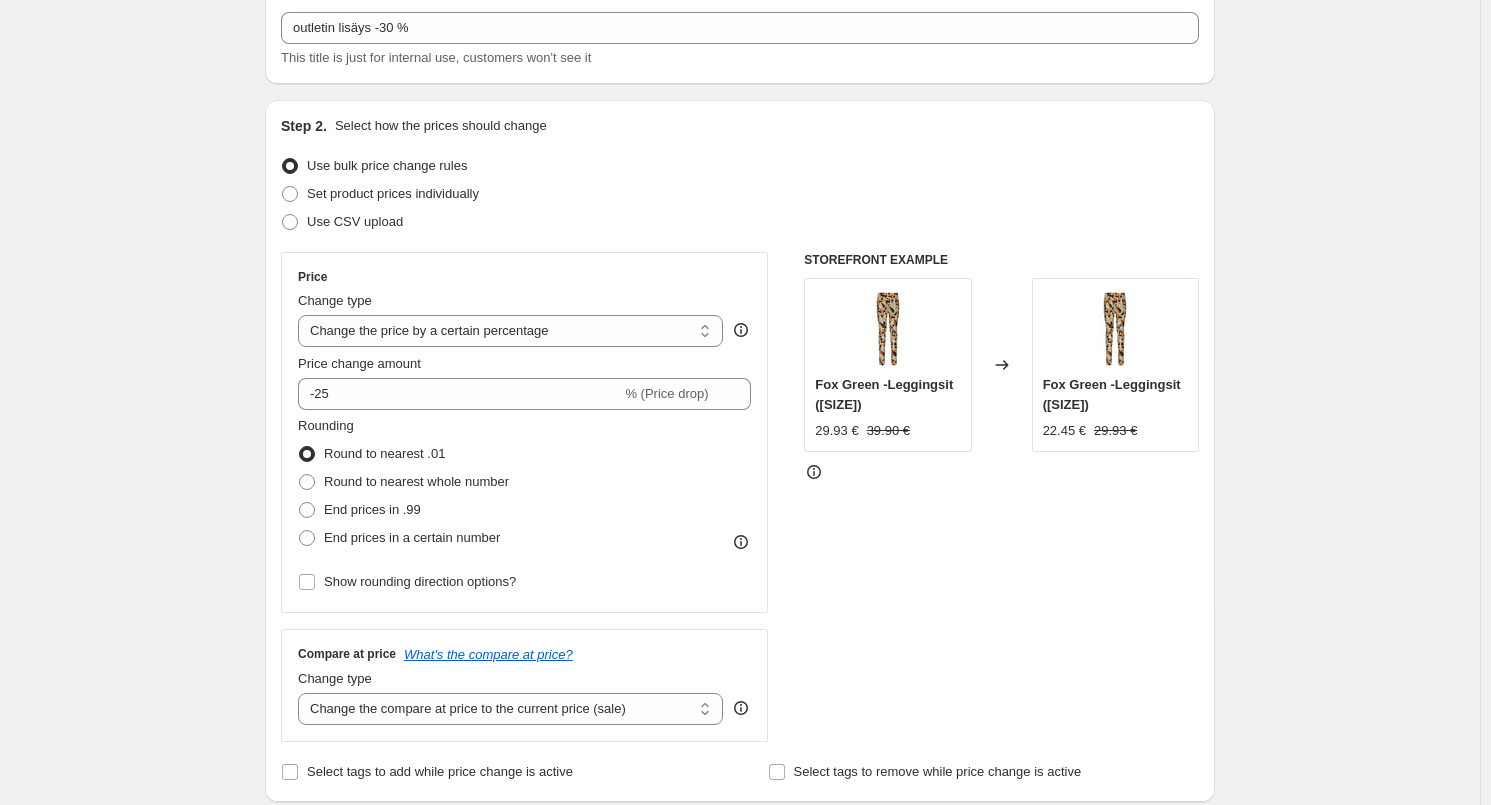 scroll, scrollTop: 200, scrollLeft: 0, axis: vertical 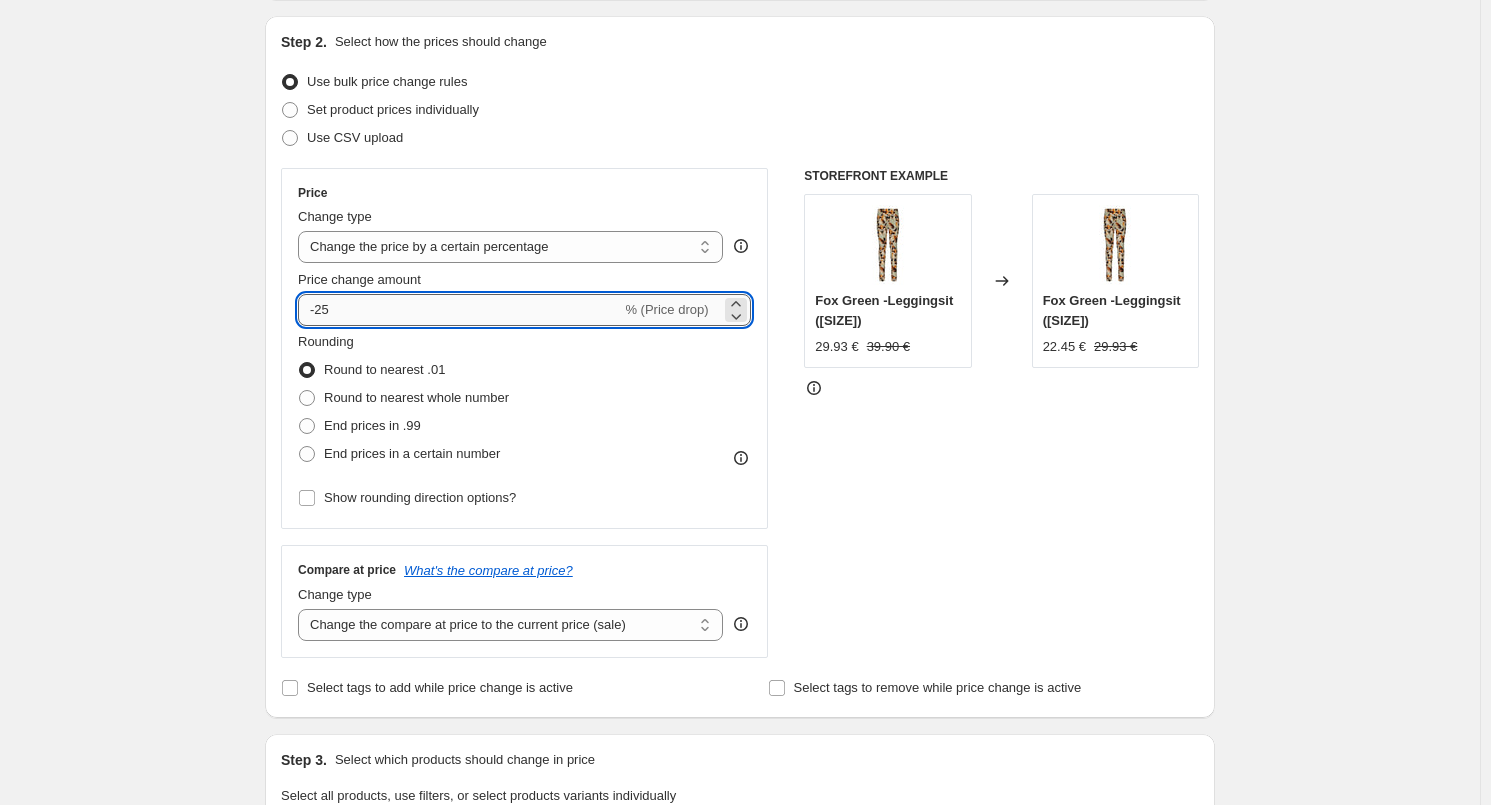 click on "-25" at bounding box center (459, 310) 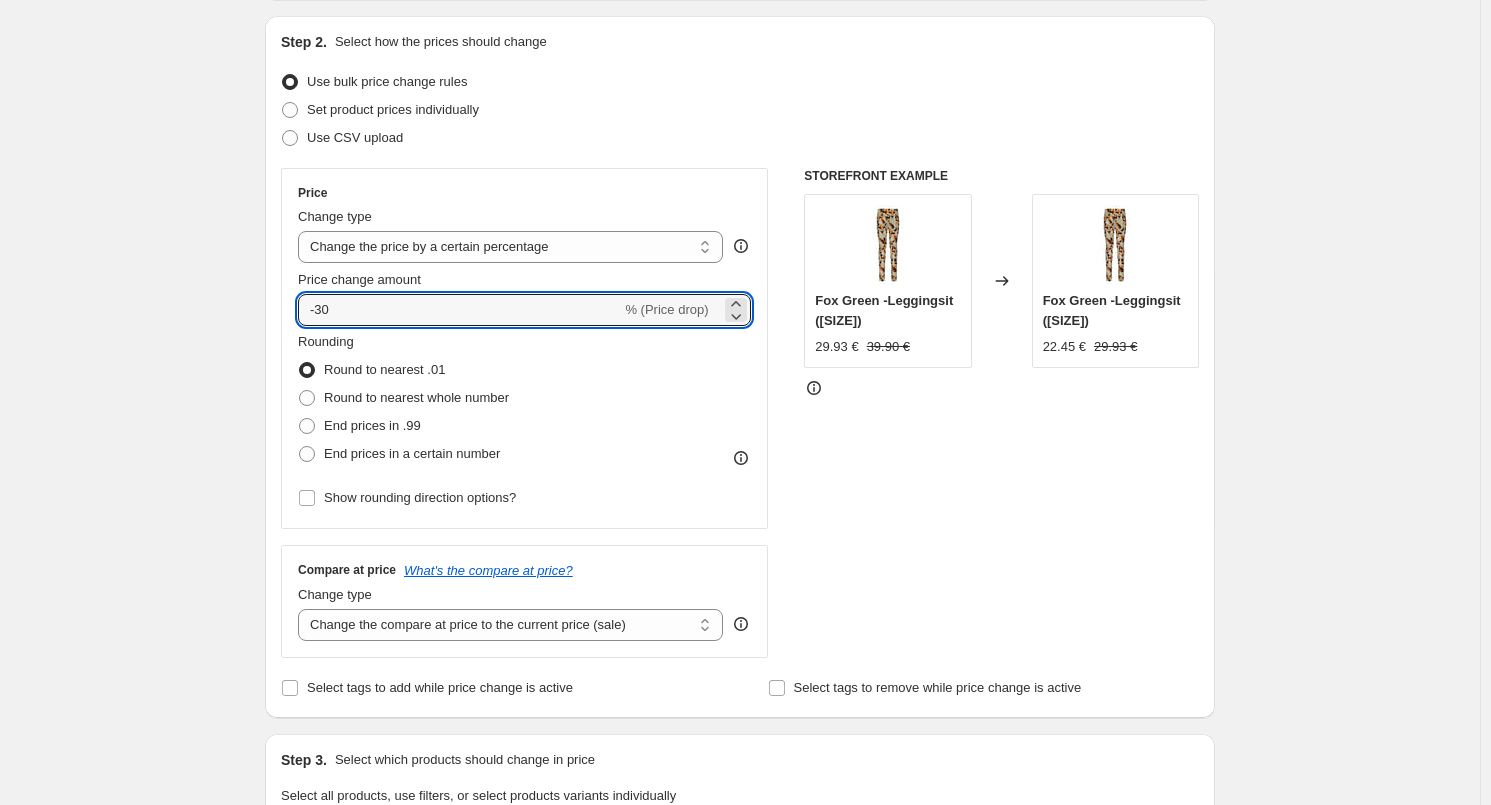 type on "-30" 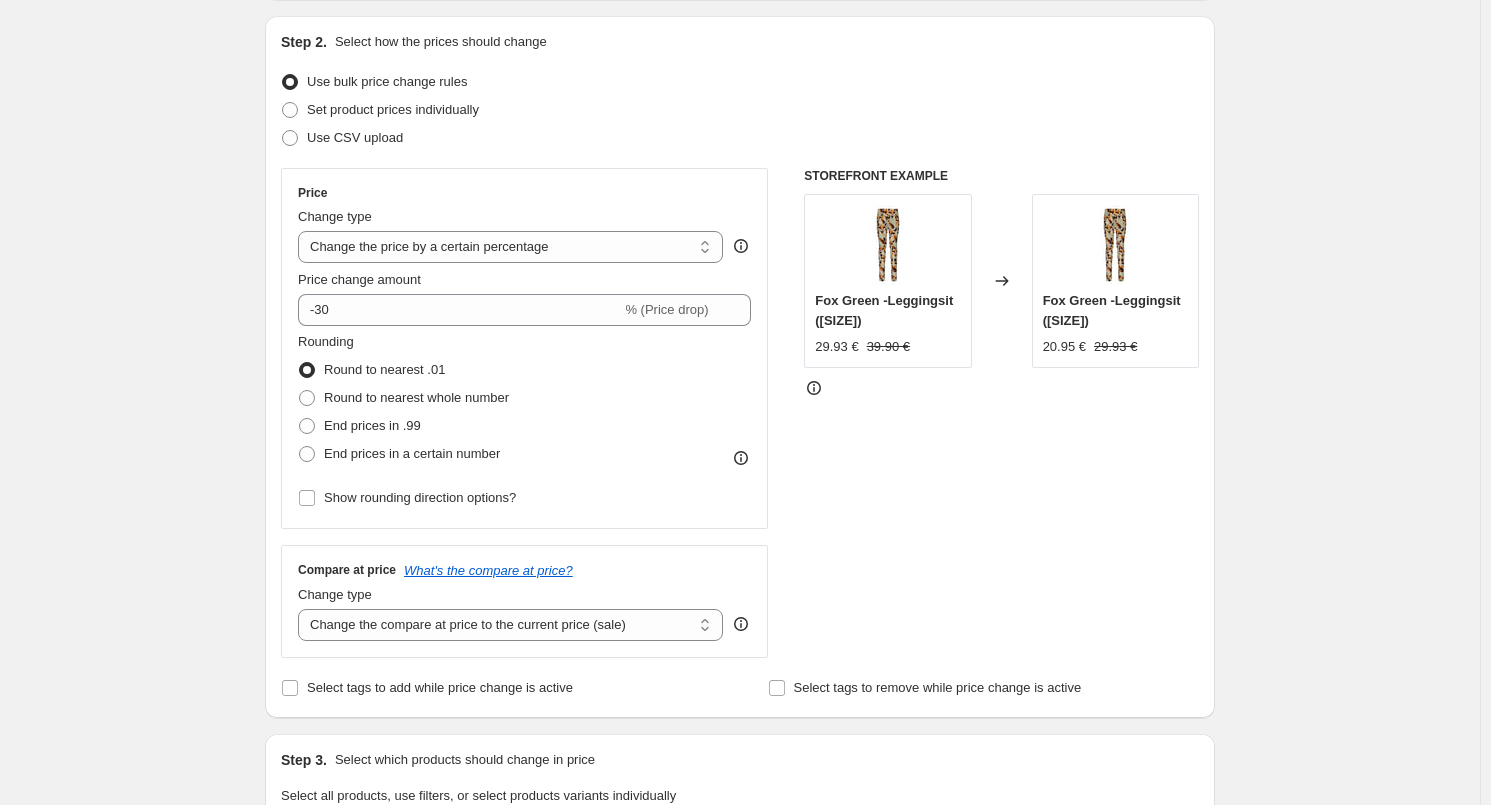 scroll, scrollTop: 900, scrollLeft: 0, axis: vertical 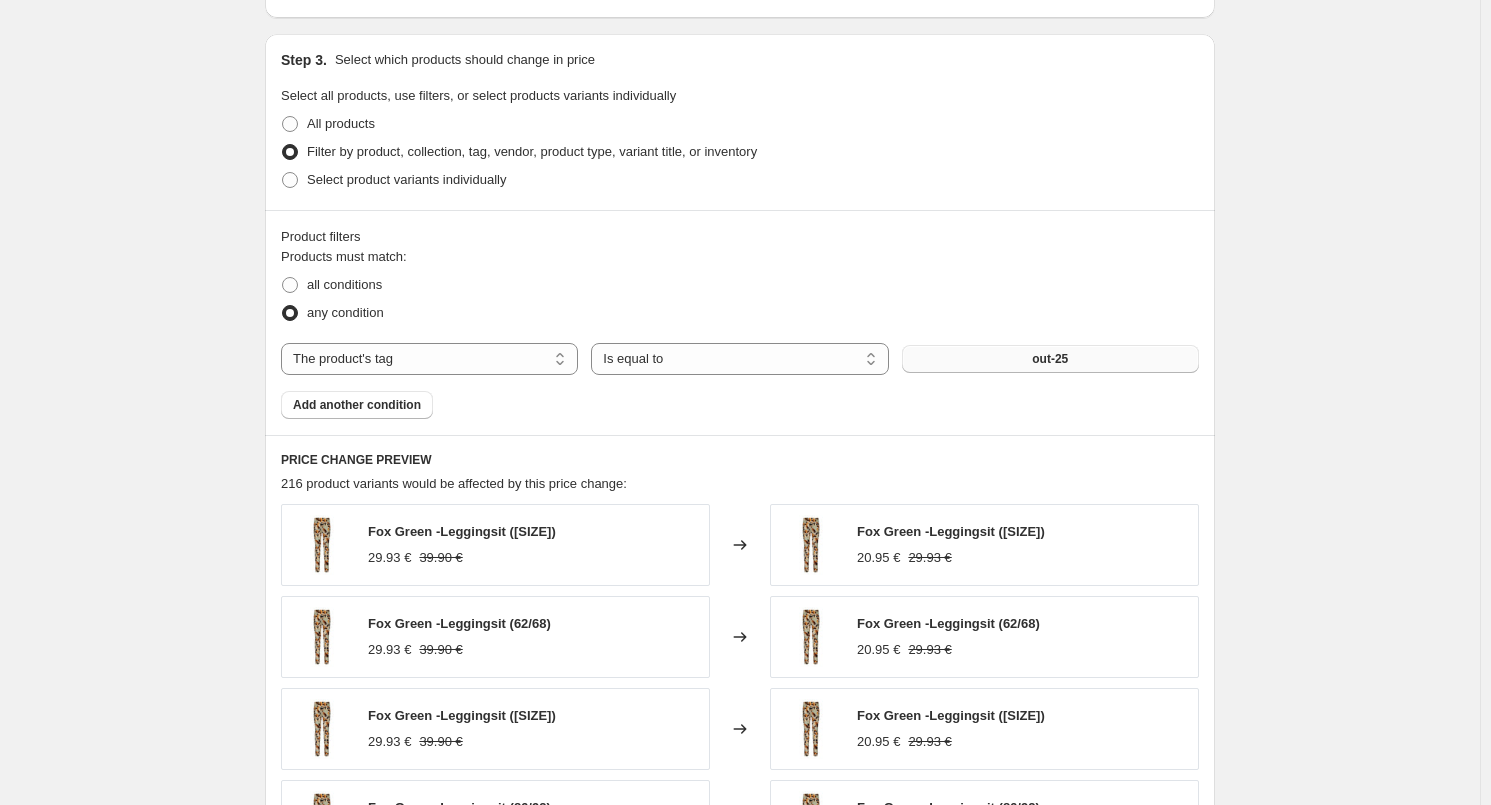 click on "out-25" at bounding box center [1050, 359] 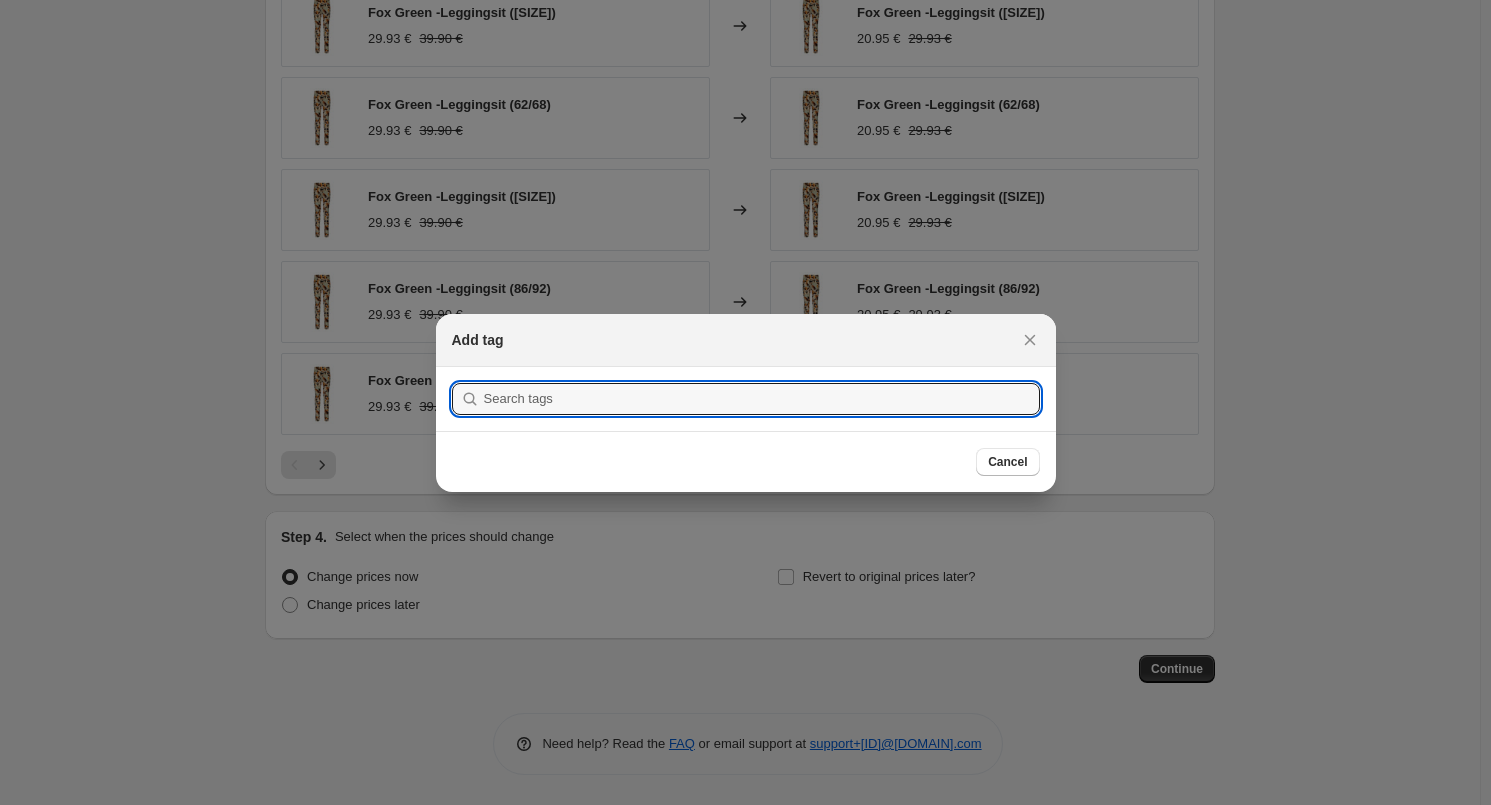 scroll, scrollTop: 900, scrollLeft: 0, axis: vertical 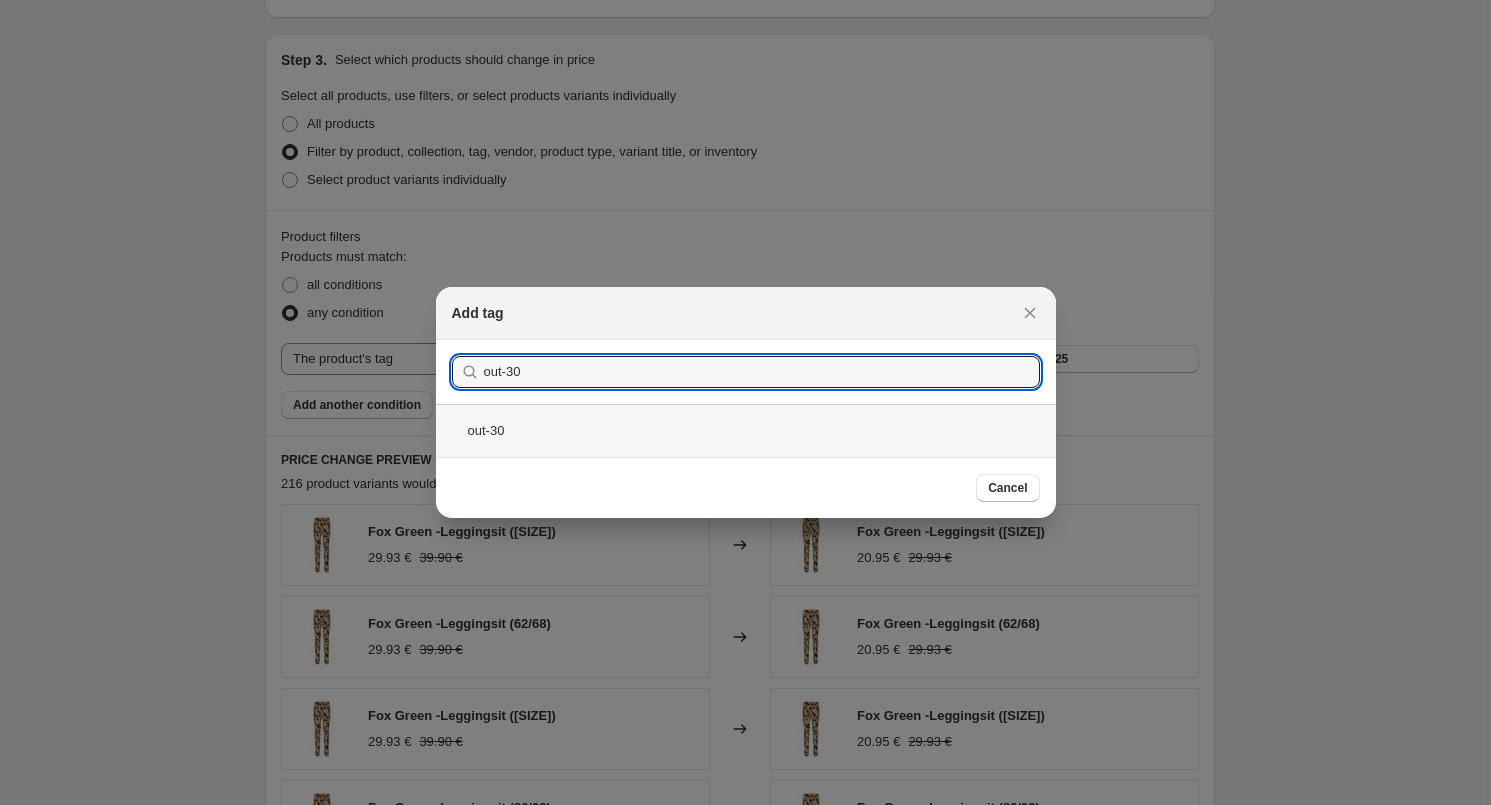 type on "out-30" 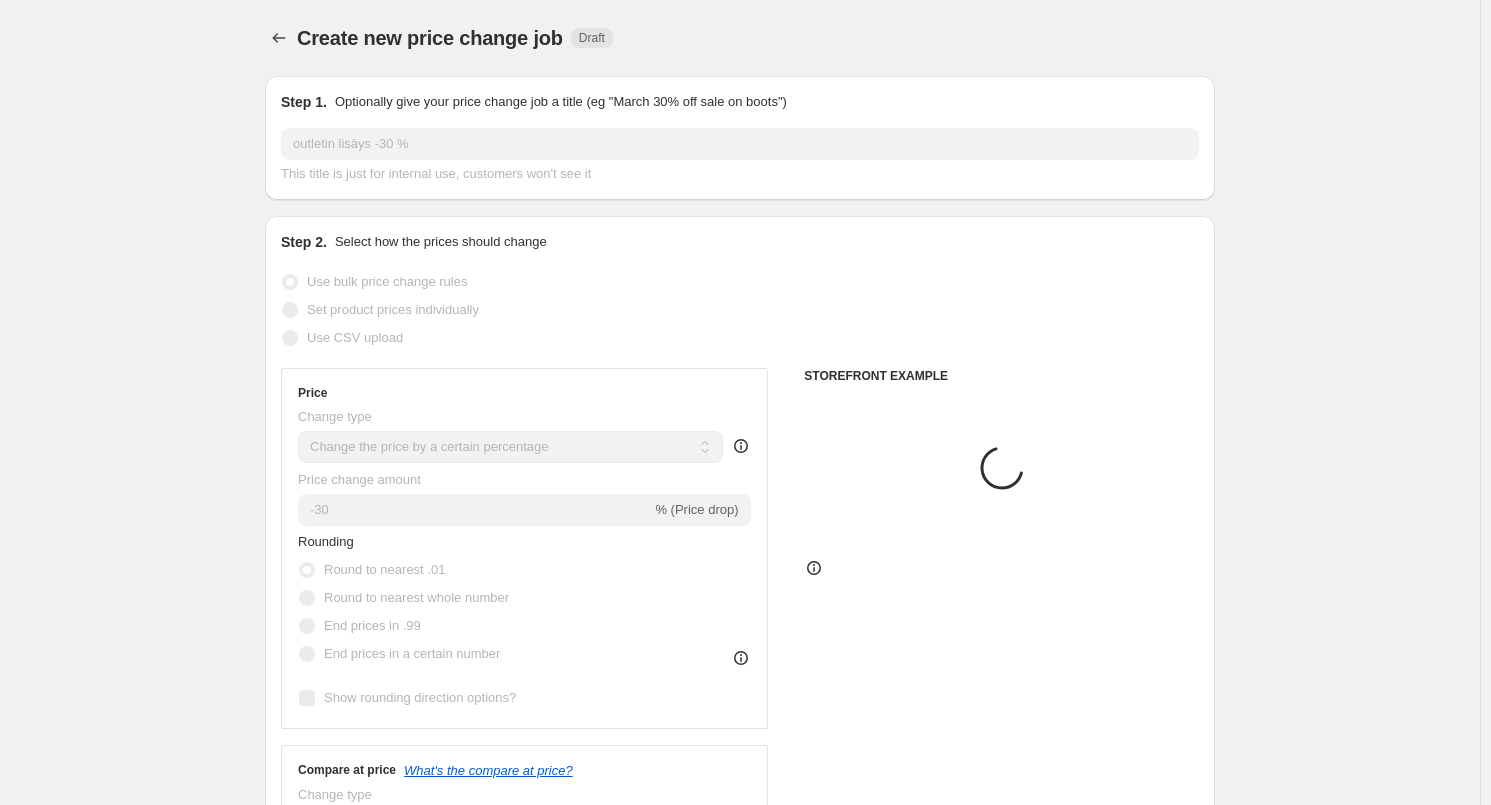 scroll, scrollTop: 900, scrollLeft: 0, axis: vertical 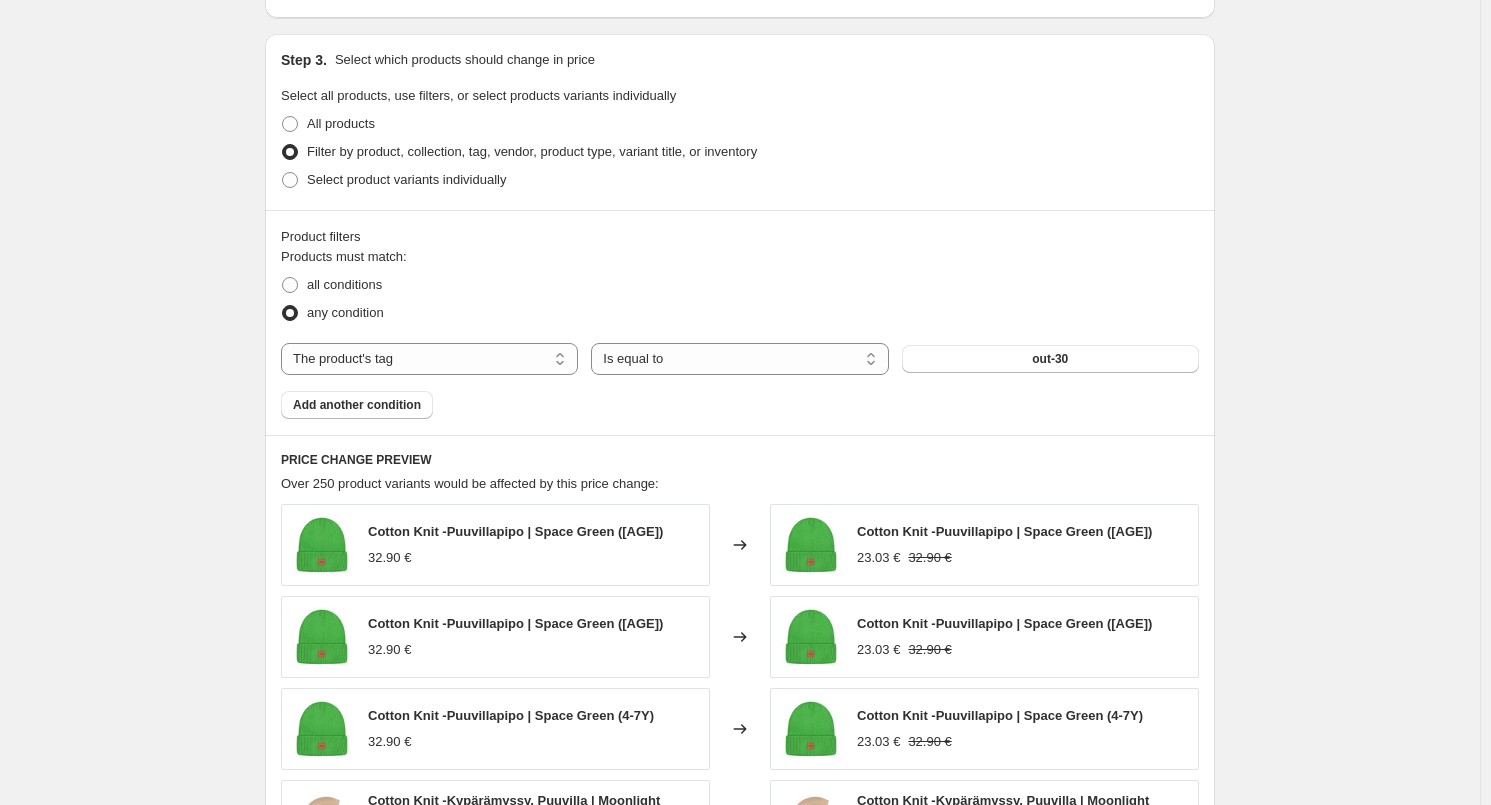 click on "Create new price change job. This page is ready Create new price change job Draft Step 1. Optionally give your price change job a title (eg "March 30% off sale on boots") outletin lisäys -30 % This title is just for internal use, customers won't see it Step 2. Select how the prices should change Use bulk price change rules Set product prices individually Use CSV upload Price Change type Change the price to a certain amount Change the price by a certain amount Change the price by a certain percentage Change the price to the current compare at price (price before sale) Change the price by a certain amount relative to the compare at price Change the price by a certain percentage relative to the compare at price Don't change the price Change the price by a certain percentage relative to the cost per item Change price to certain cost margin Change the price by a certain percentage Price change amount -30 % (Price drop) Rounding Round to nearest .01 Round to nearest whole number End prices in .99 Compare at price" at bounding box center (740, 218) 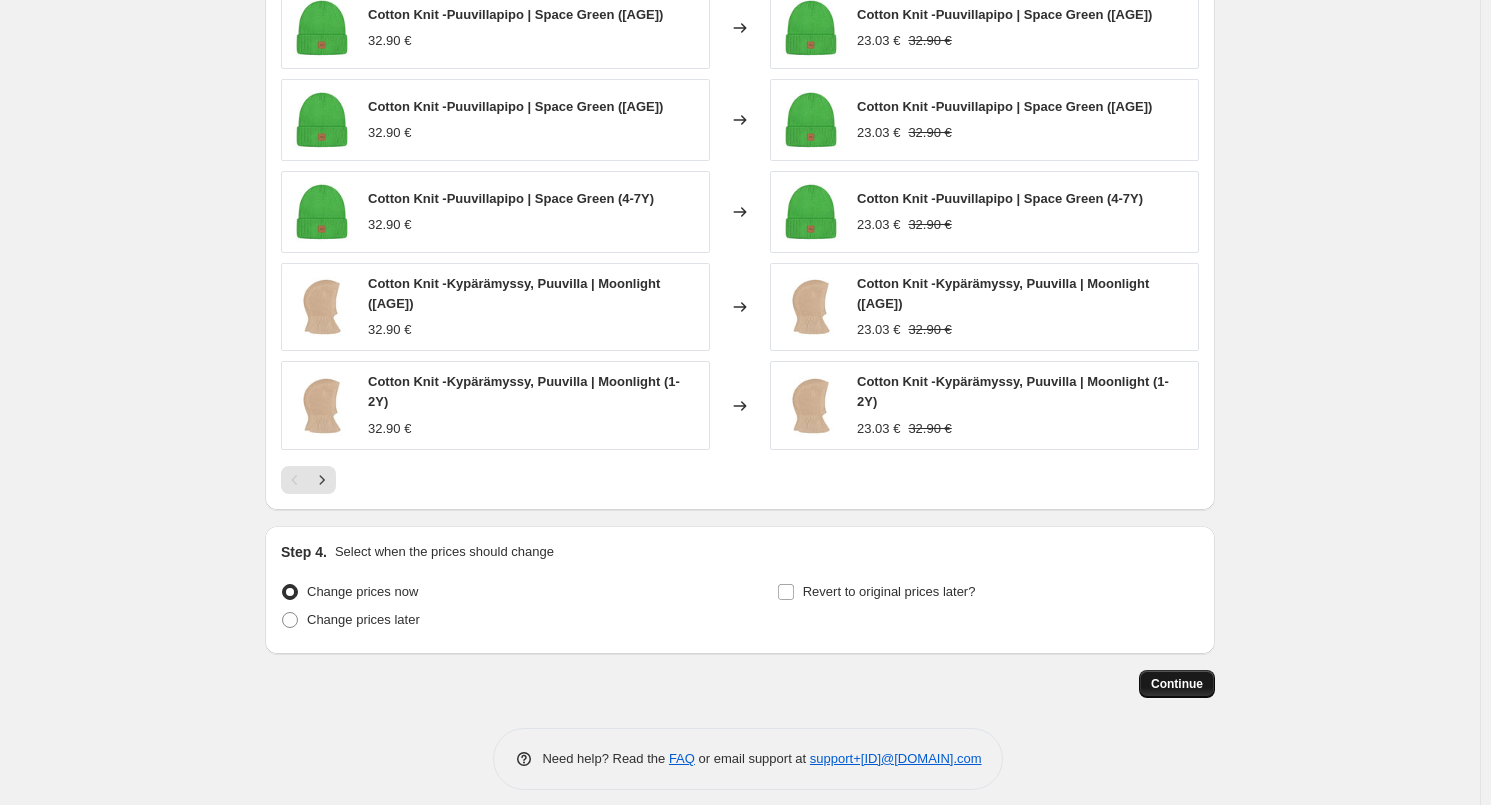 click on "Continue" at bounding box center [1177, 684] 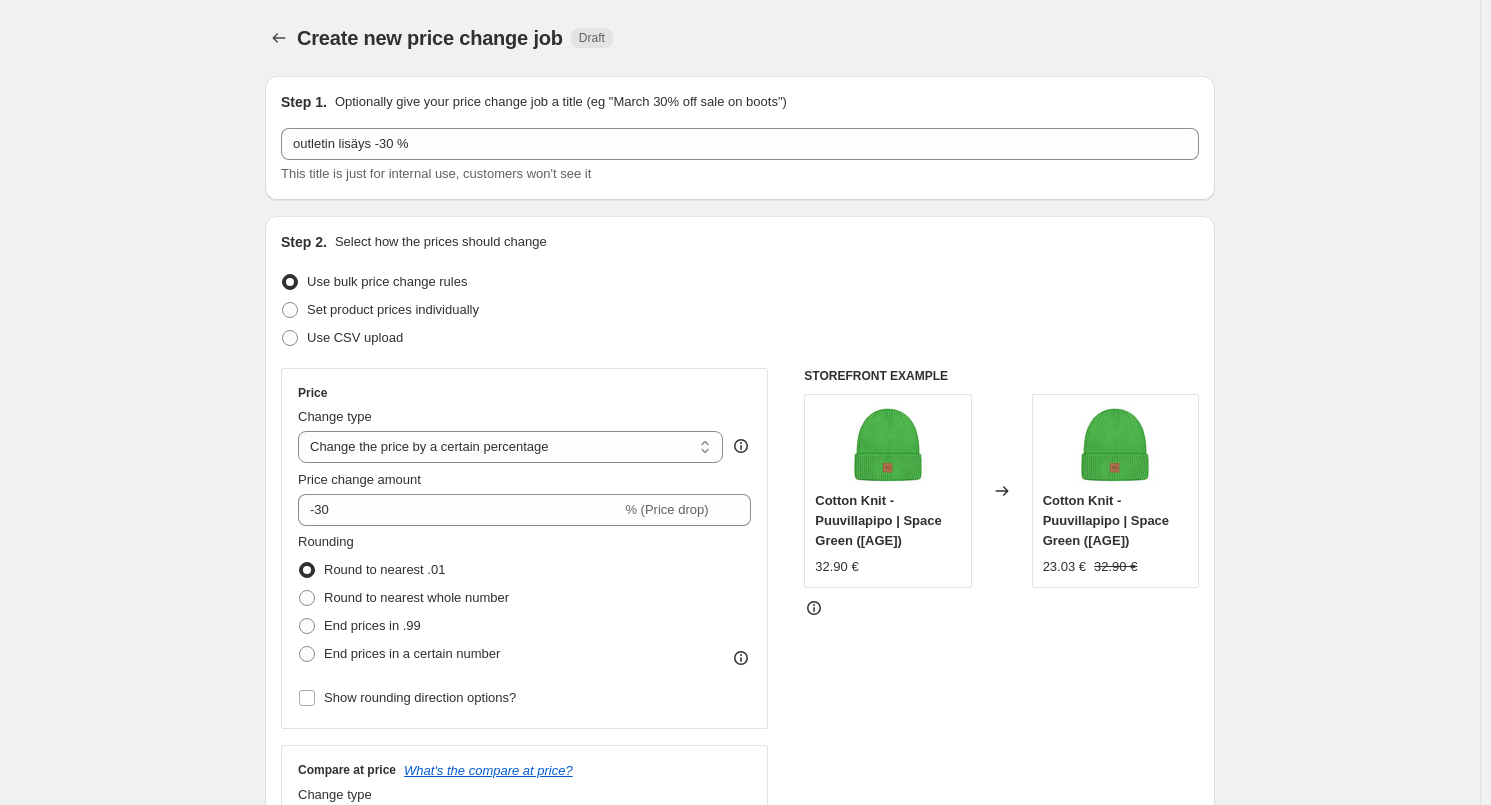 scroll, scrollTop: 1417, scrollLeft: 0, axis: vertical 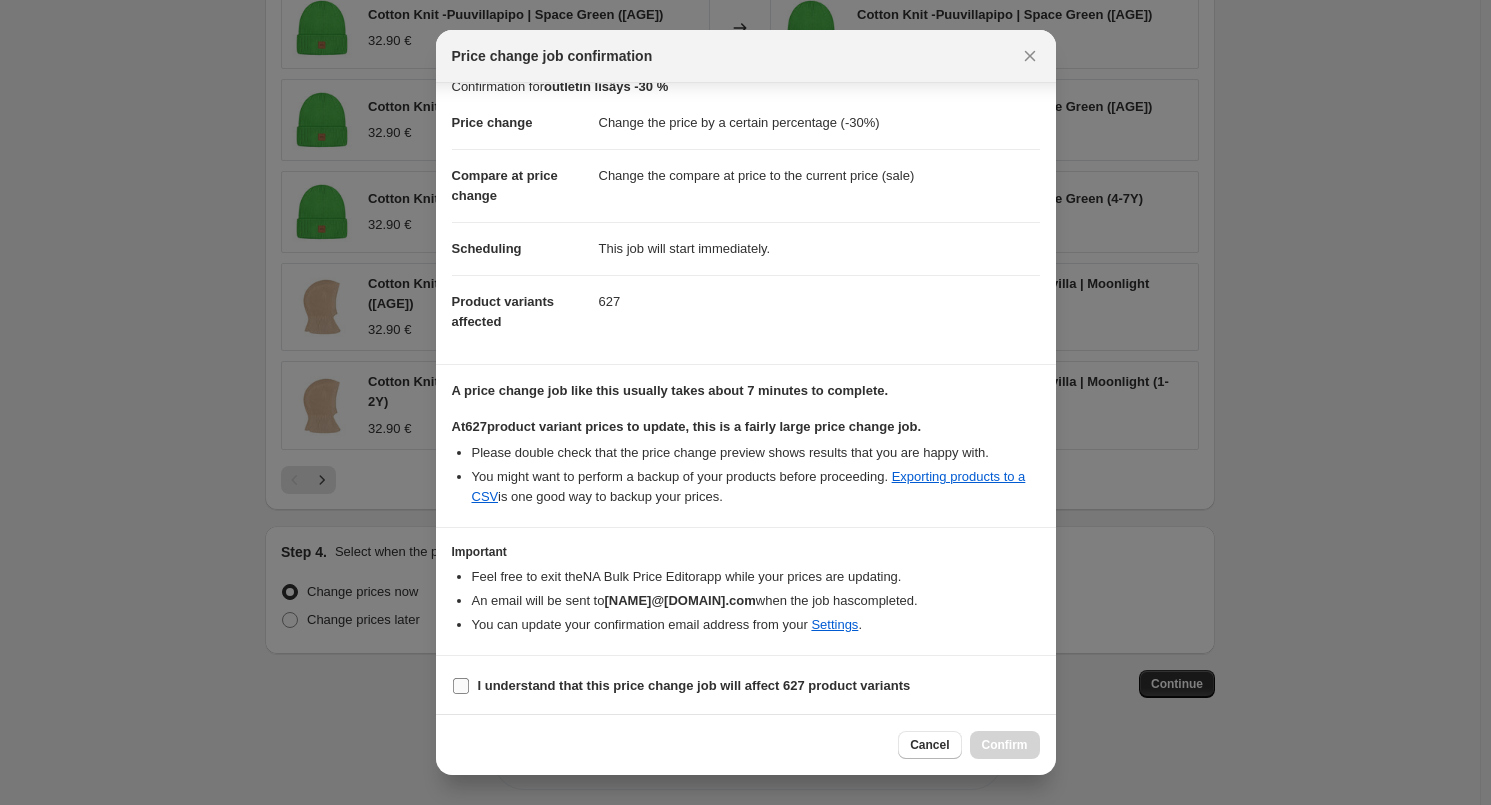 click on "I understand that this price change job will affect 627 product variants" at bounding box center (694, 685) 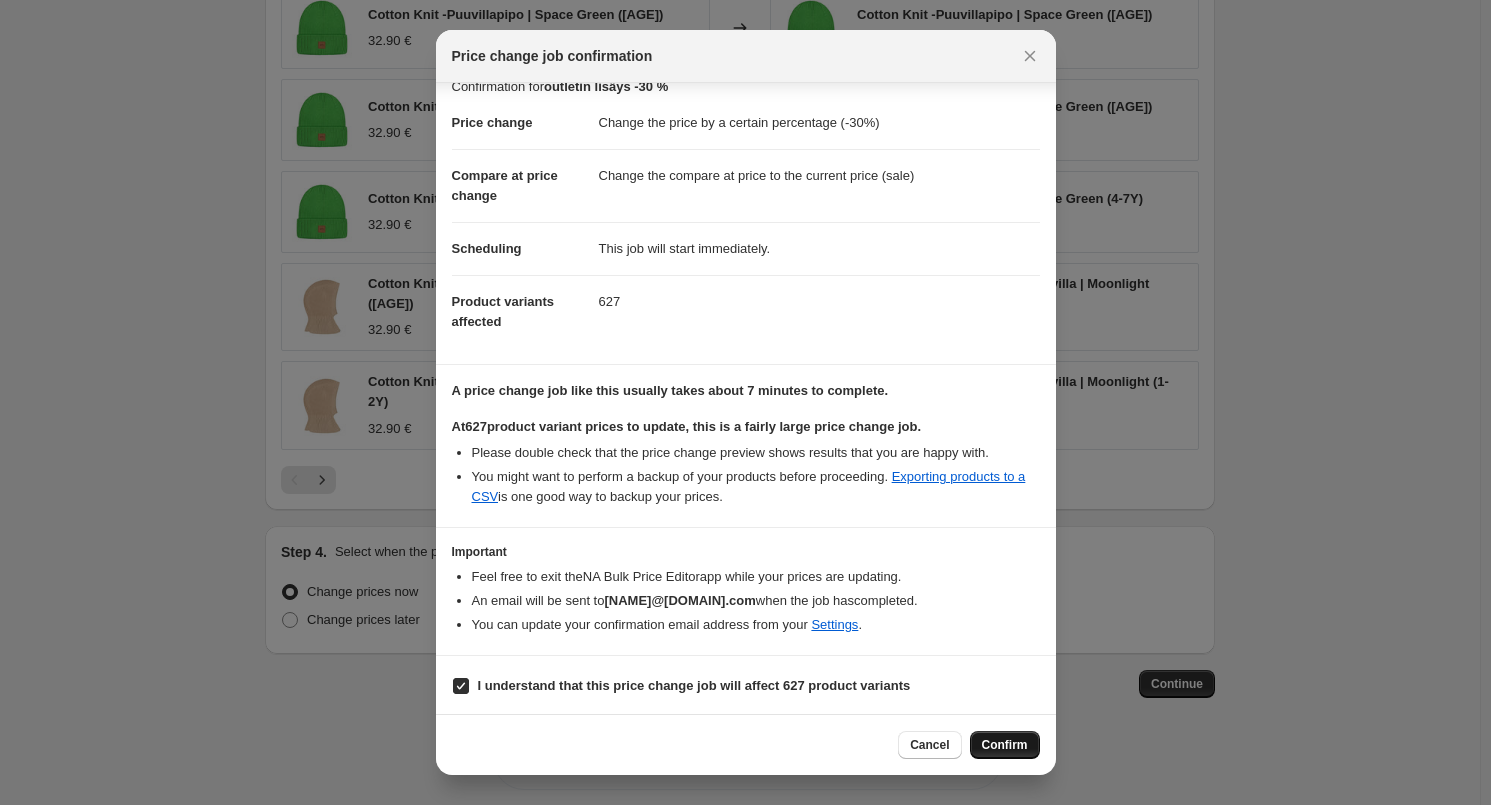 click on "Confirm" at bounding box center (1005, 745) 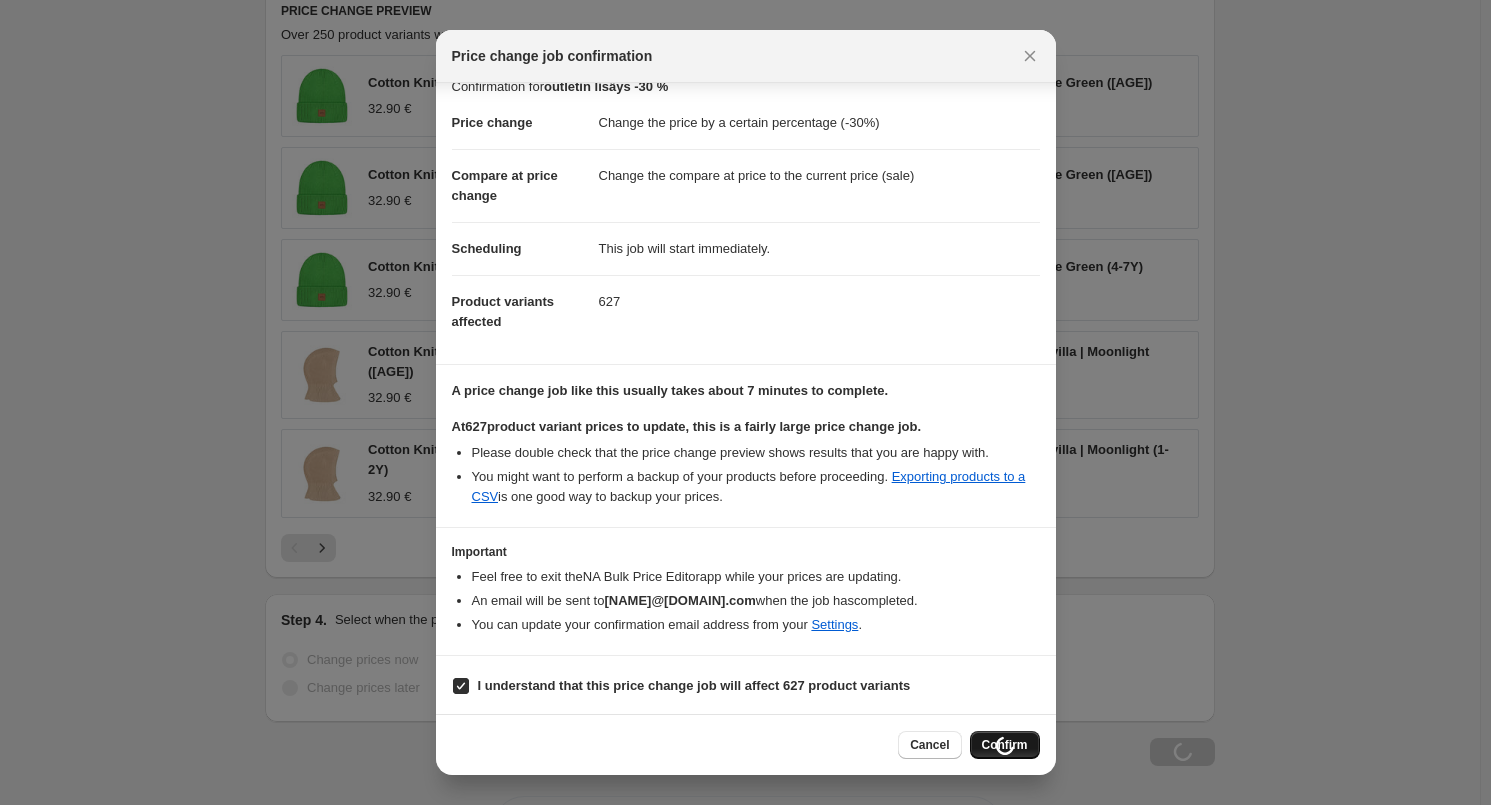 scroll, scrollTop: 1485, scrollLeft: 0, axis: vertical 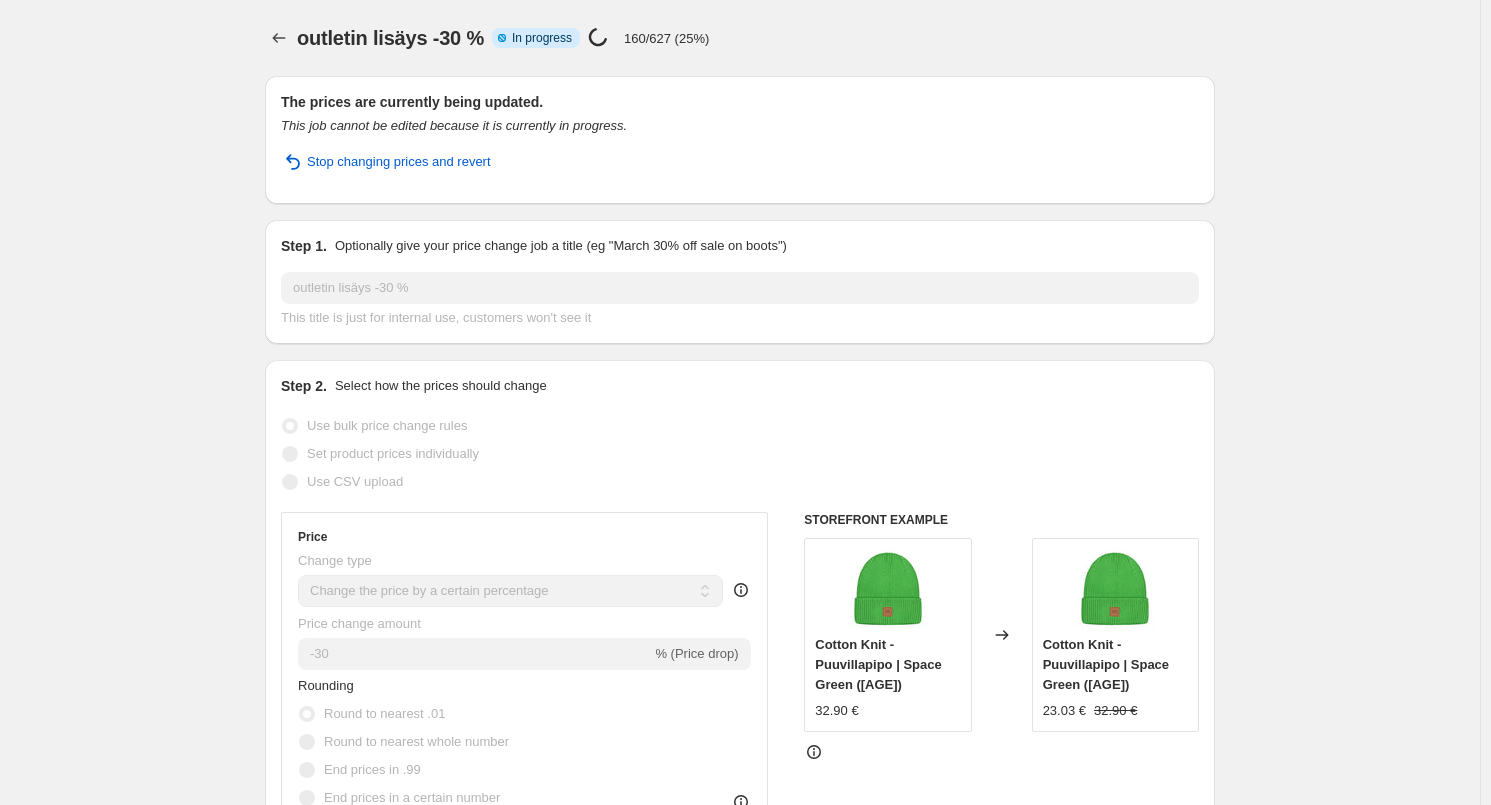 click on "outletin lisäys -30 %. This page is ready outletin lisäys -30 % Info Partially complete In progress Price change job in progress... 160/627 (25%) The prices are currently being updated. This job cannot be edited because it is currently in progress. Stop changing prices and revert Step 1. Optionally give your price change job a title (eg "March 30% off sale on boots") outletin lisäys -30 % This title is just for internal use, customers won't see it Step 2. Select how the prices should change Use bulk price change rules Set product prices individually Use CSV upload Price Change type Change the price to a certain amount Change the price by a certain amount Change the price by a certain percentage Change the price to the current compare at price (price before sale) Change the price by a certain amount relative to the compare at price Change the price by a certain percentage relative to the compare at price Don't change the price Change the price by a certain percentage relative to the cost per item -30 out-30" at bounding box center (740, 1168) 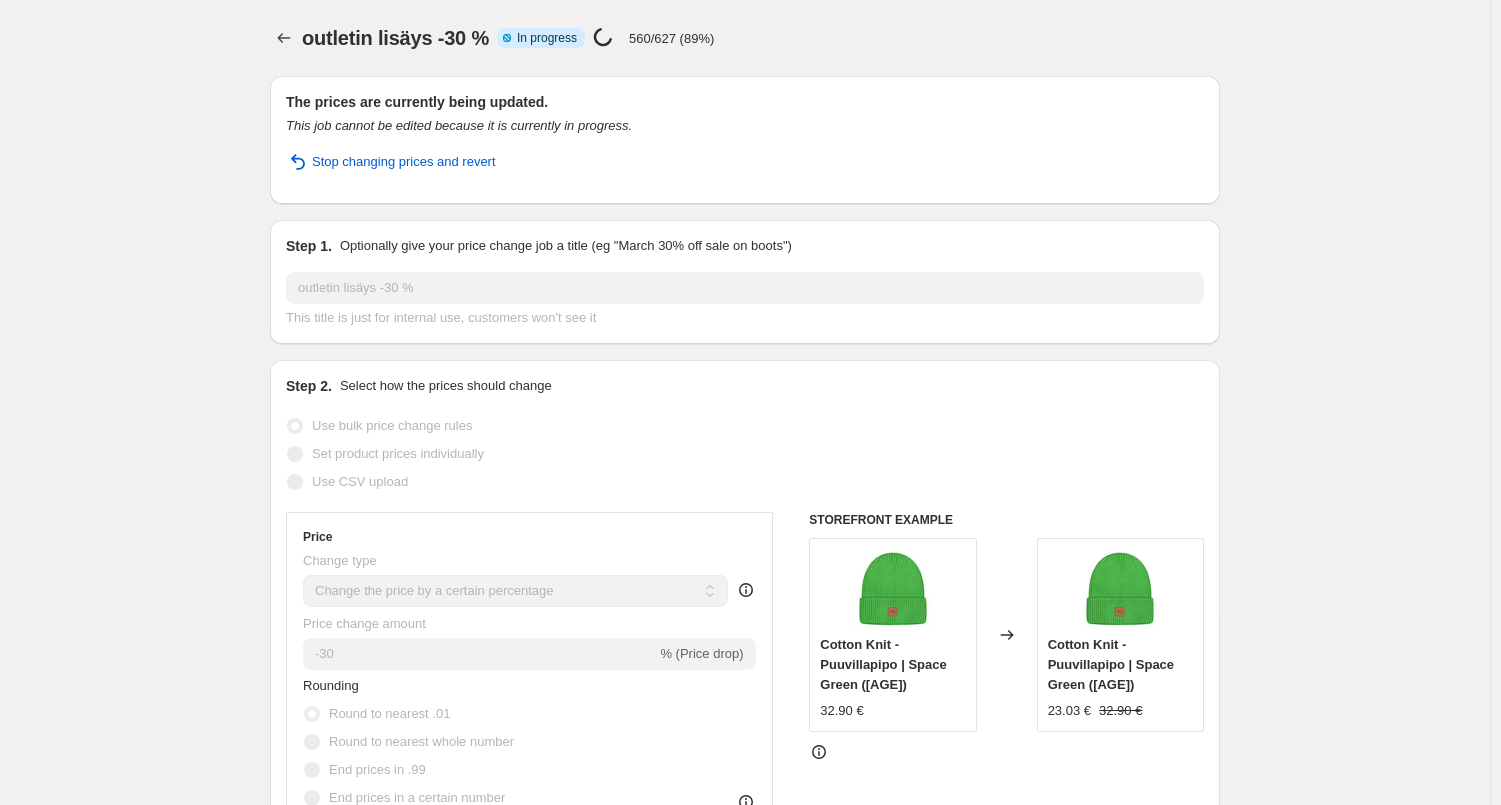 select on "percentage" 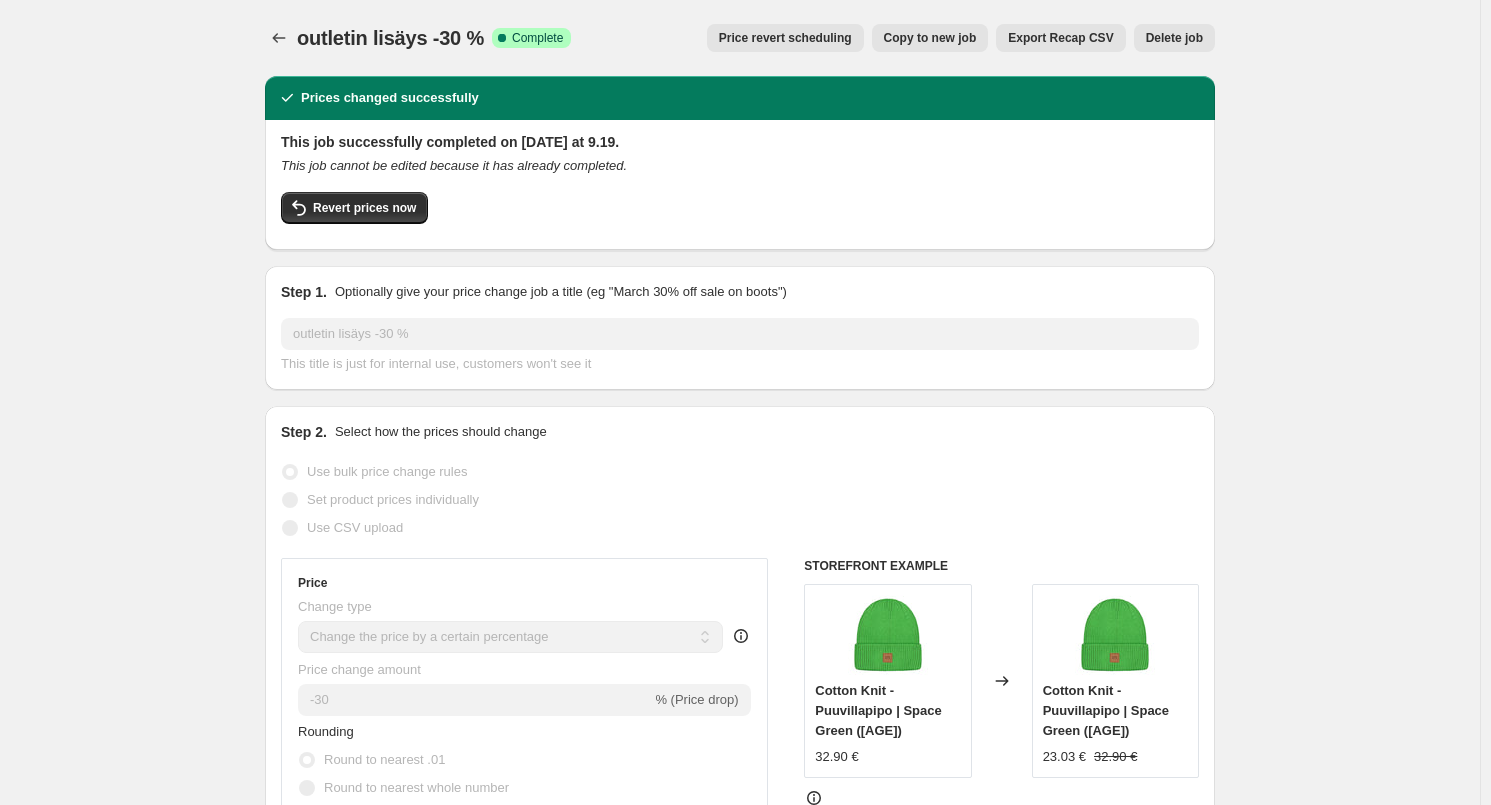 click on "Copy to new job" at bounding box center (930, 38) 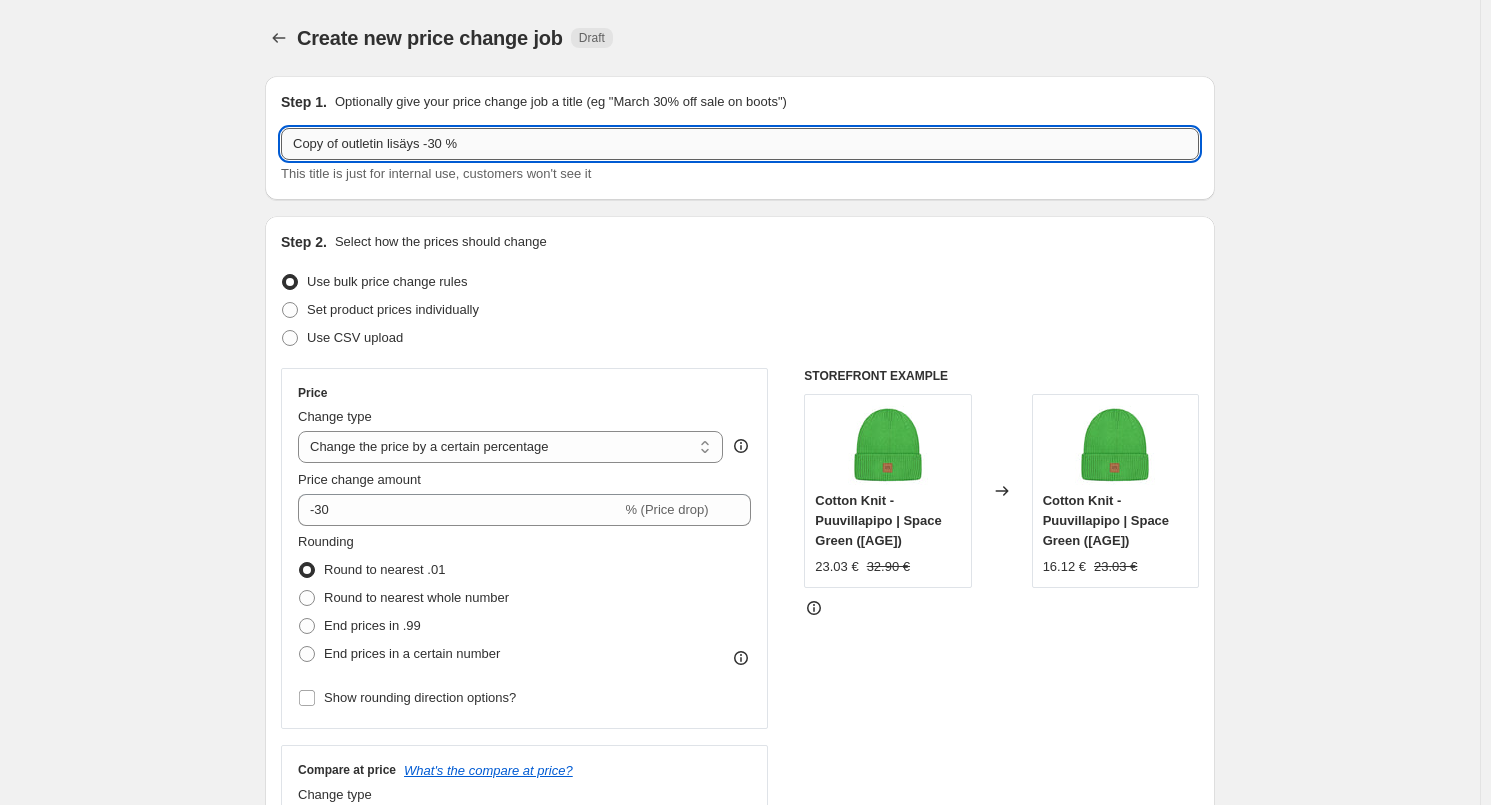 click on "Copy of outletin lisäys -30 %" at bounding box center [740, 144] 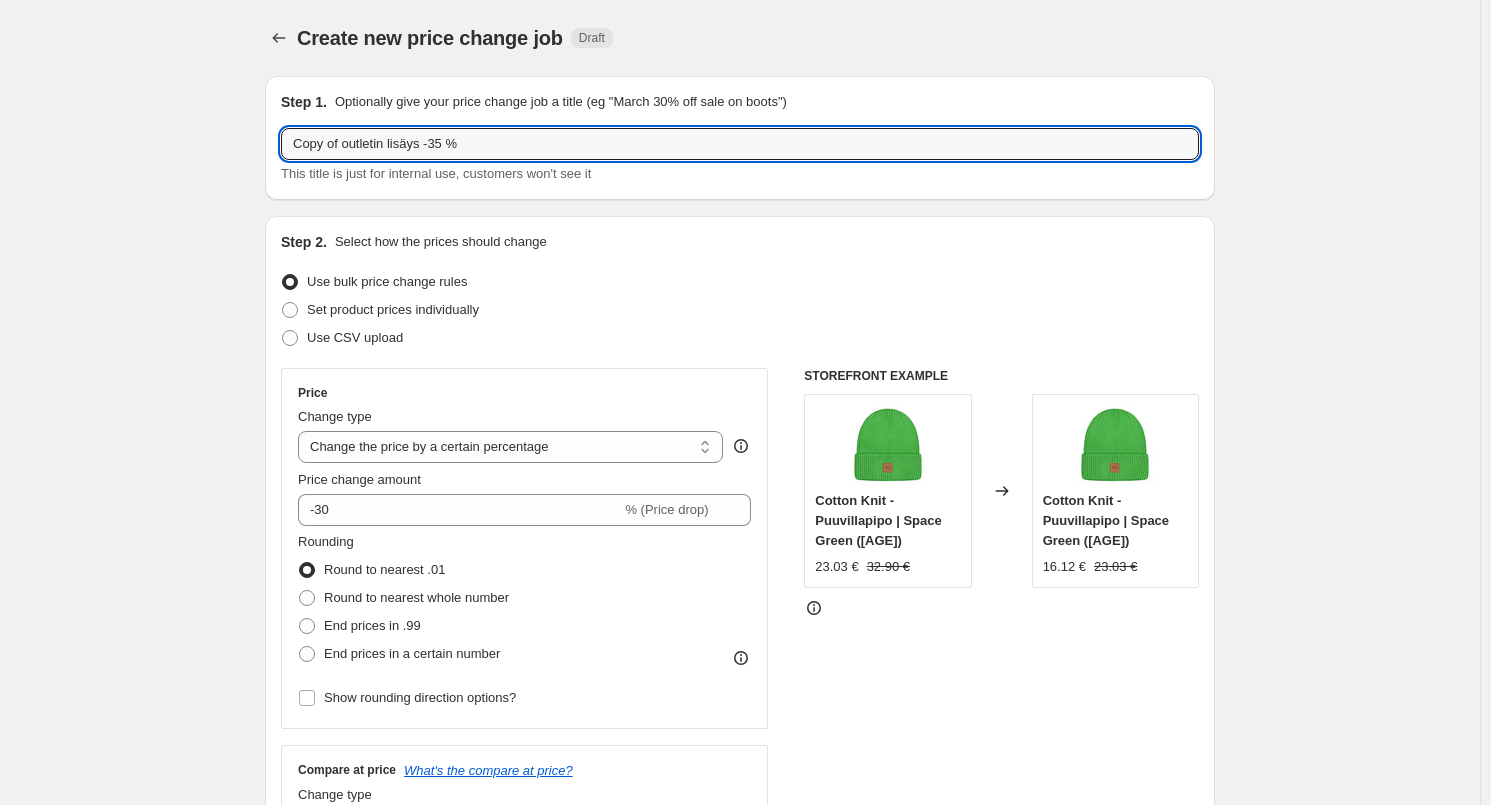 drag, startPoint x: 345, startPoint y: 149, endPoint x: 125, endPoint y: 153, distance: 220.03636 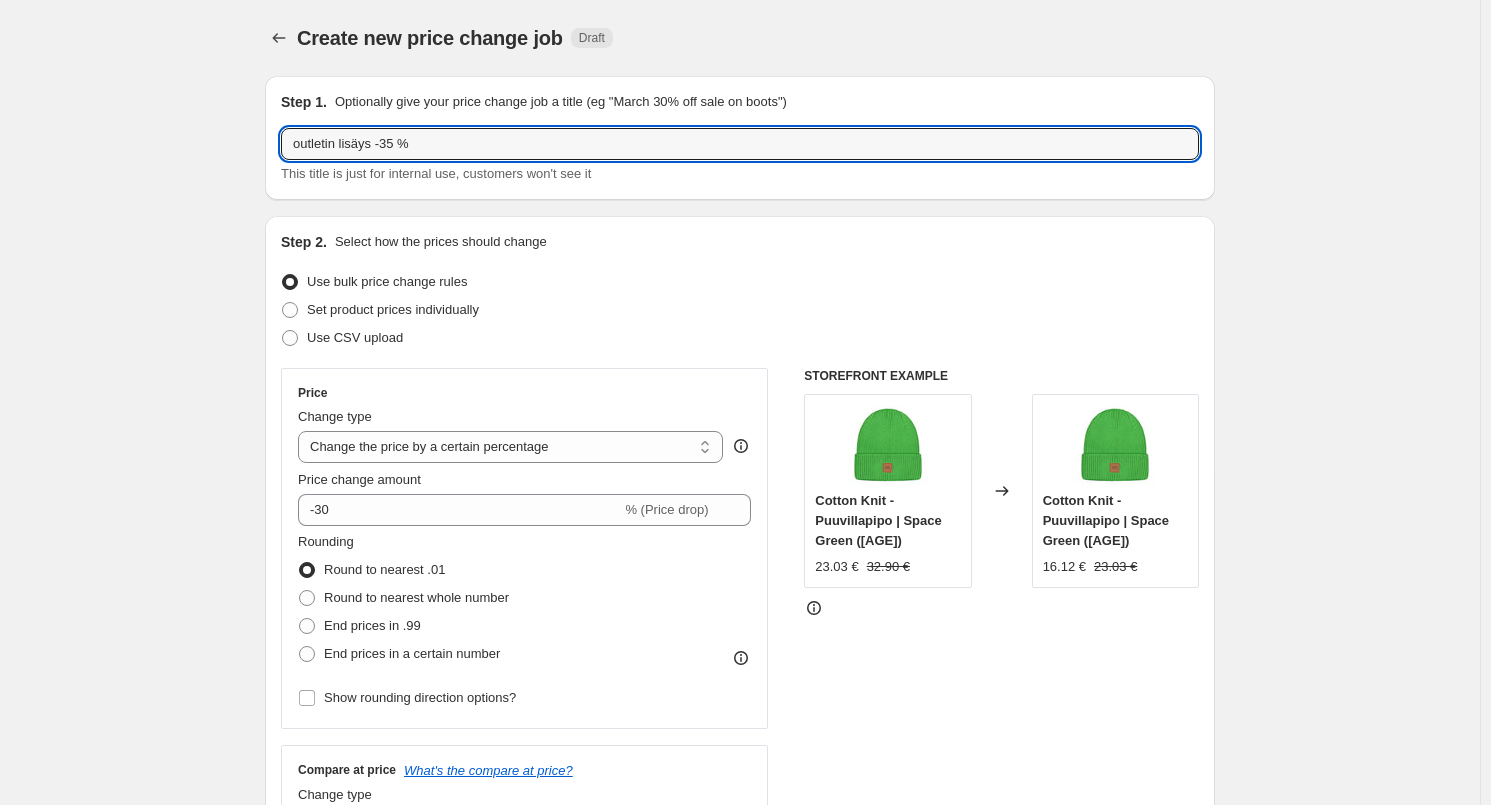 type on "outletin lisäys -35 %" 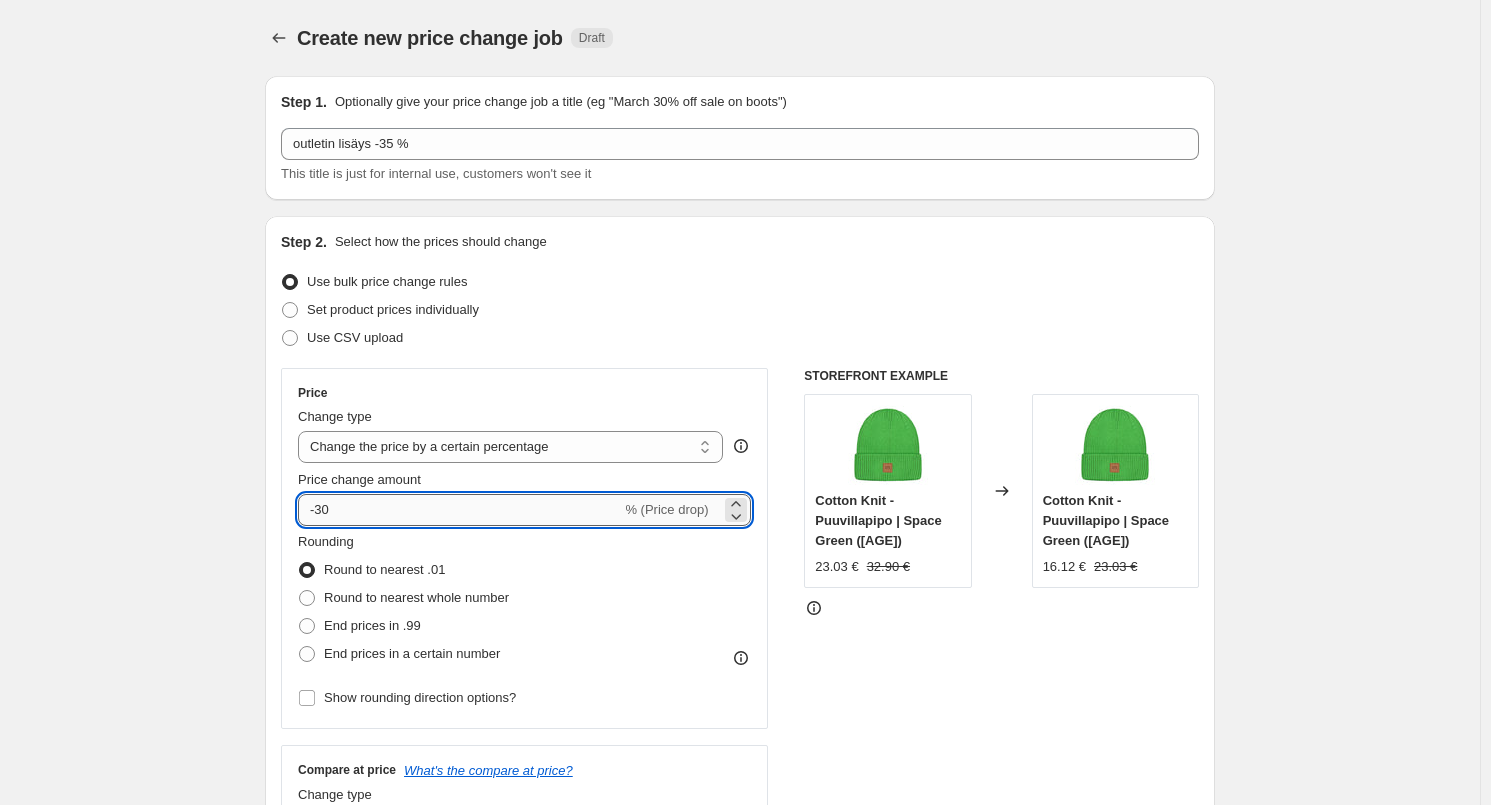 click on "-30" at bounding box center [459, 510] 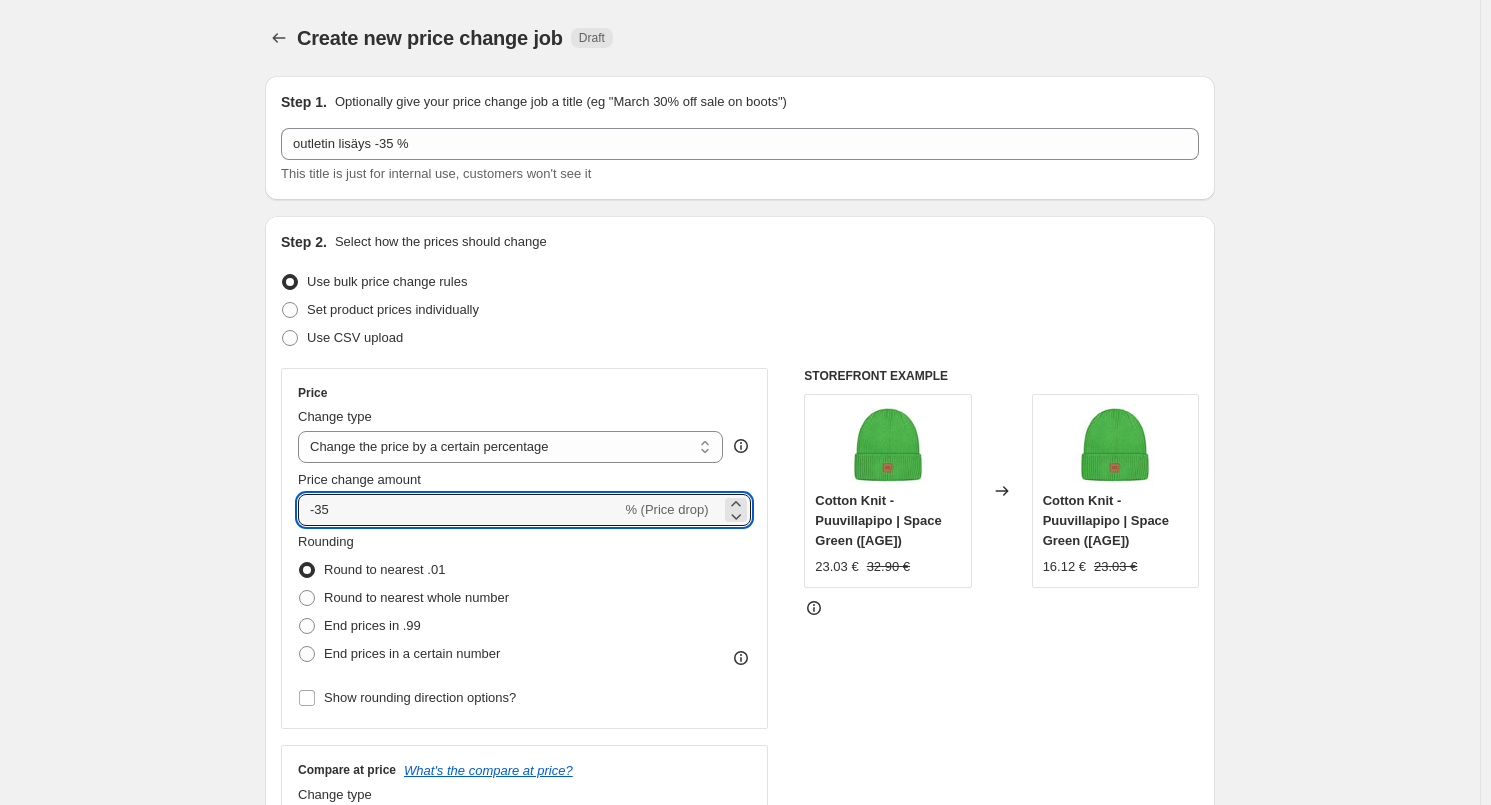 type on "-35" 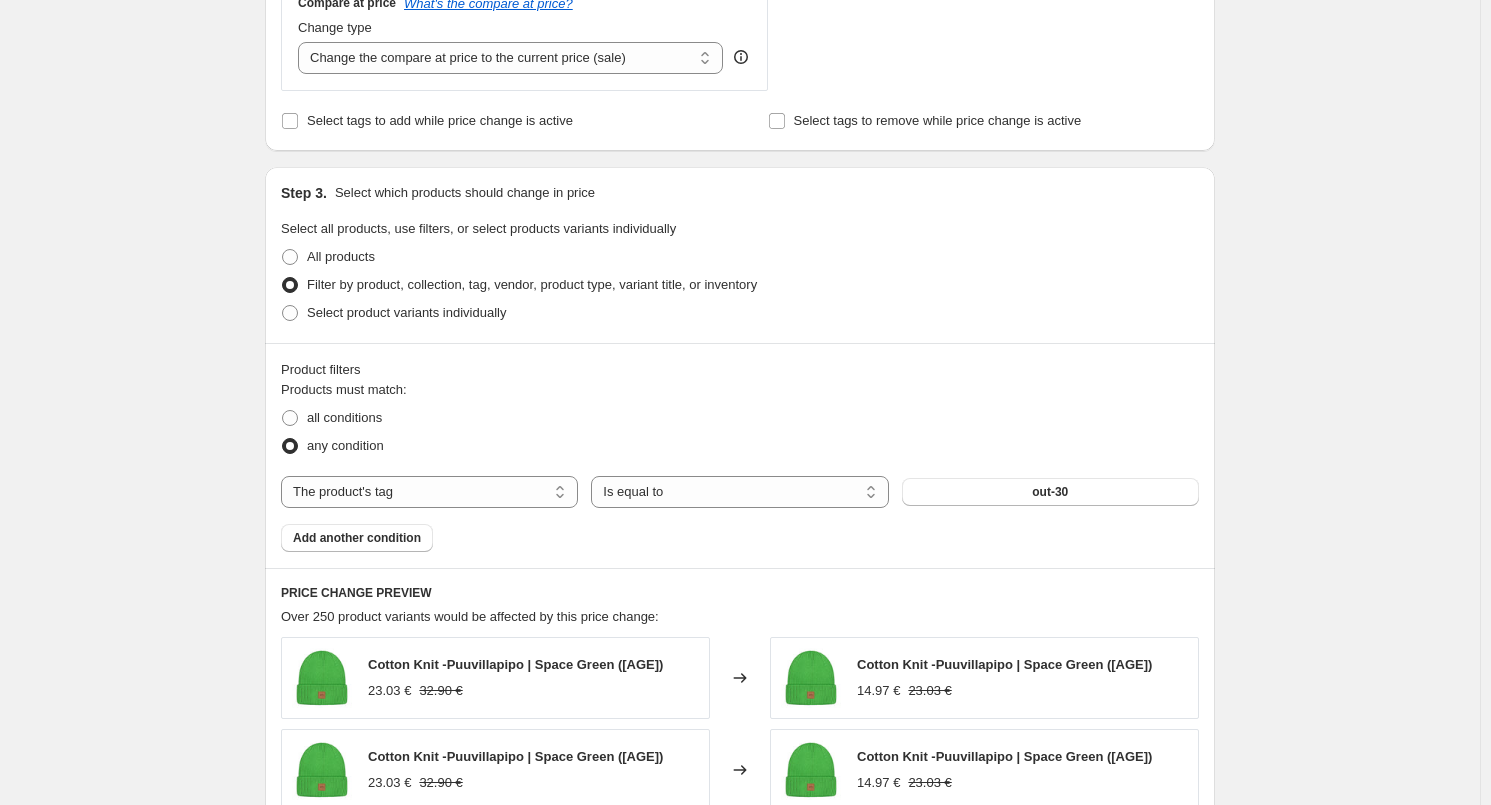 scroll, scrollTop: 799, scrollLeft: 0, axis: vertical 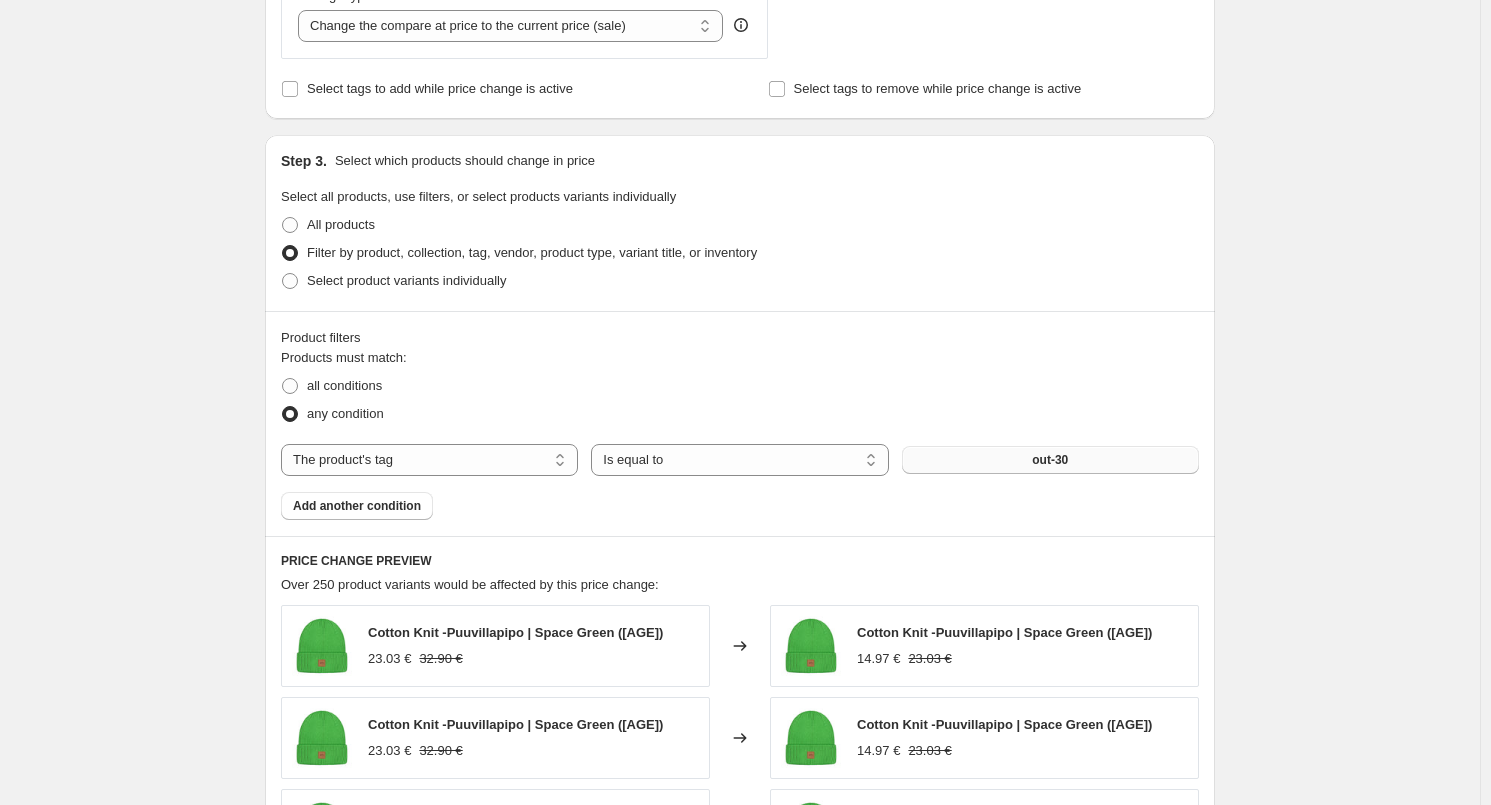 click on "out-30" at bounding box center [1050, 460] 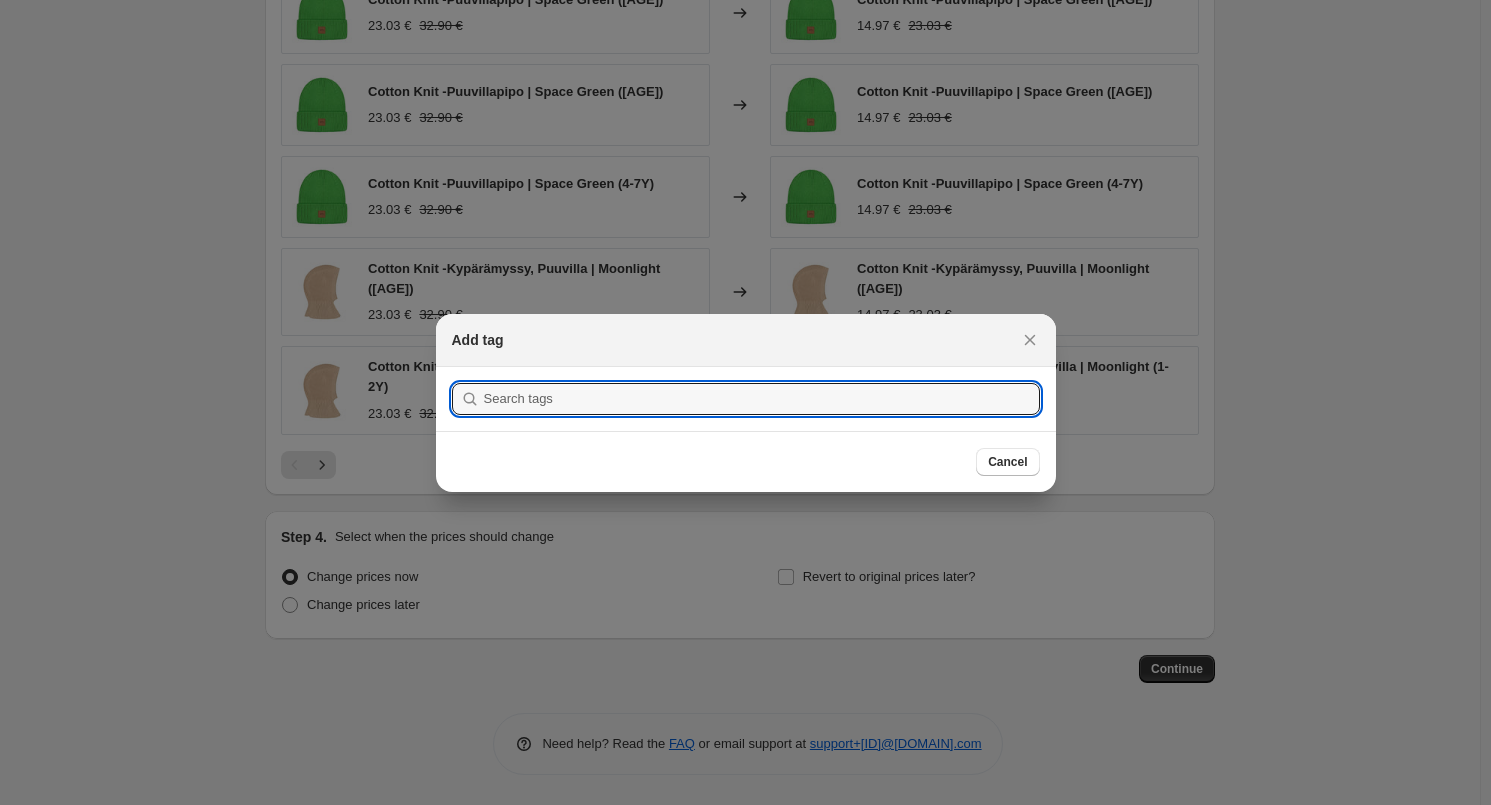 scroll, scrollTop: 799, scrollLeft: 0, axis: vertical 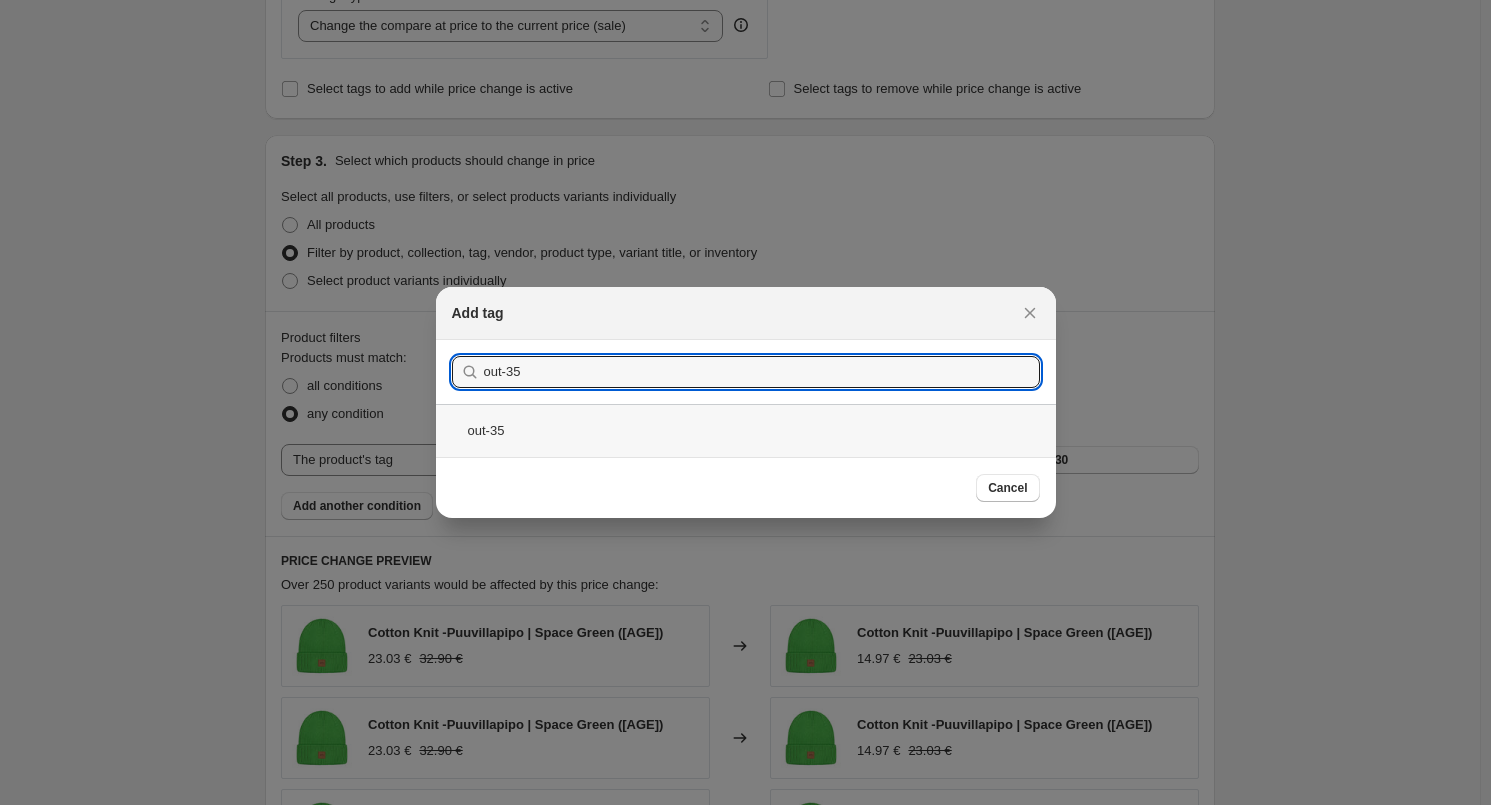 type on "out-35" 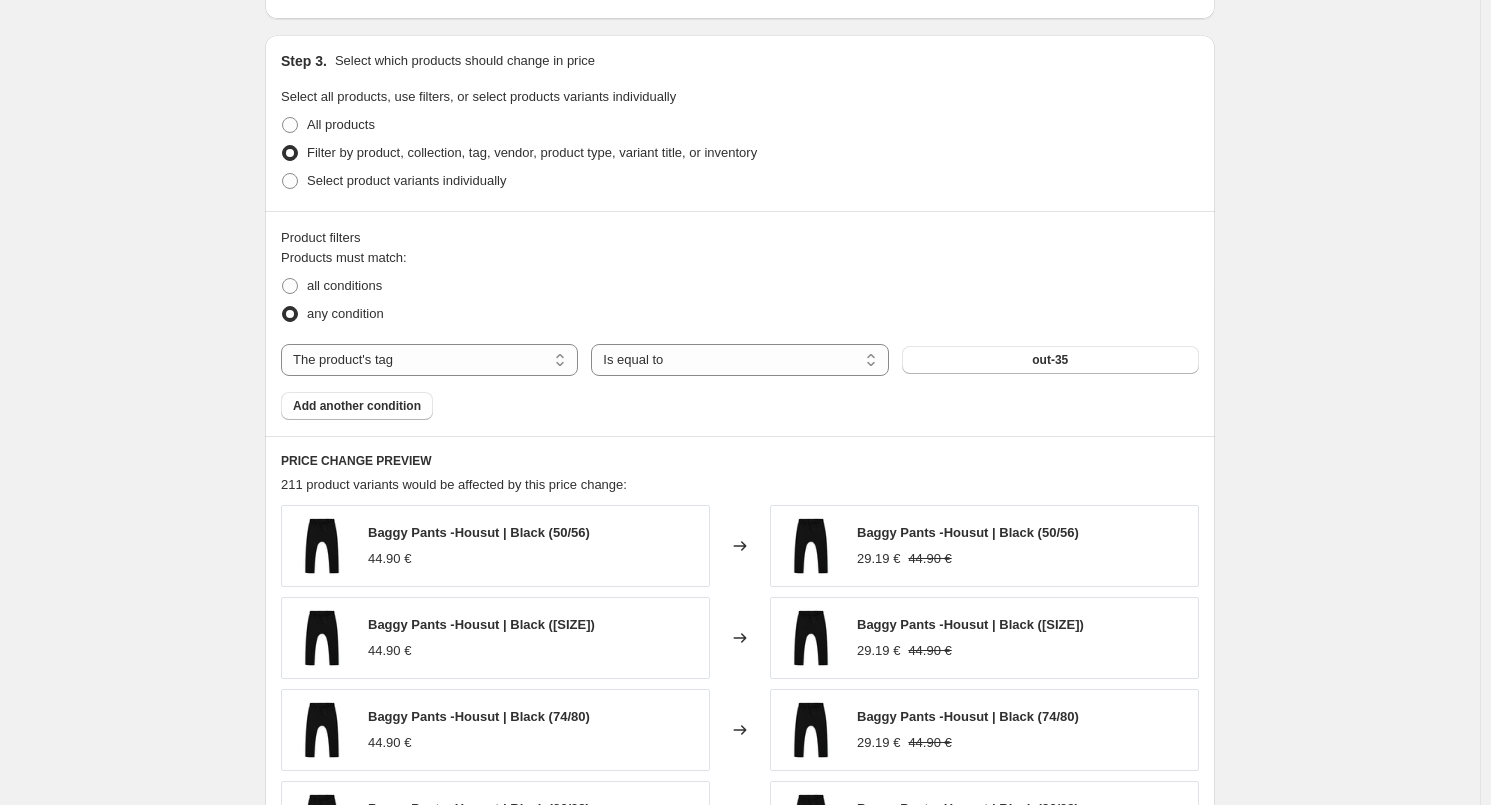 scroll, scrollTop: 1417, scrollLeft: 0, axis: vertical 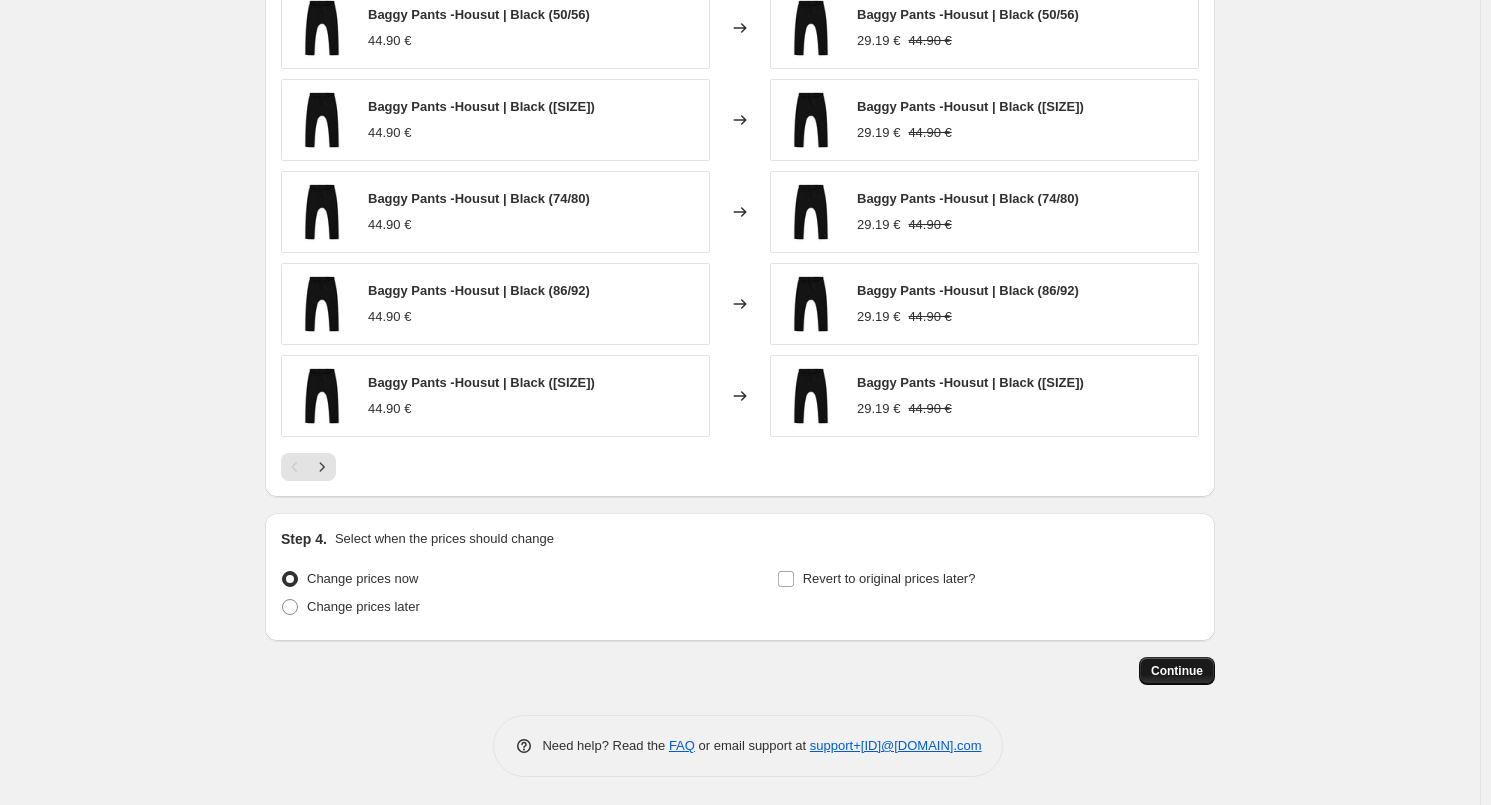 click on "Continue" at bounding box center [1177, 671] 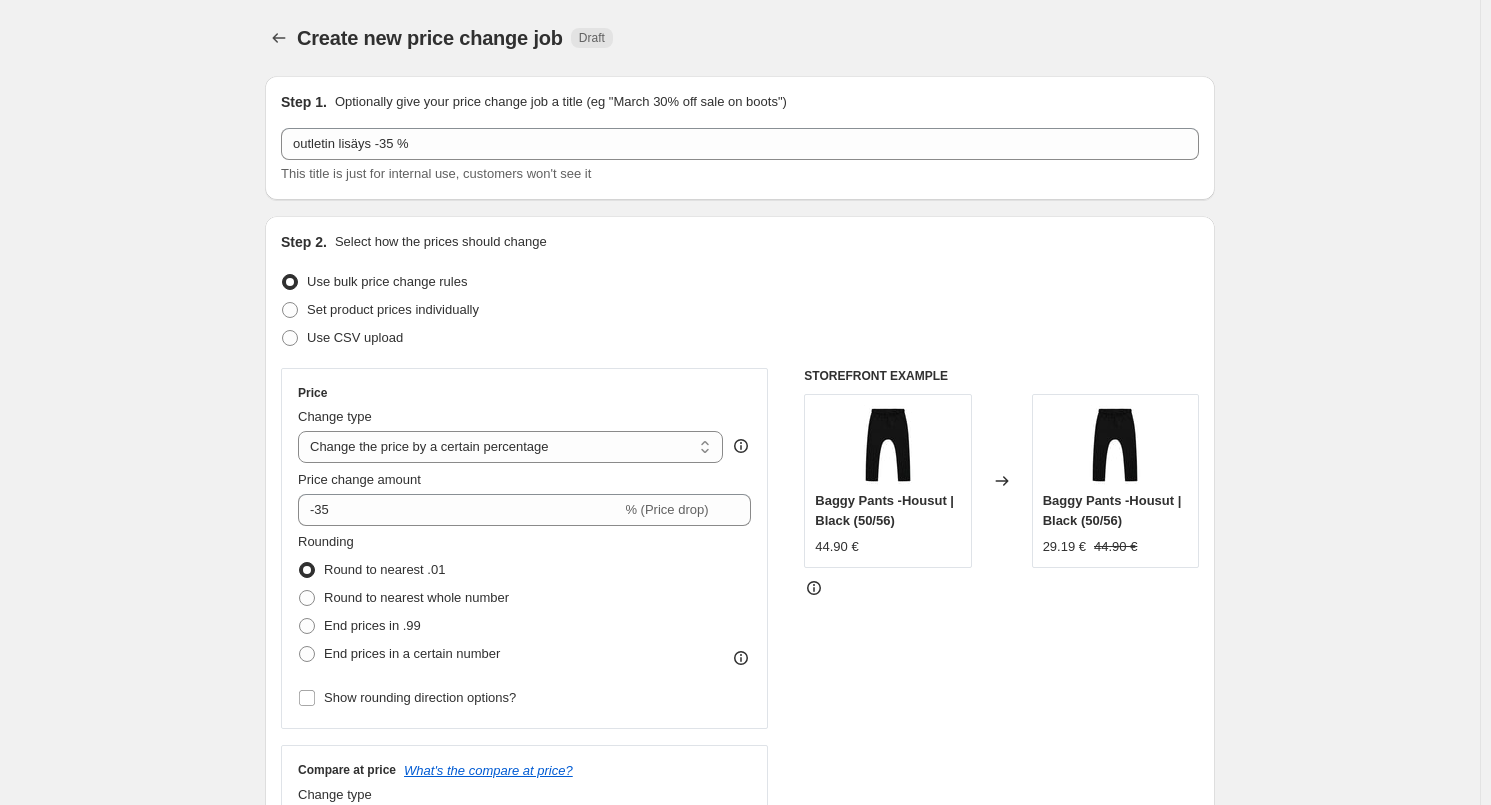 scroll, scrollTop: 1417, scrollLeft: 0, axis: vertical 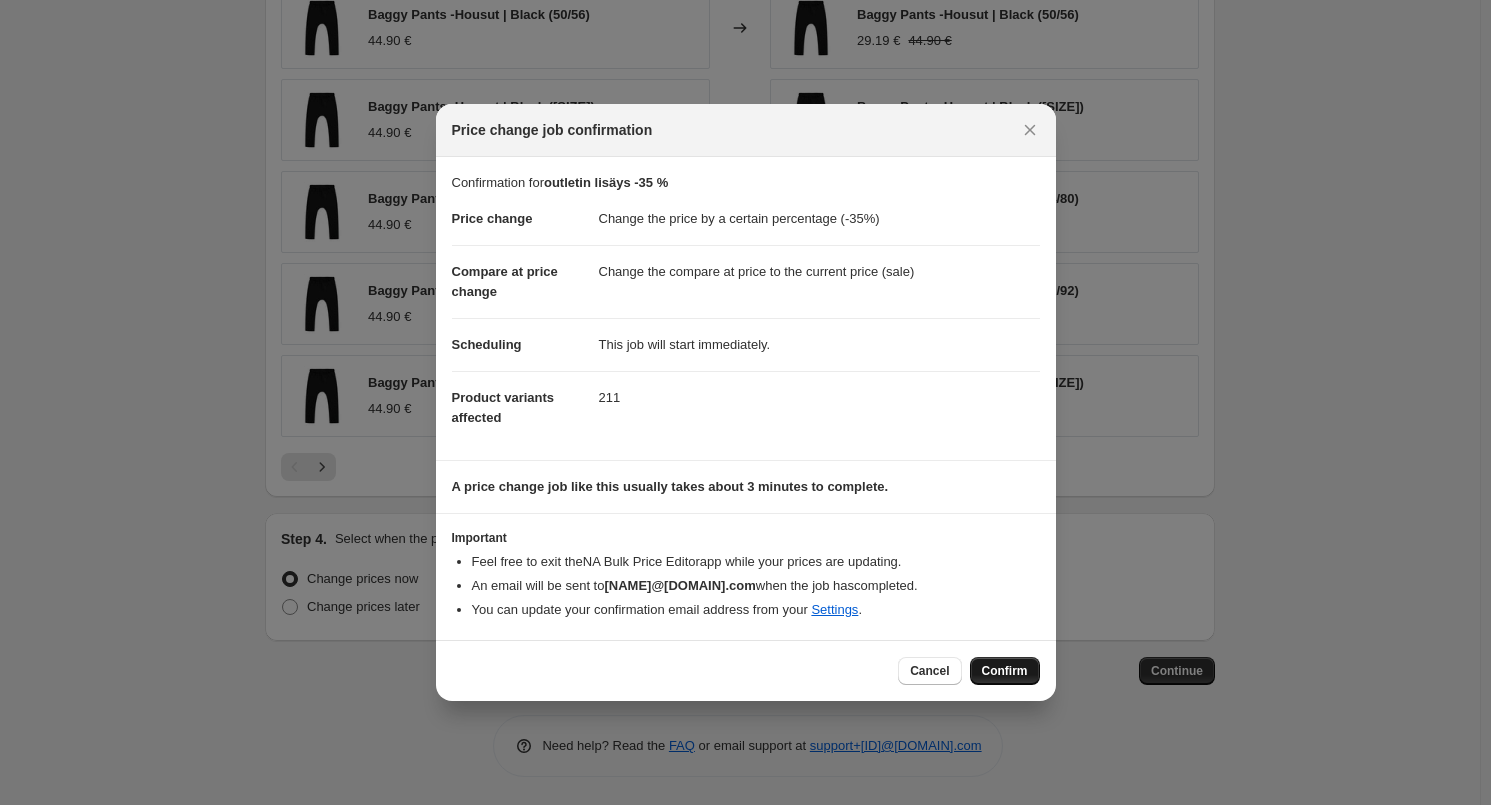 click on "Confirm" at bounding box center [1005, 671] 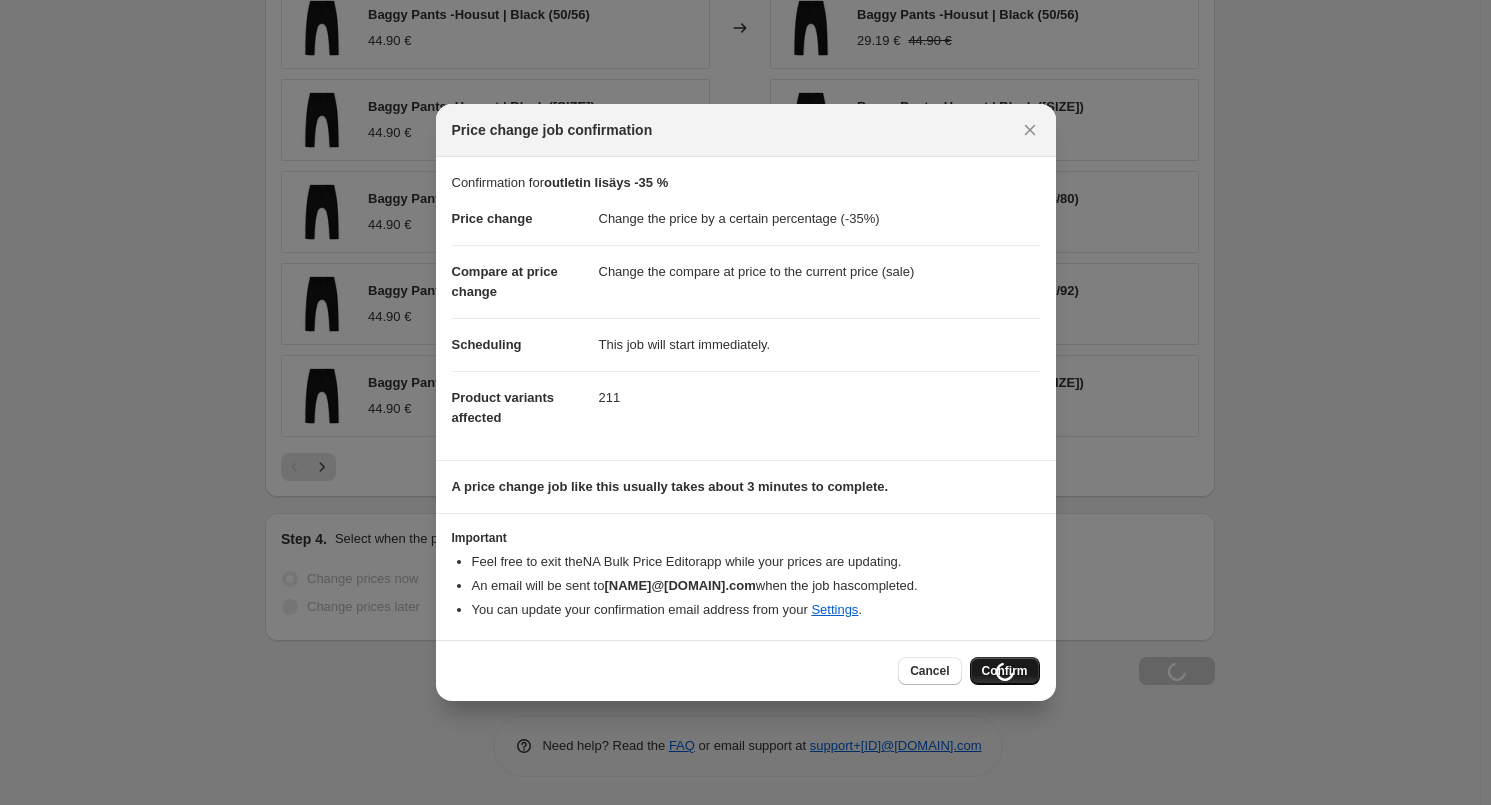 scroll, scrollTop: 1485, scrollLeft: 0, axis: vertical 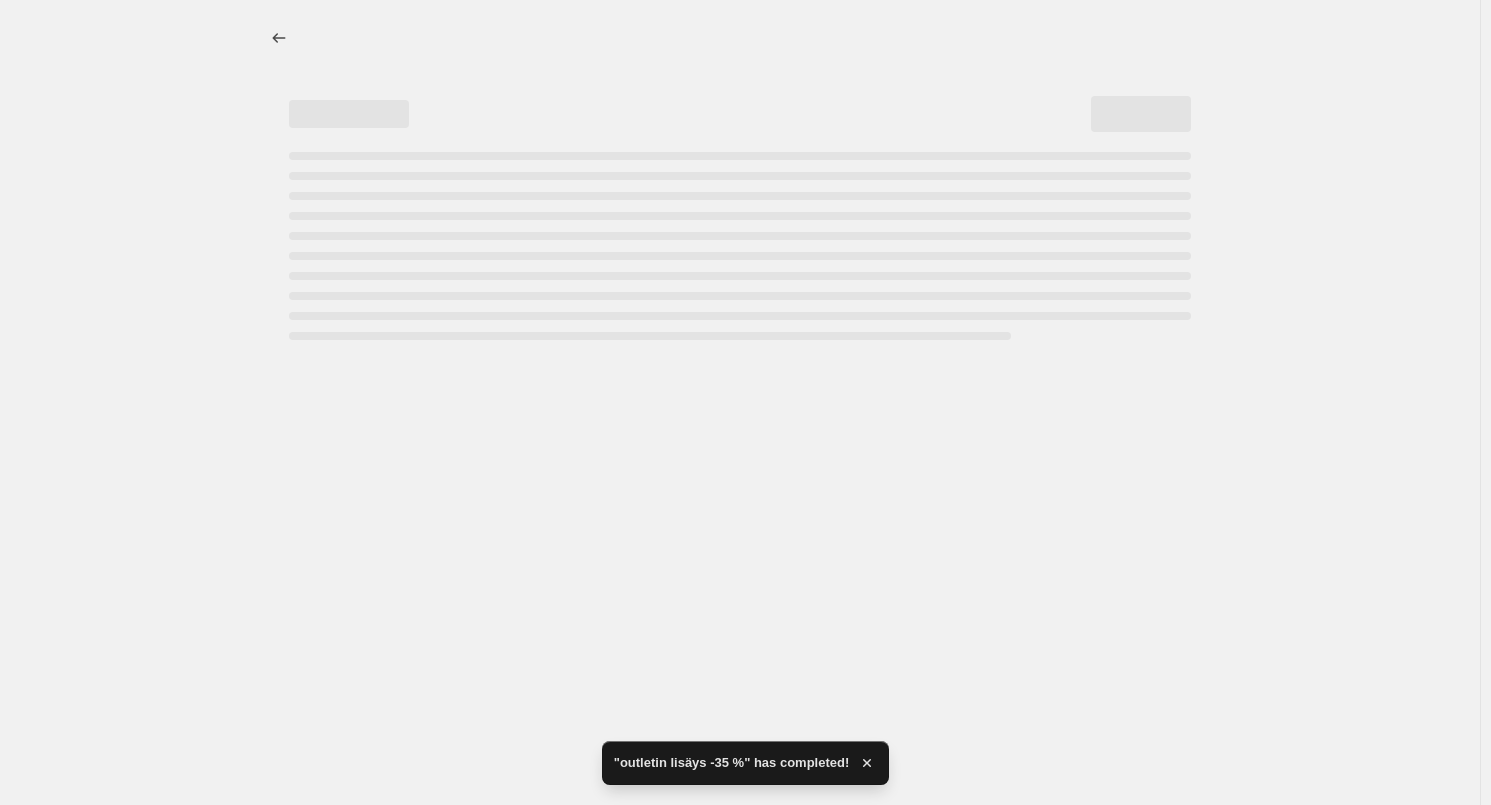select on "percentage" 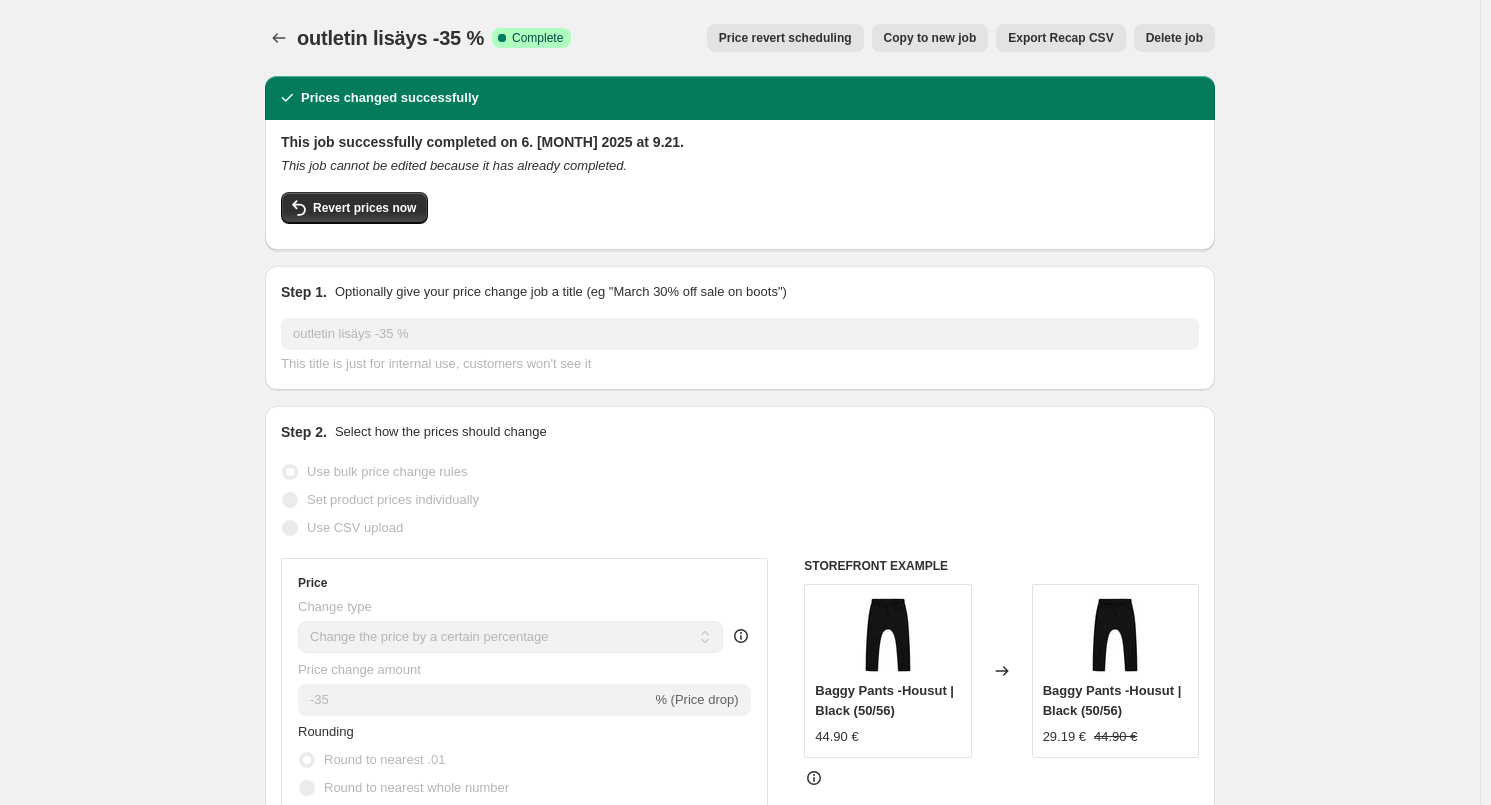 click on "Copy to new job" at bounding box center [930, 38] 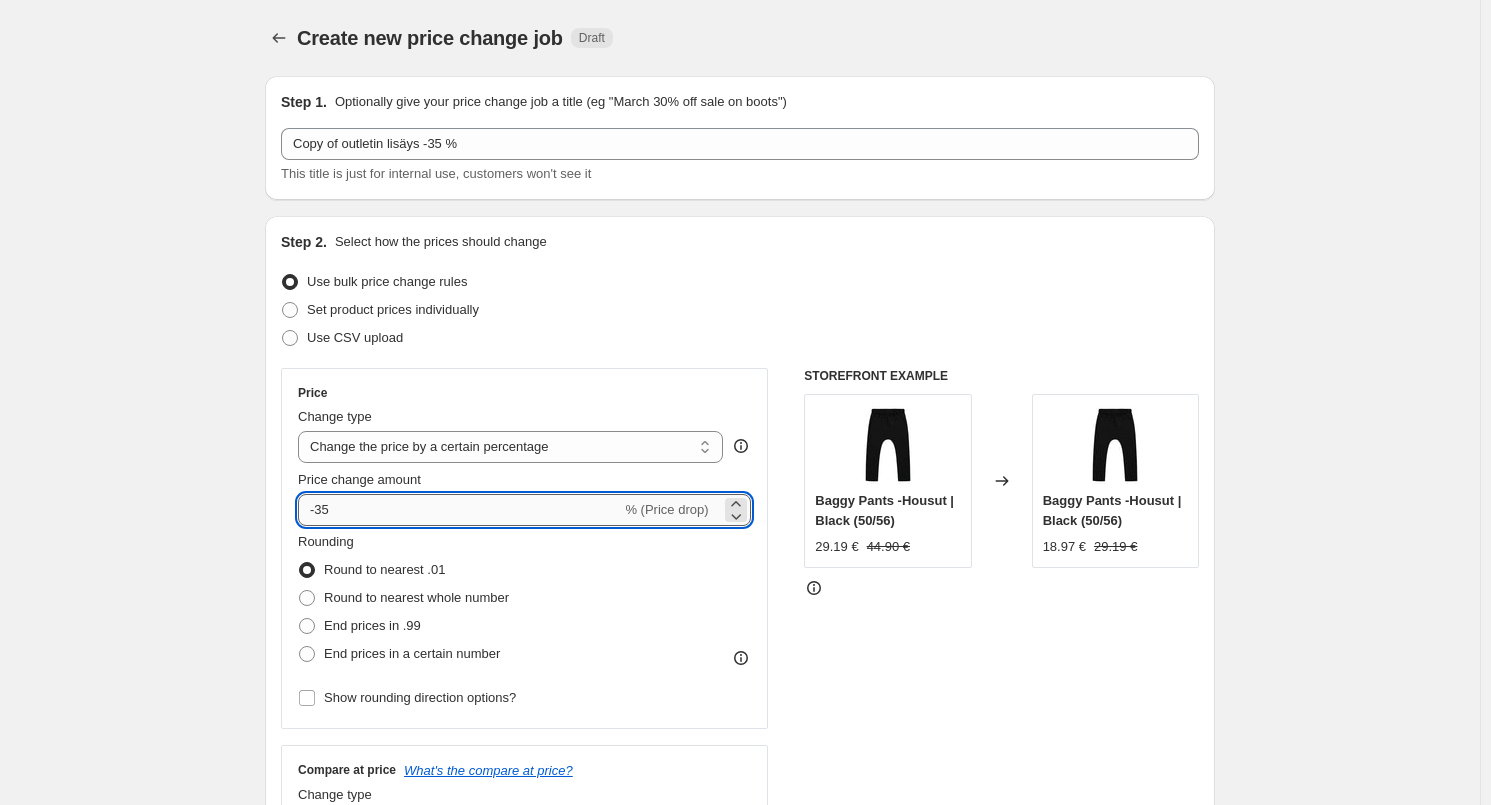 click on "-35" at bounding box center [459, 510] 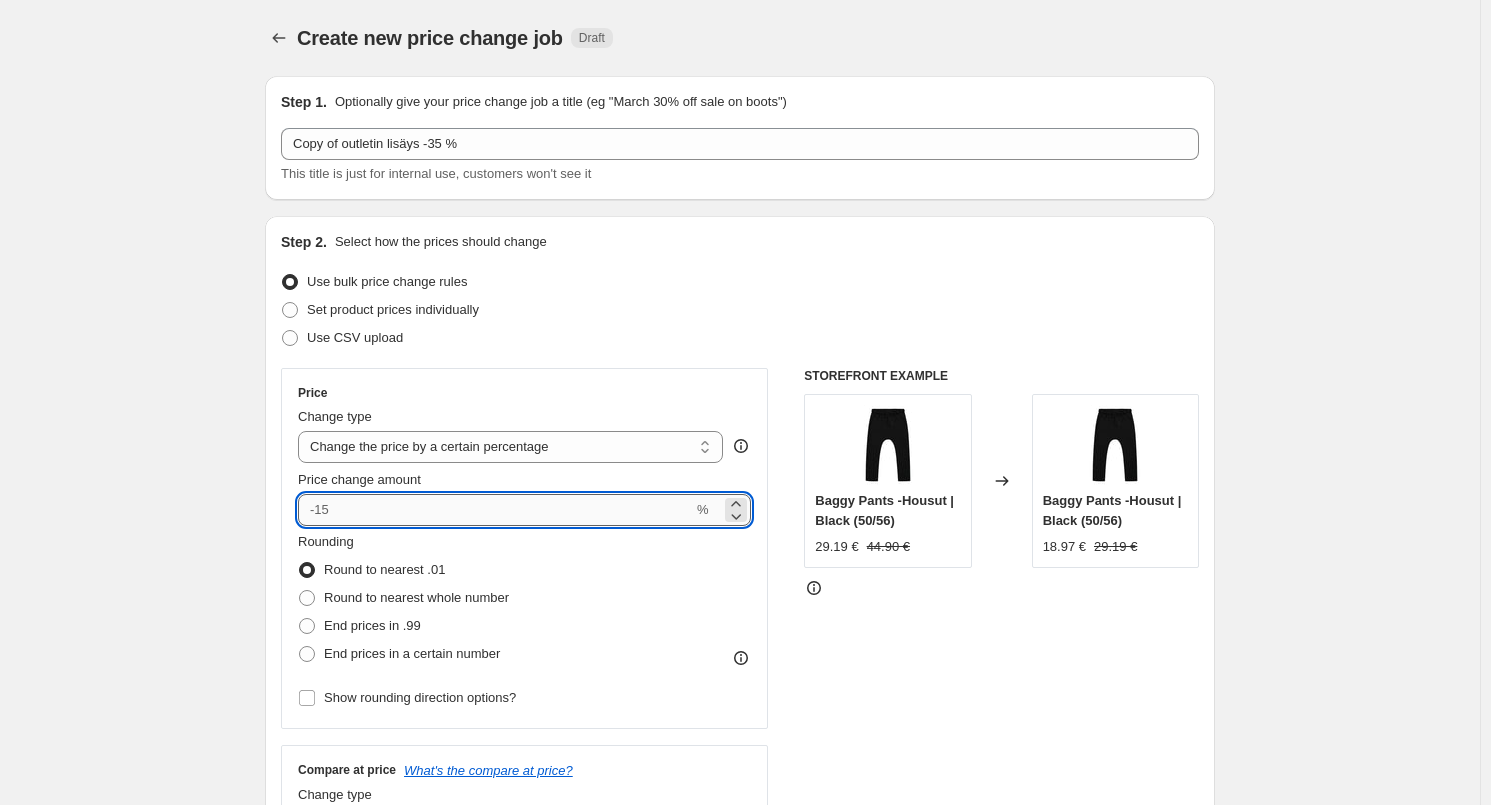 type on "-1" 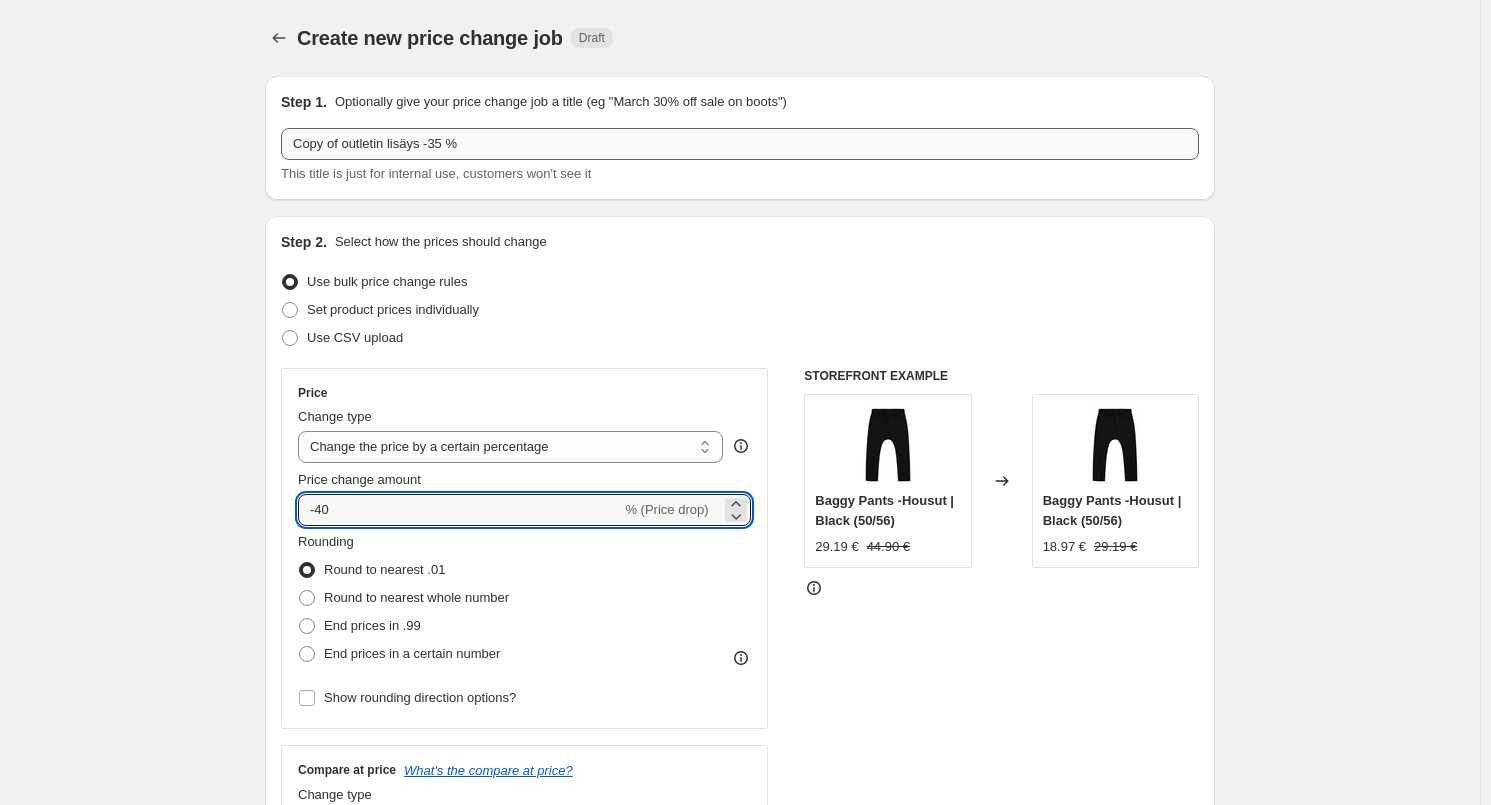 type on "-40" 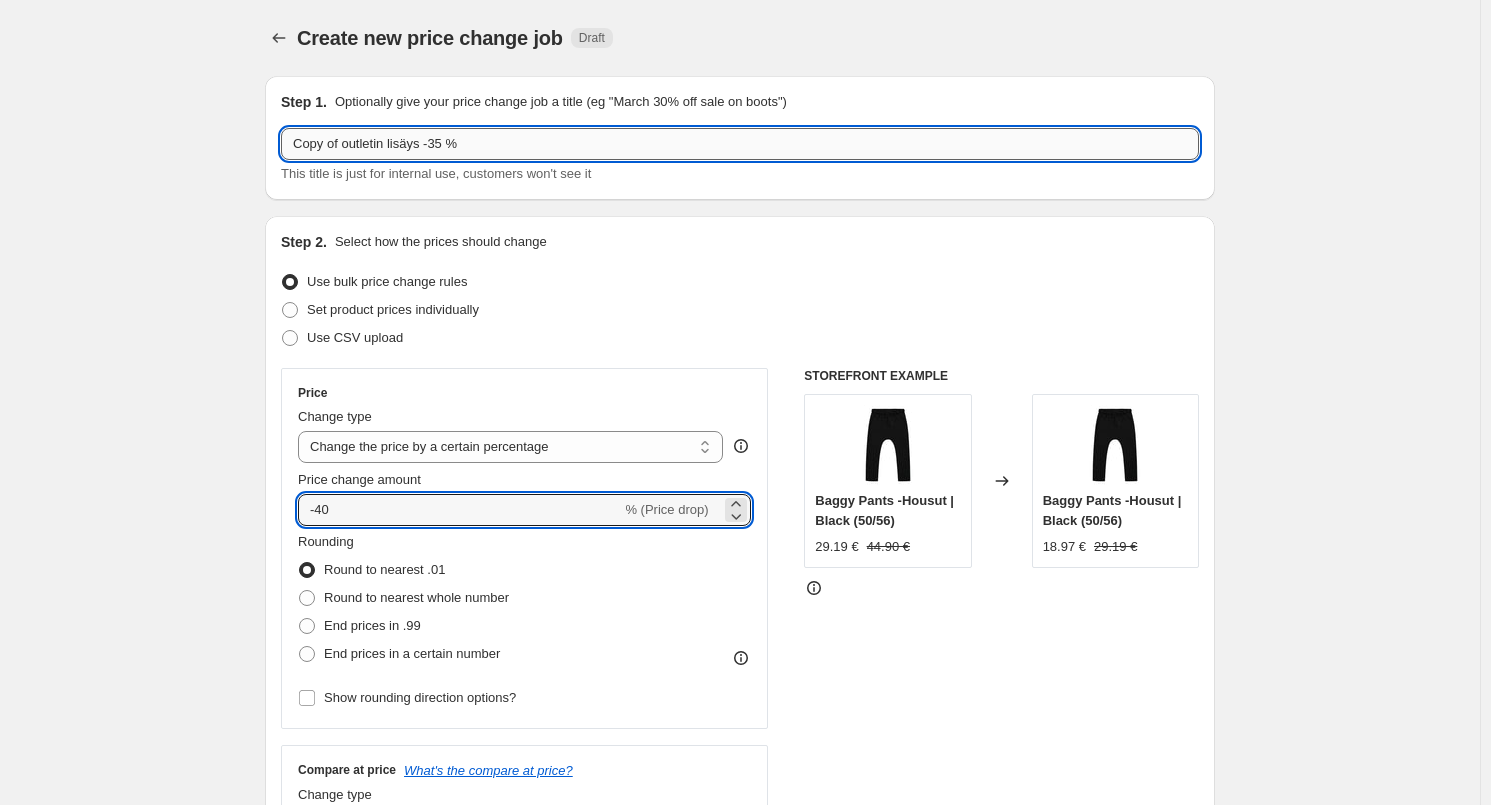 click on "Copy of outletin lisäys -35 %" at bounding box center (740, 144) 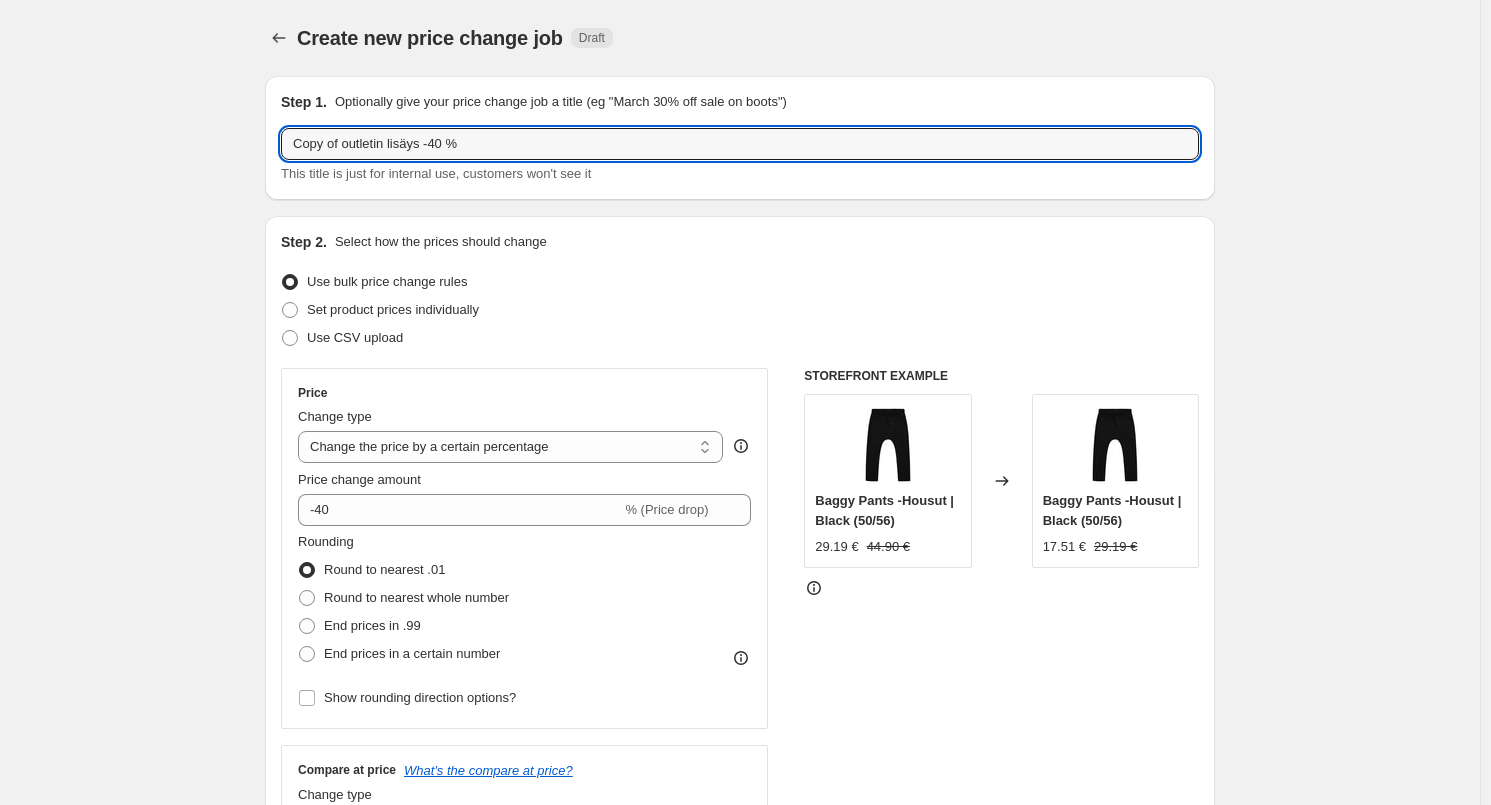 drag, startPoint x: 344, startPoint y: 143, endPoint x: 172, endPoint y: 145, distance: 172.01163 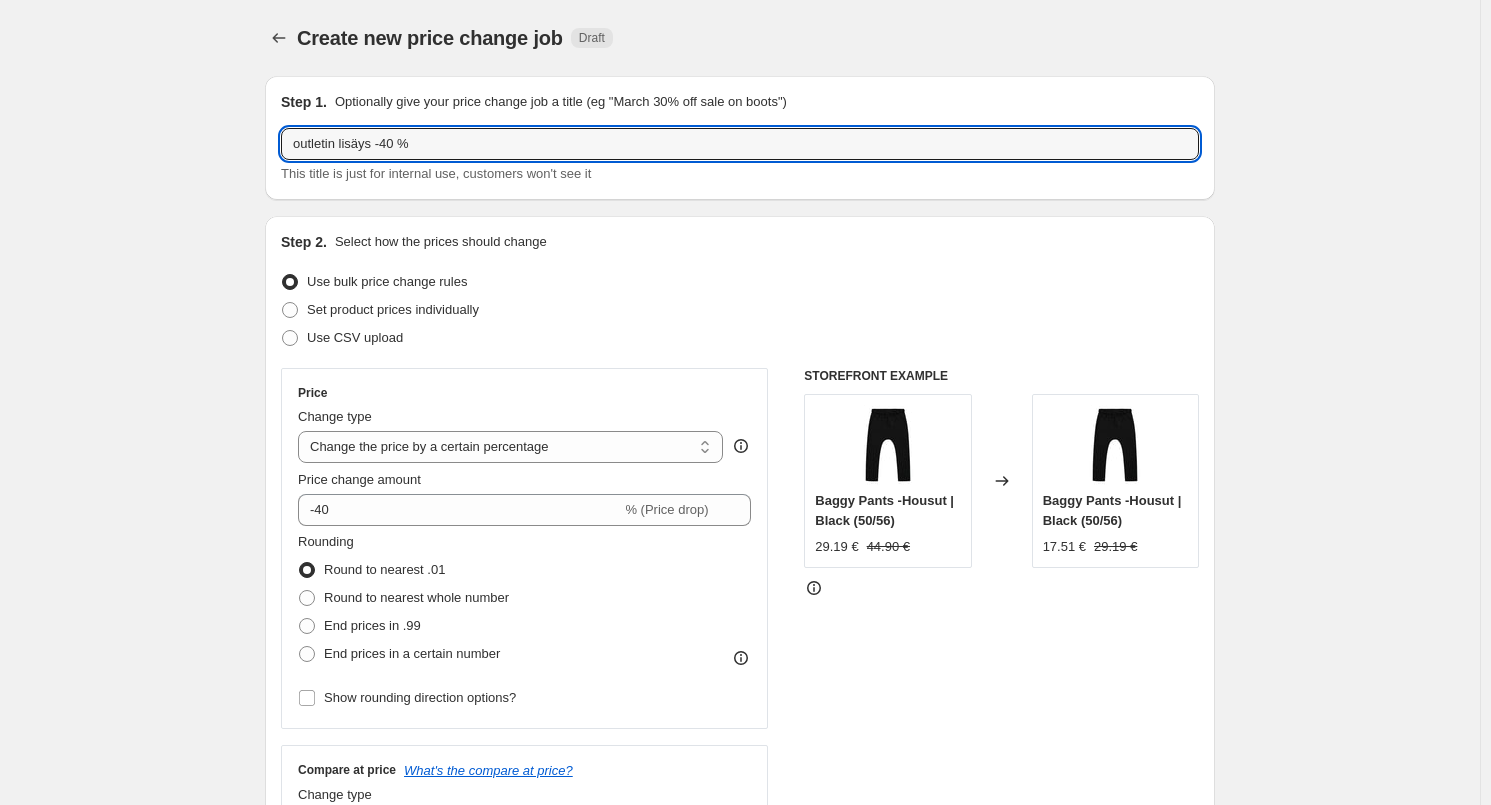 type on "outletin lisäys -40 %" 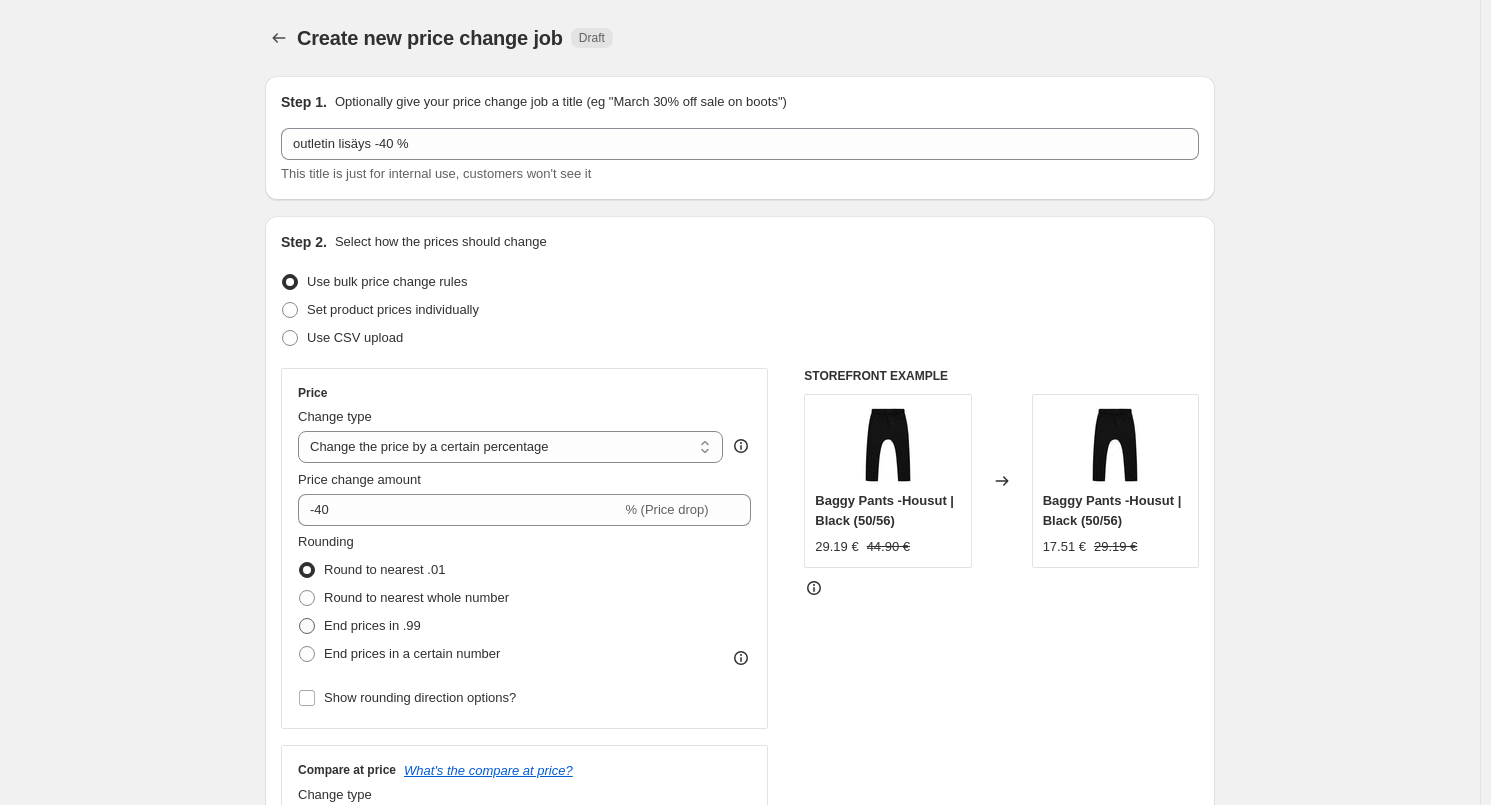 scroll, scrollTop: 900, scrollLeft: 0, axis: vertical 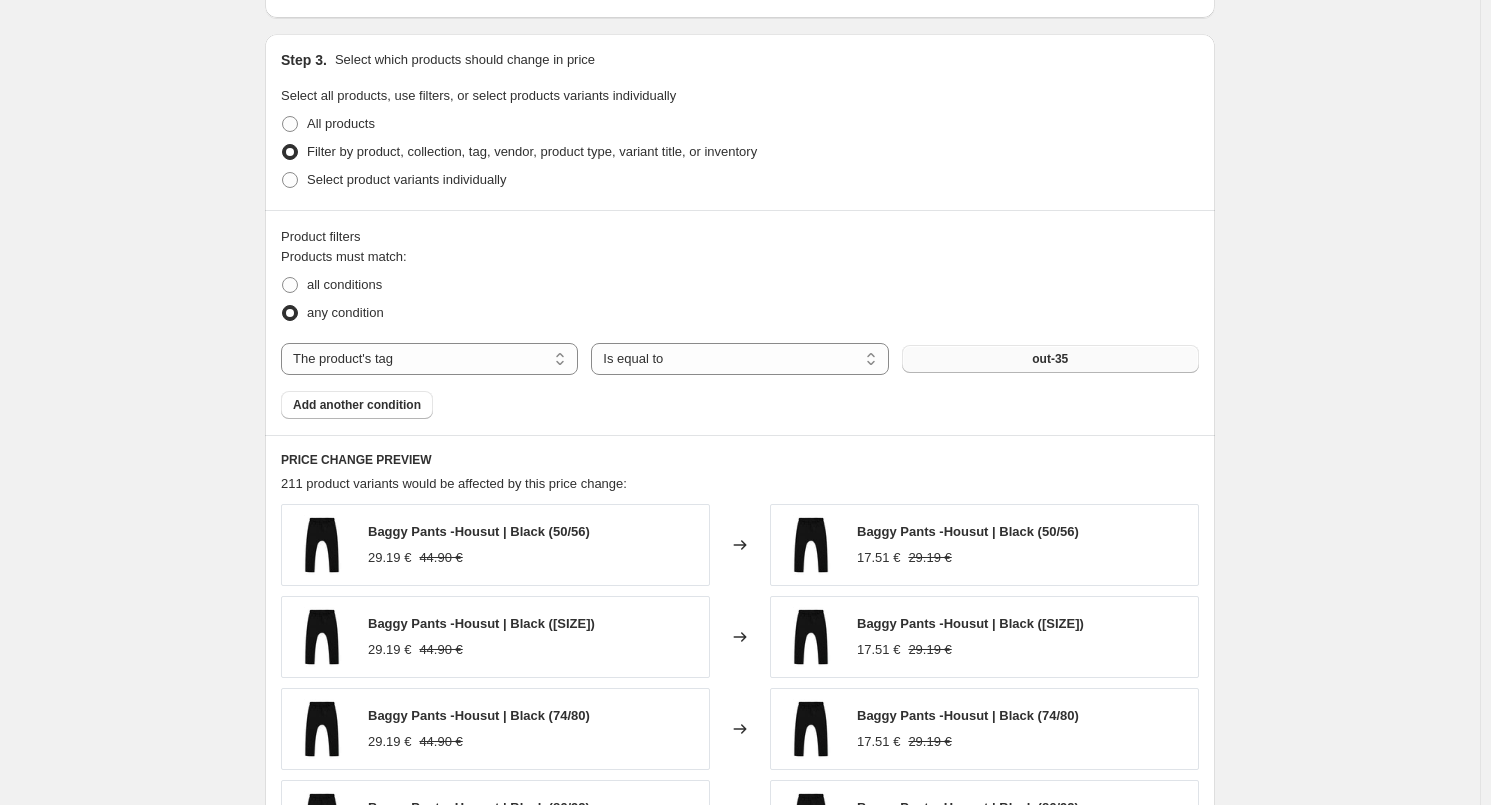 click on "out-35" at bounding box center (1050, 359) 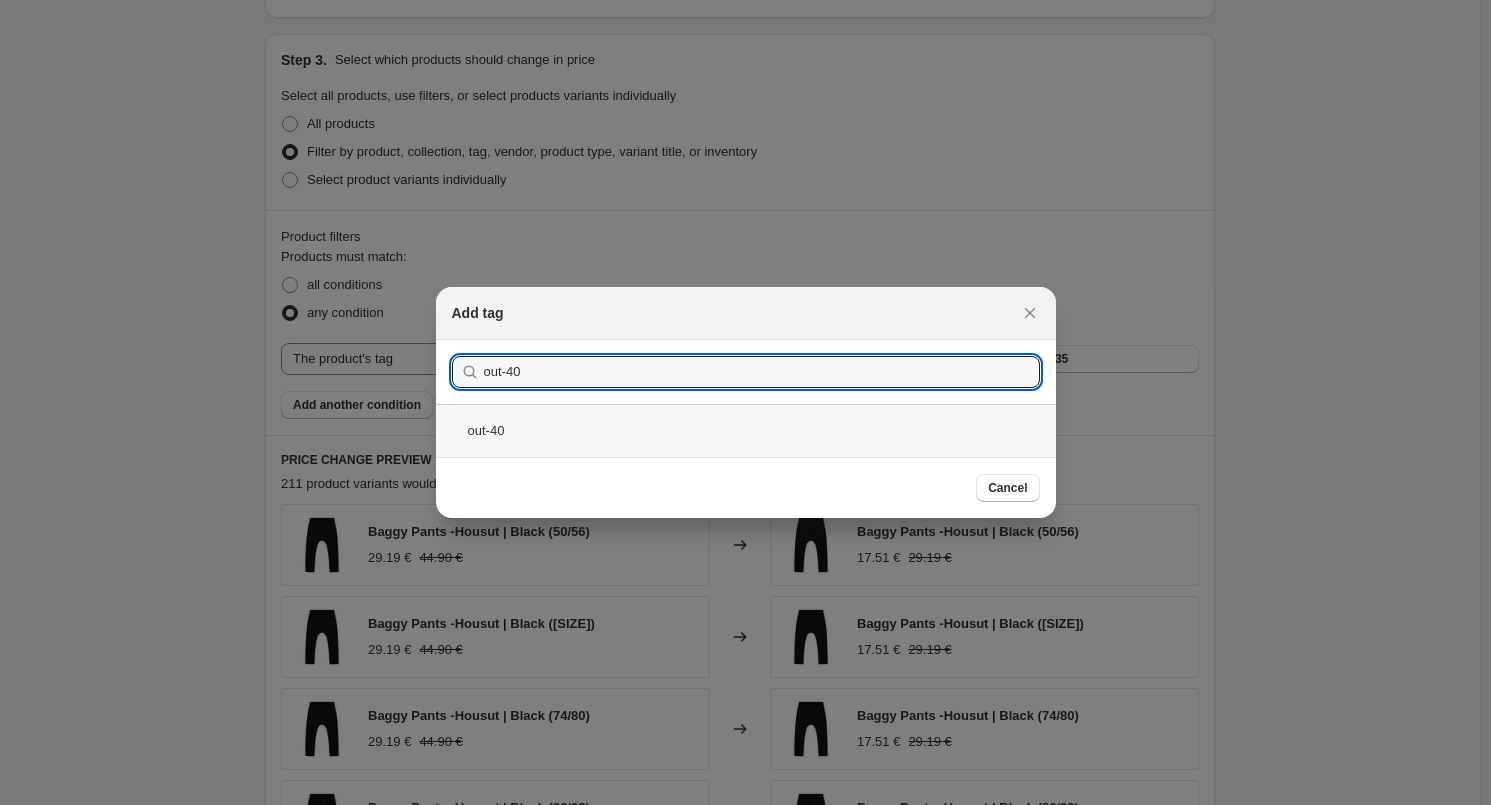 type on "out-40" 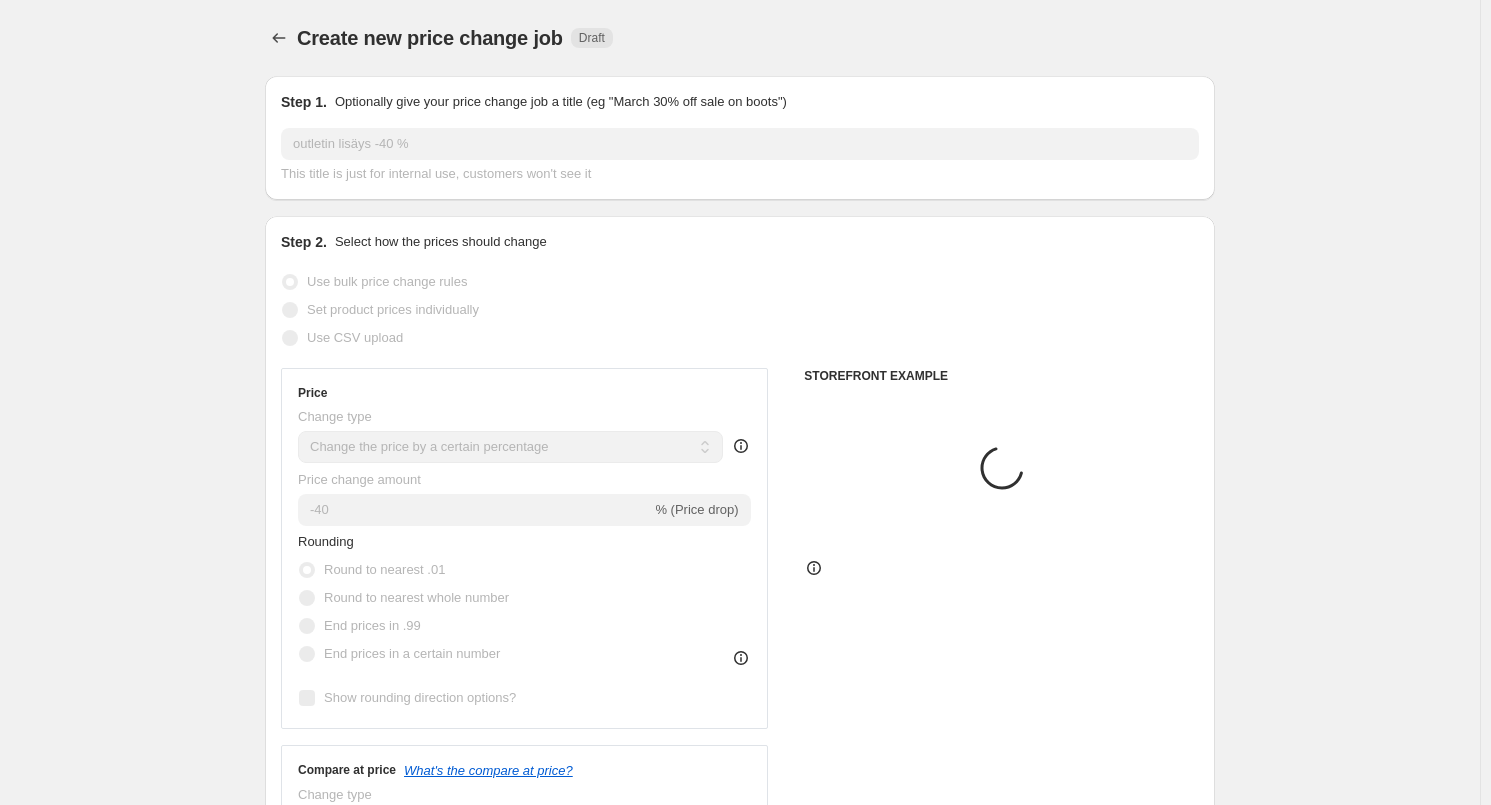 scroll, scrollTop: 900, scrollLeft: 0, axis: vertical 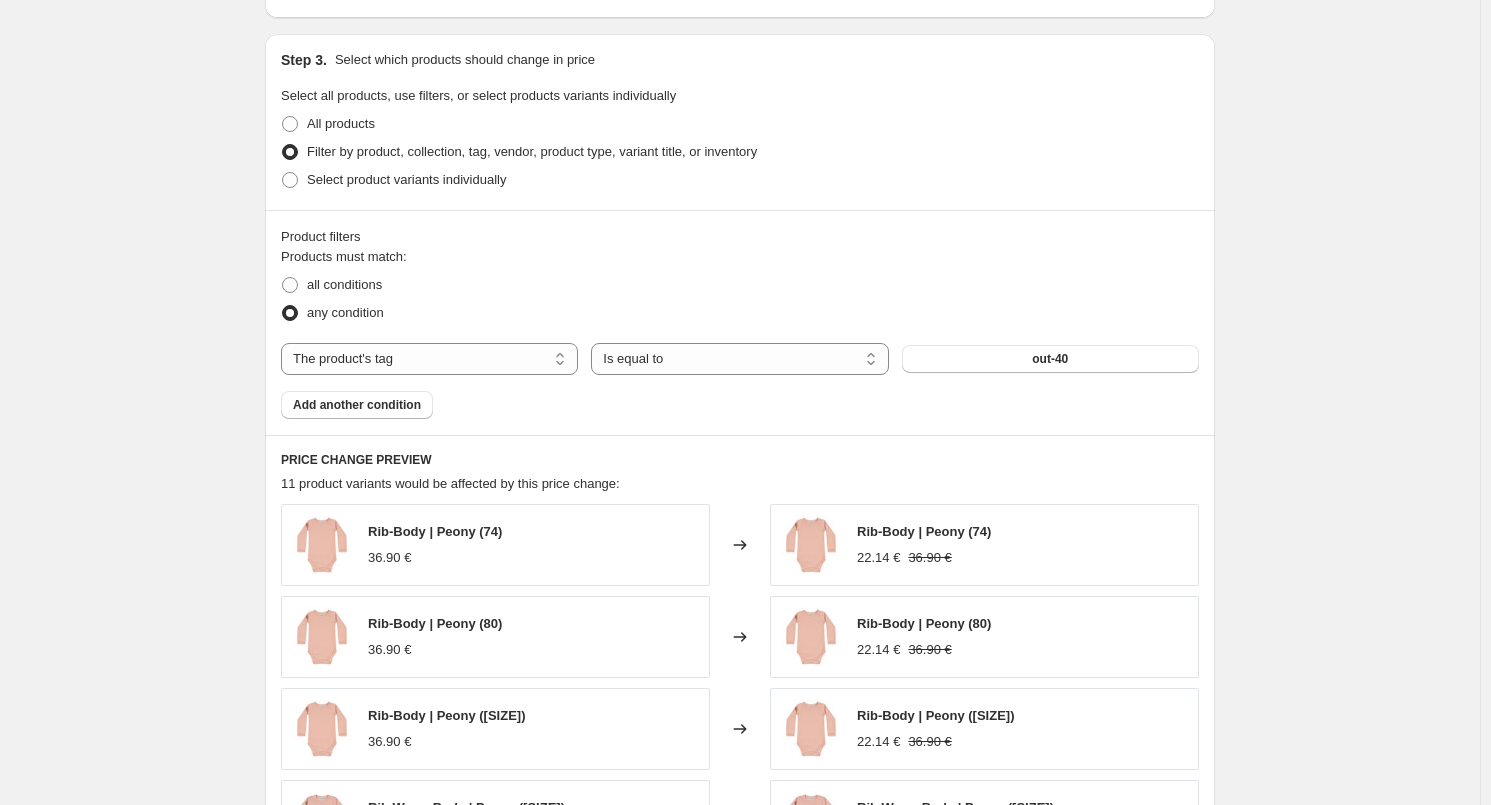 click on "Create new price change job. This page is ready Create new price change job Draft Step 1. Optionally give your price change job a title (eg "March 30% off sale on boots") outletin lisäys -40 % This title is just for internal use, customers won't see it Step 2. Select how the prices should change Use bulk price change rules Set product prices individually Use CSV upload Price Change type Change the price to a certain amount Change the price by a certain amount Change the price by a certain percentage Change the price to the current compare at price (price before sale) Change the price by a certain amount relative to the compare at price Change the price by a certain percentage relative to the compare at price Don't change the price Change the price by a certain percentage relative to the cost per item Change price to certain cost margin Change the price by a certain percentage Price change amount -40 % (Price drop) Rounding Round to nearest .01 Round to nearest whole number End prices in .99 Compare at price" at bounding box center [740, 212] 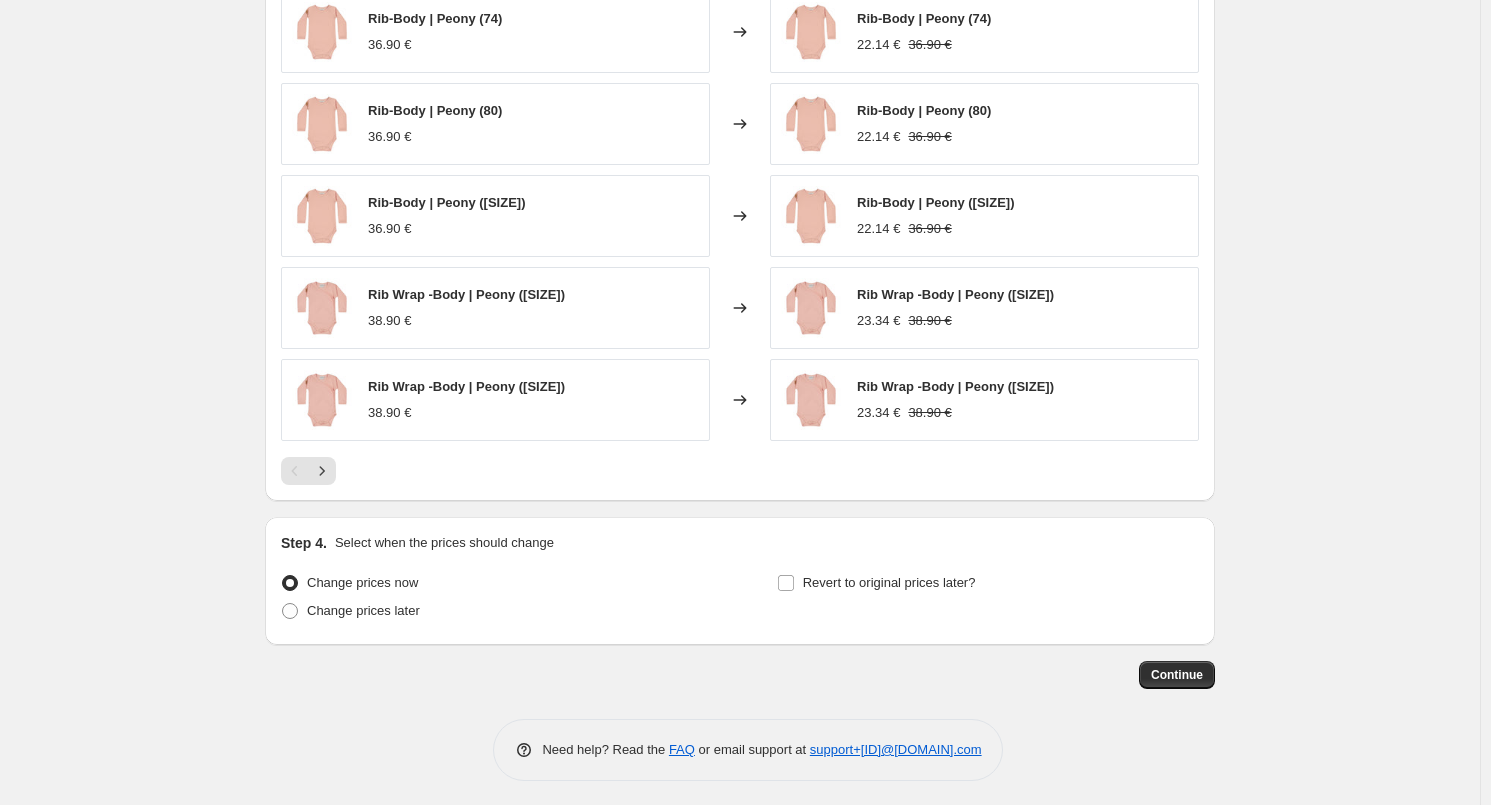 scroll, scrollTop: 1417, scrollLeft: 0, axis: vertical 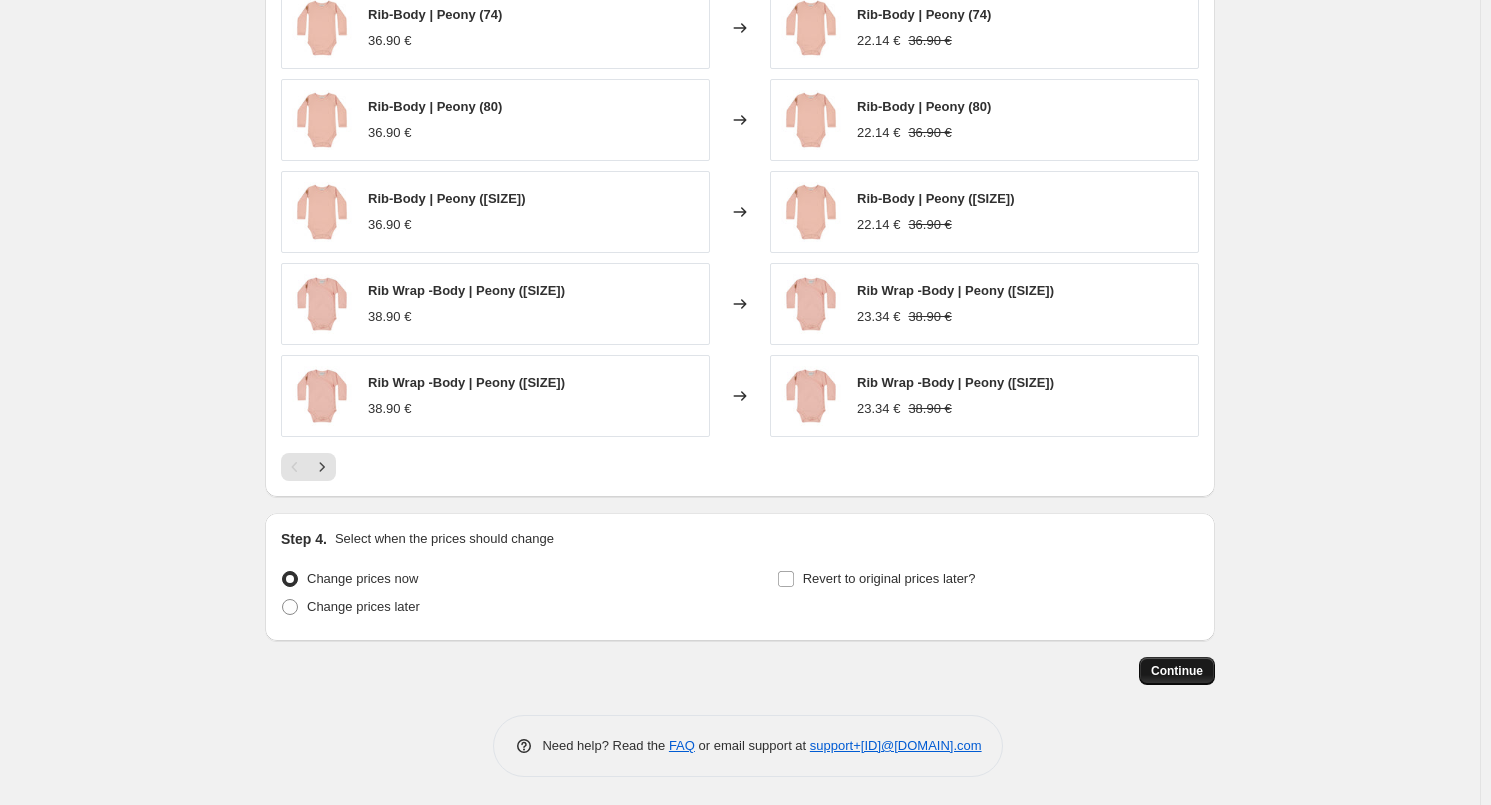 click on "Continue" at bounding box center (1177, 671) 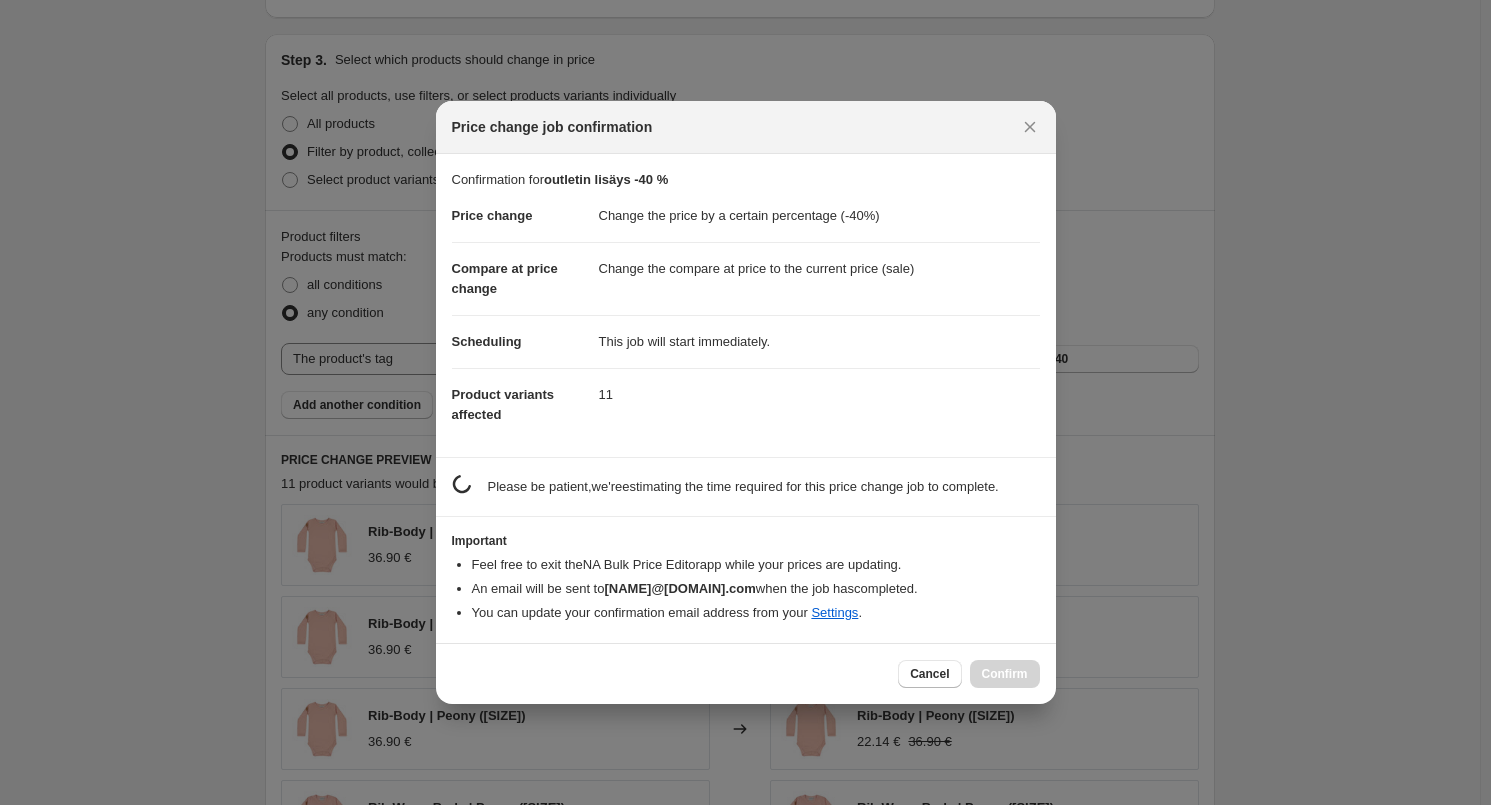 scroll, scrollTop: 0, scrollLeft: 0, axis: both 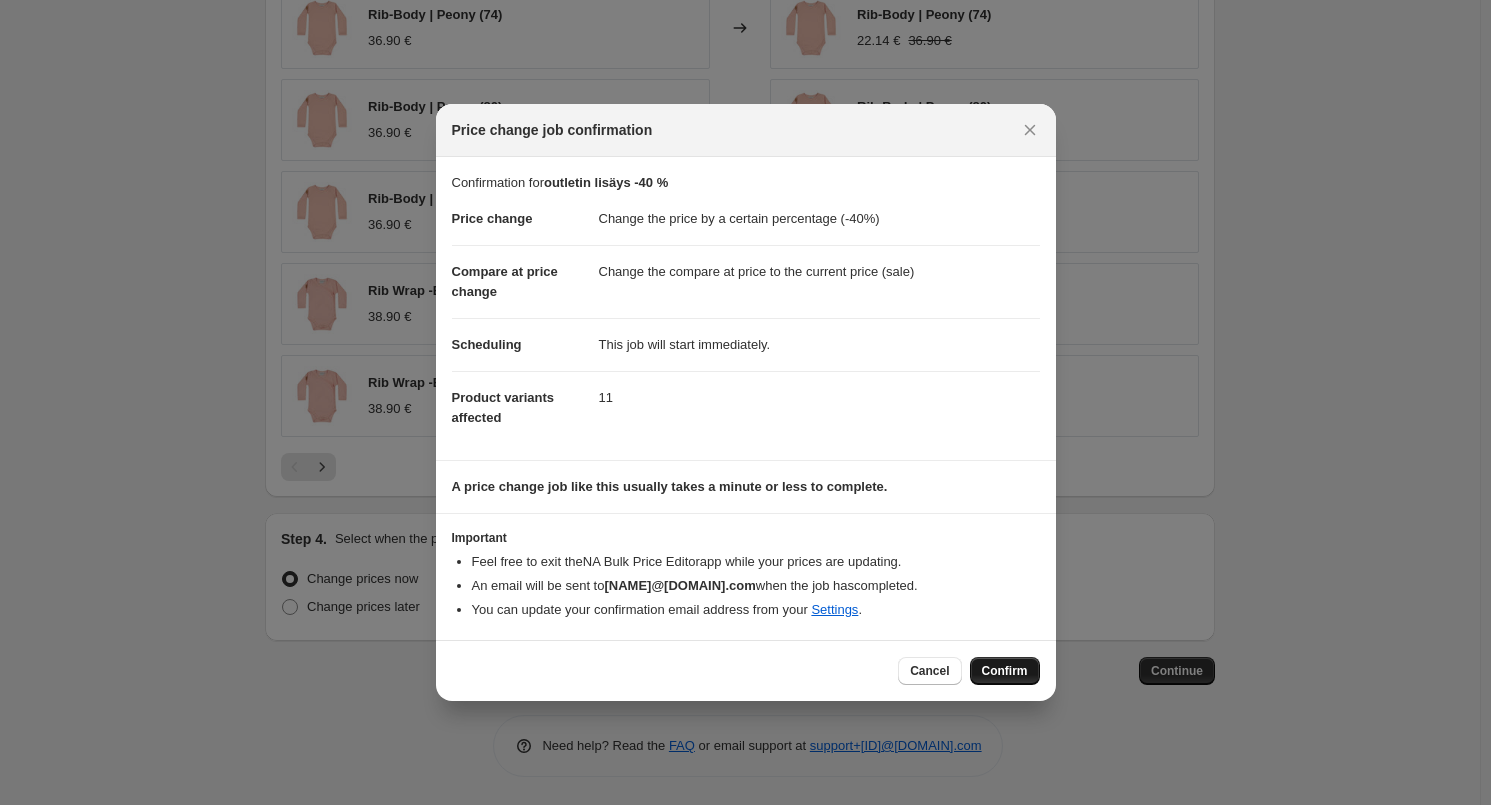 click on "Confirm" at bounding box center (1005, 671) 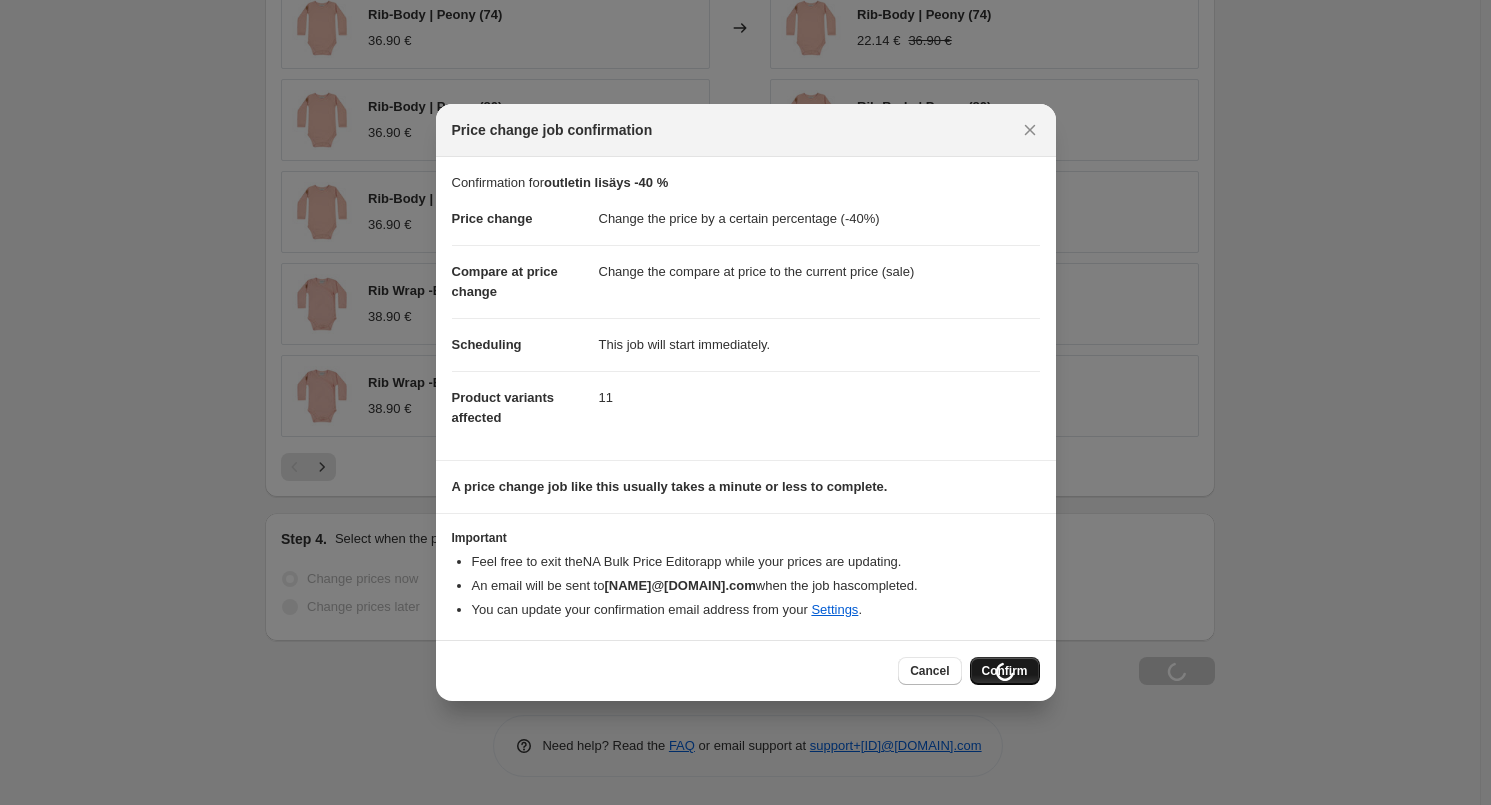 type on "outletin lisäys -40 %" 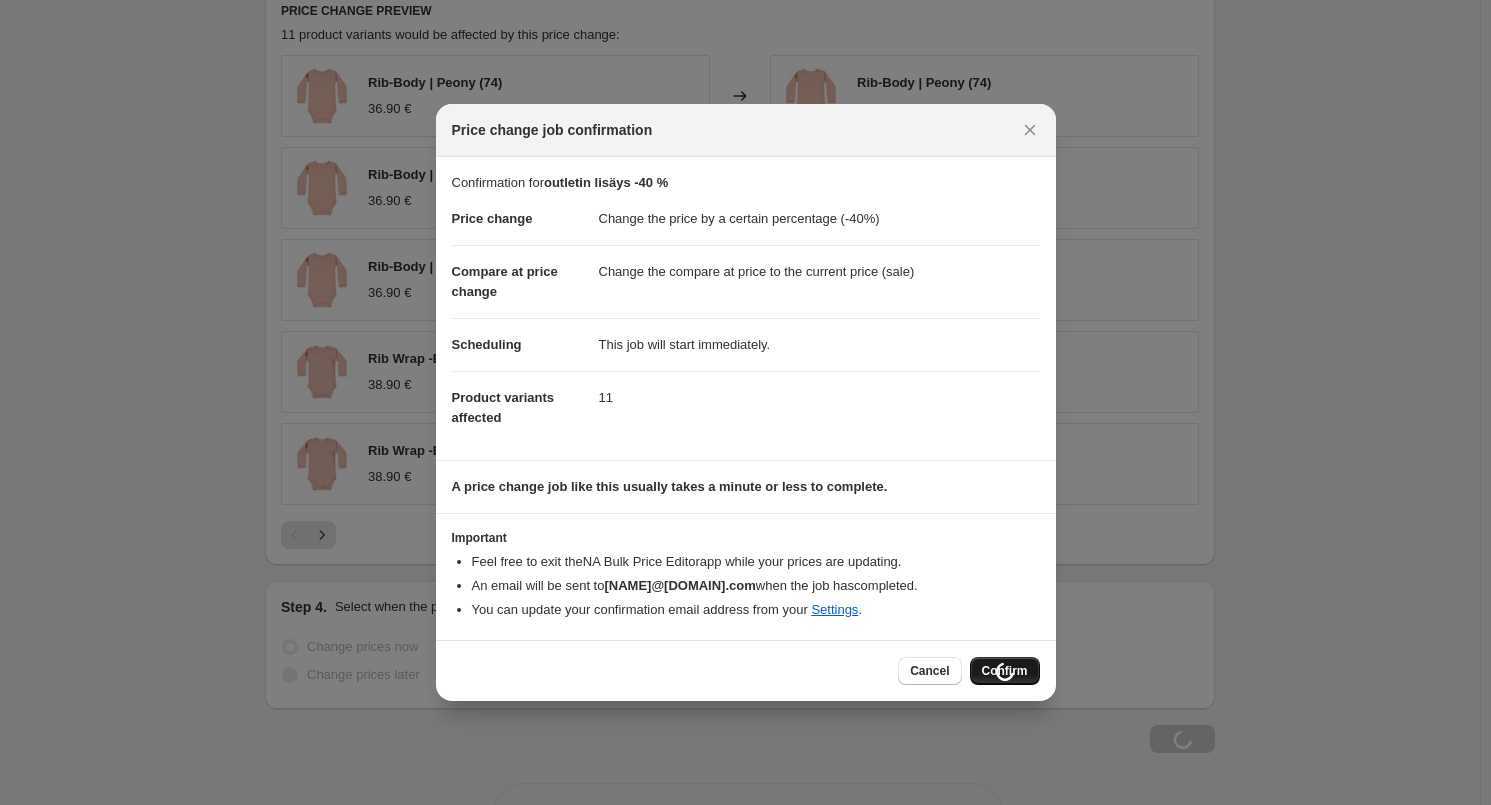 scroll, scrollTop: 1485, scrollLeft: 0, axis: vertical 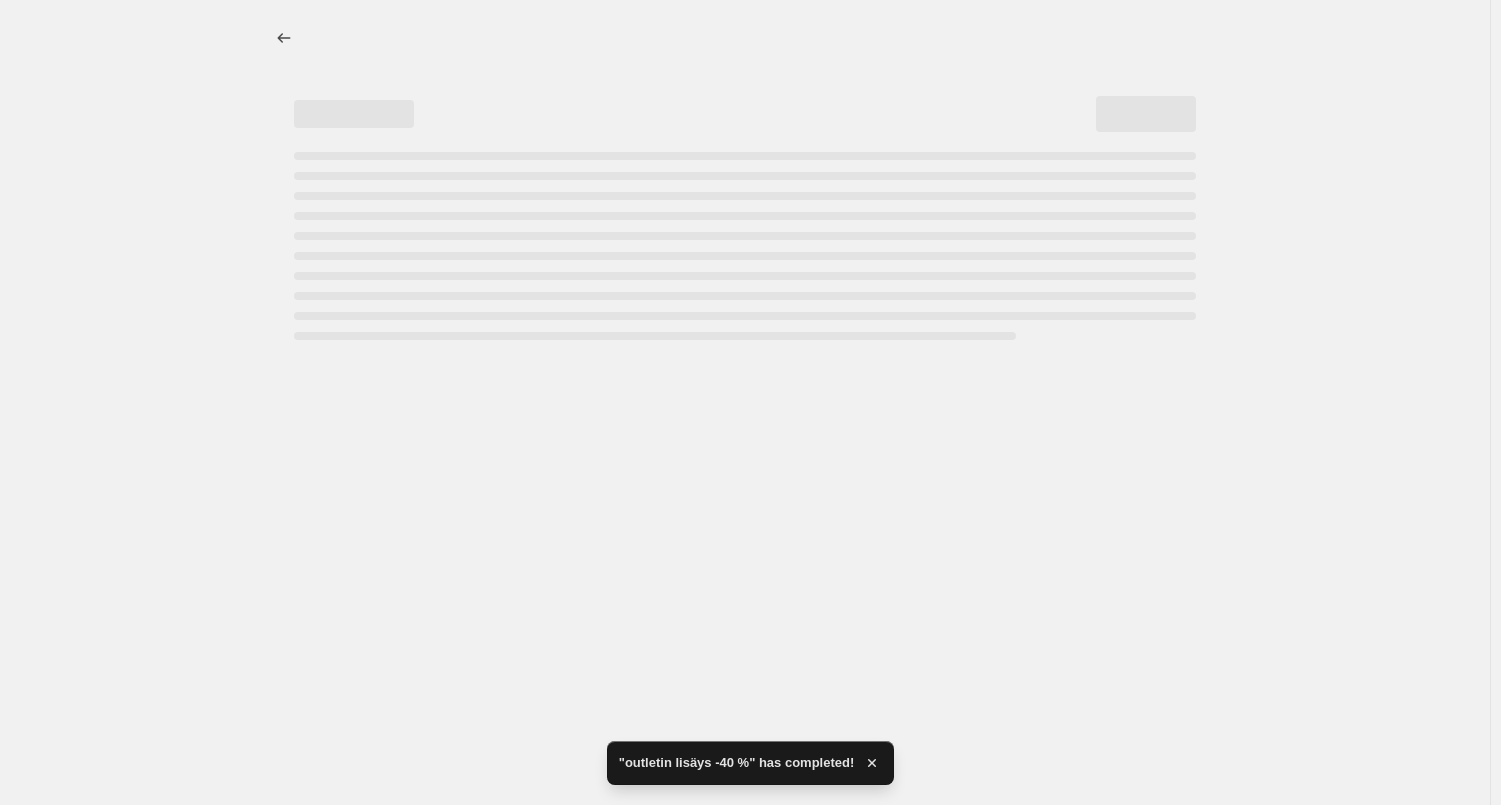 select on "percentage" 